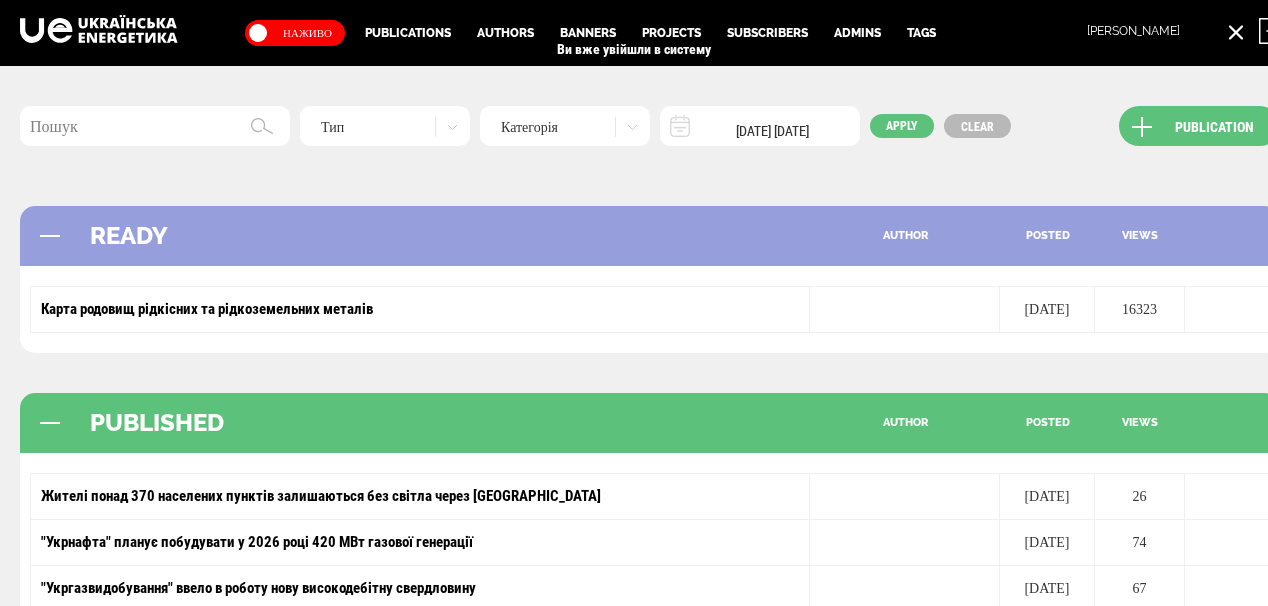 scroll, scrollTop: 0, scrollLeft: 0, axis: both 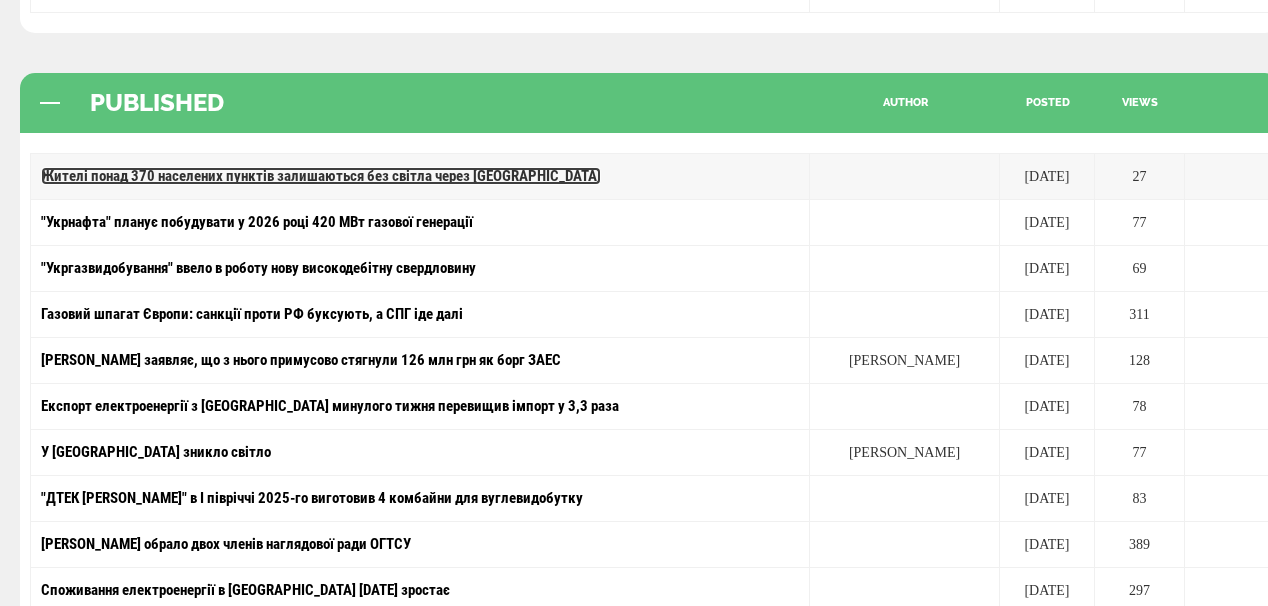 click on "Жителі понад 370 населених пунктів залишаються без світла через [GEOGRAPHIC_DATA]" at bounding box center [321, 176] 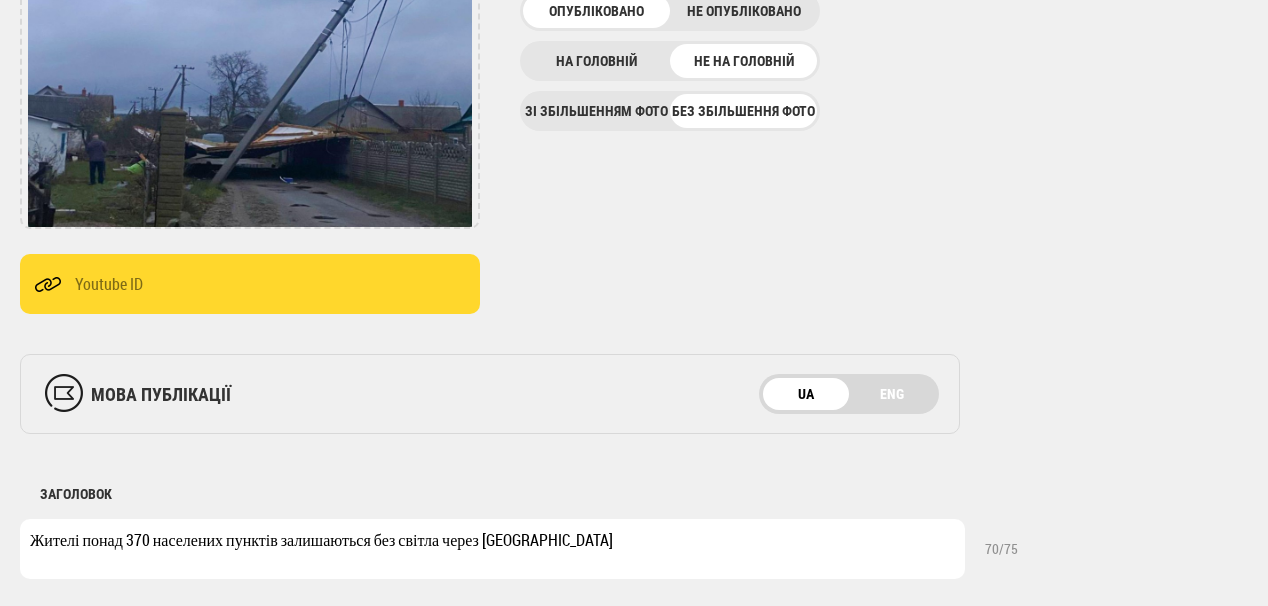scroll, scrollTop: 0, scrollLeft: 0, axis: both 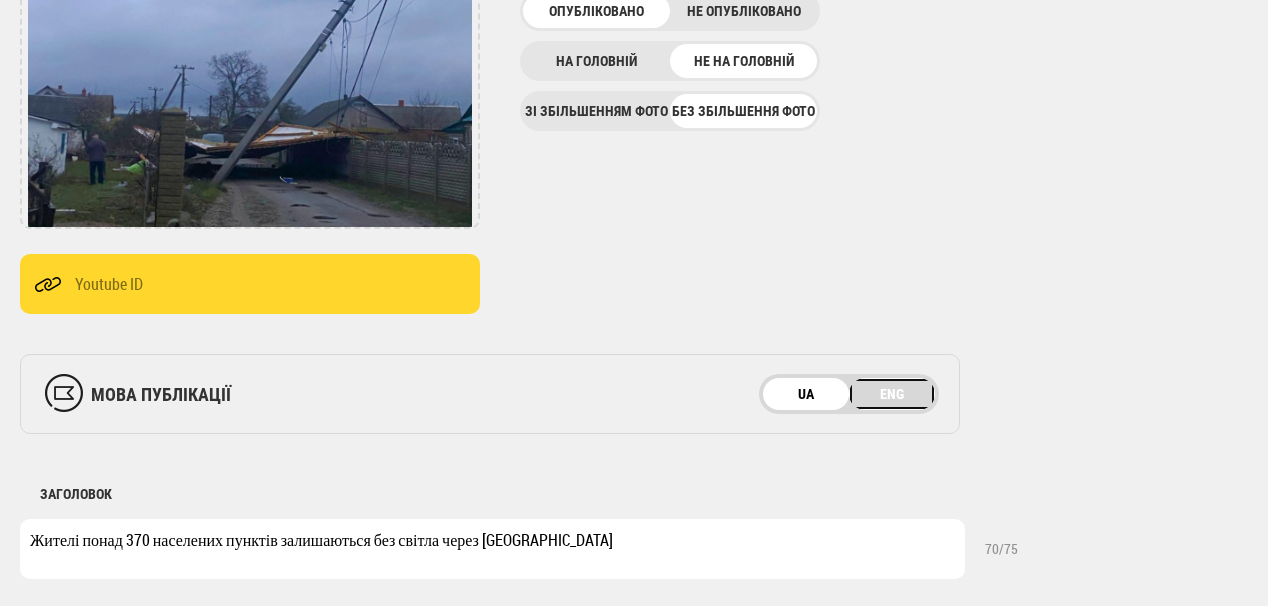 click on "ENG" at bounding box center (892, 394) 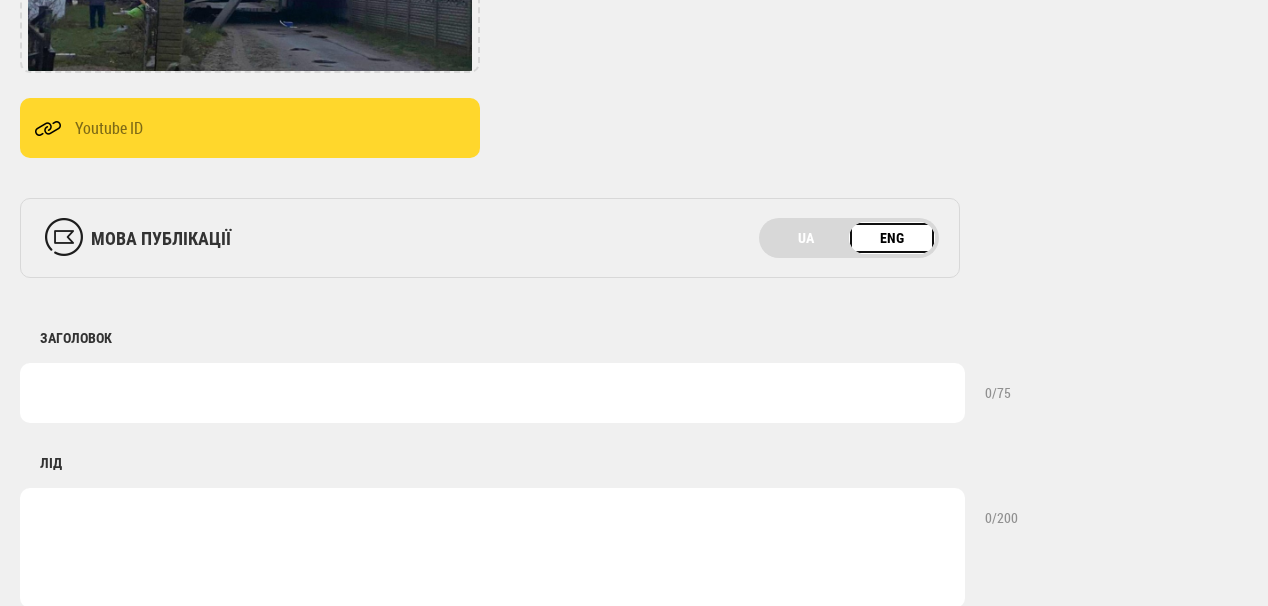 scroll, scrollTop: 560, scrollLeft: 0, axis: vertical 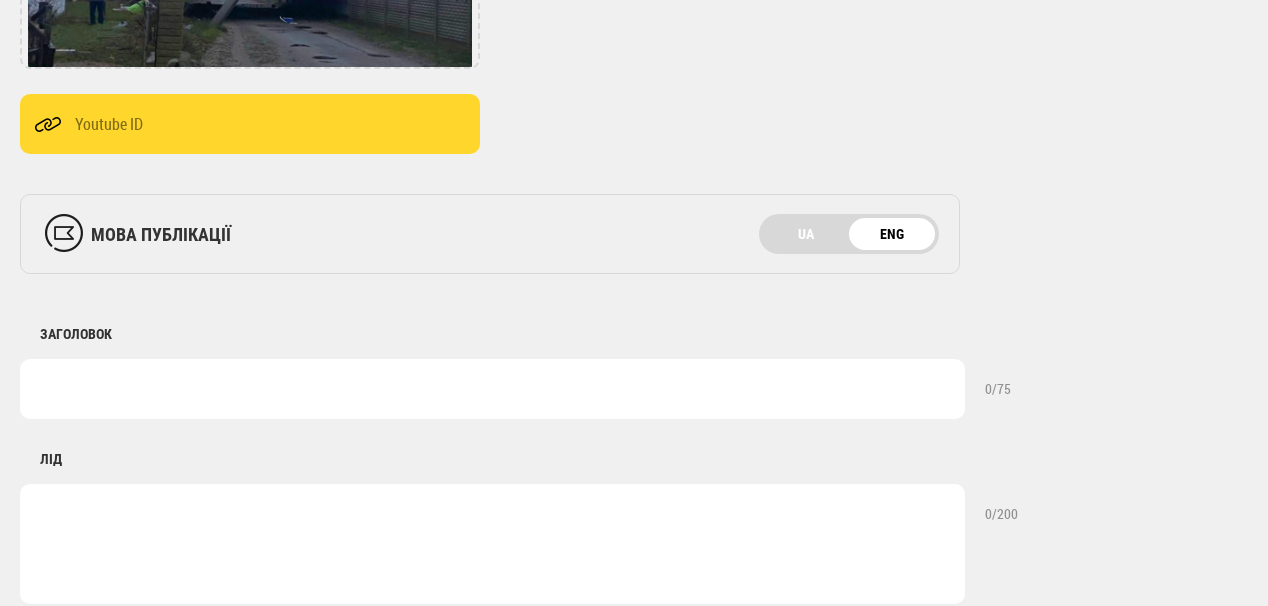 click at bounding box center [492, 389] 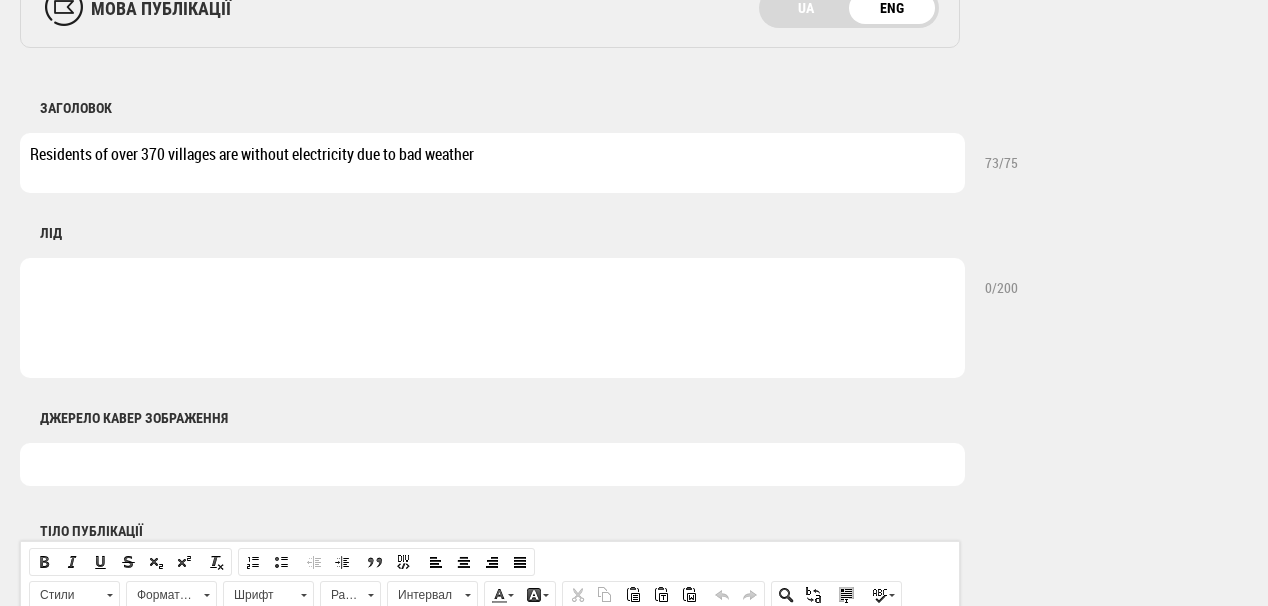 scroll, scrollTop: 800, scrollLeft: 0, axis: vertical 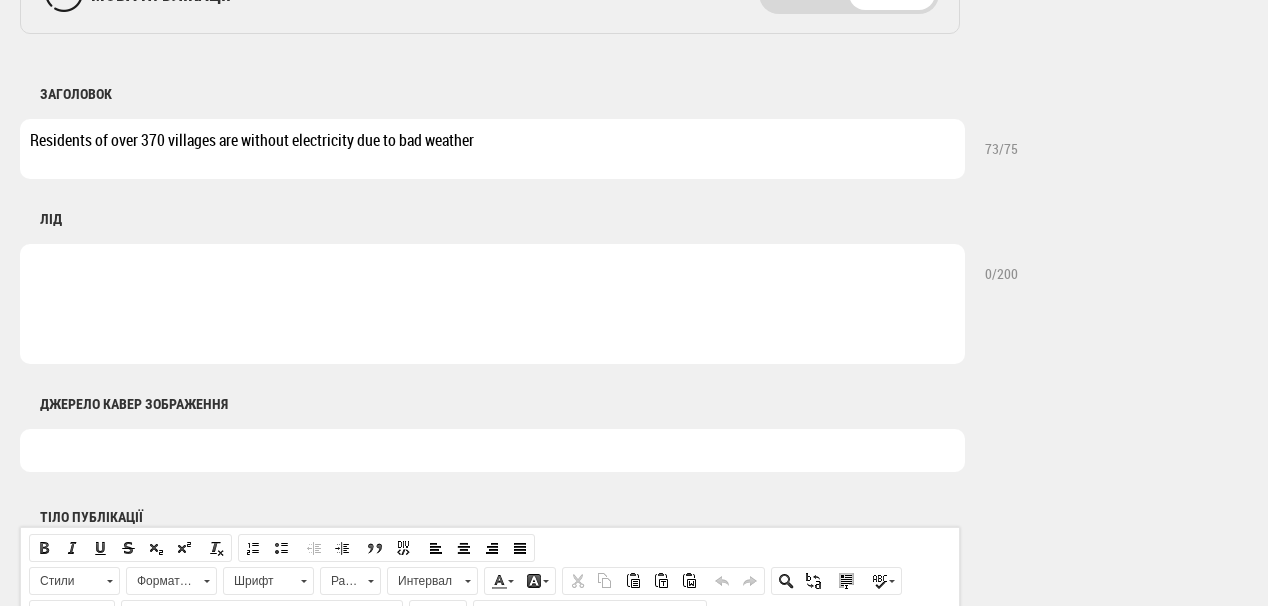 type on "Residents of over 370 villages are without electricity due to bad weather" 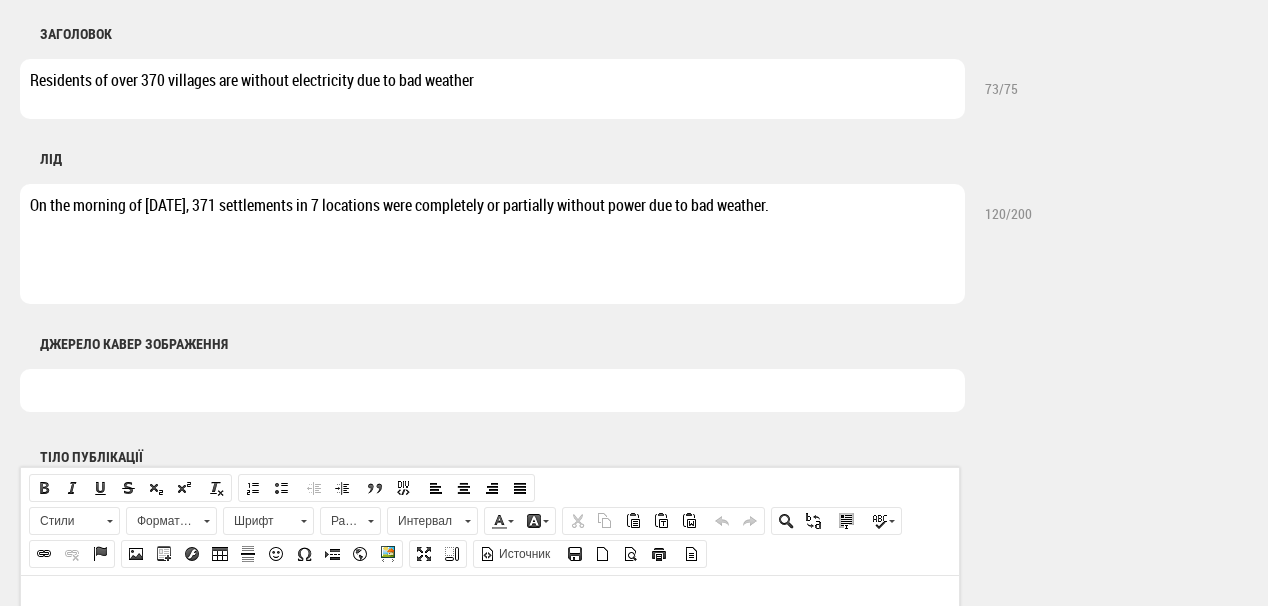 scroll, scrollTop: 880, scrollLeft: 0, axis: vertical 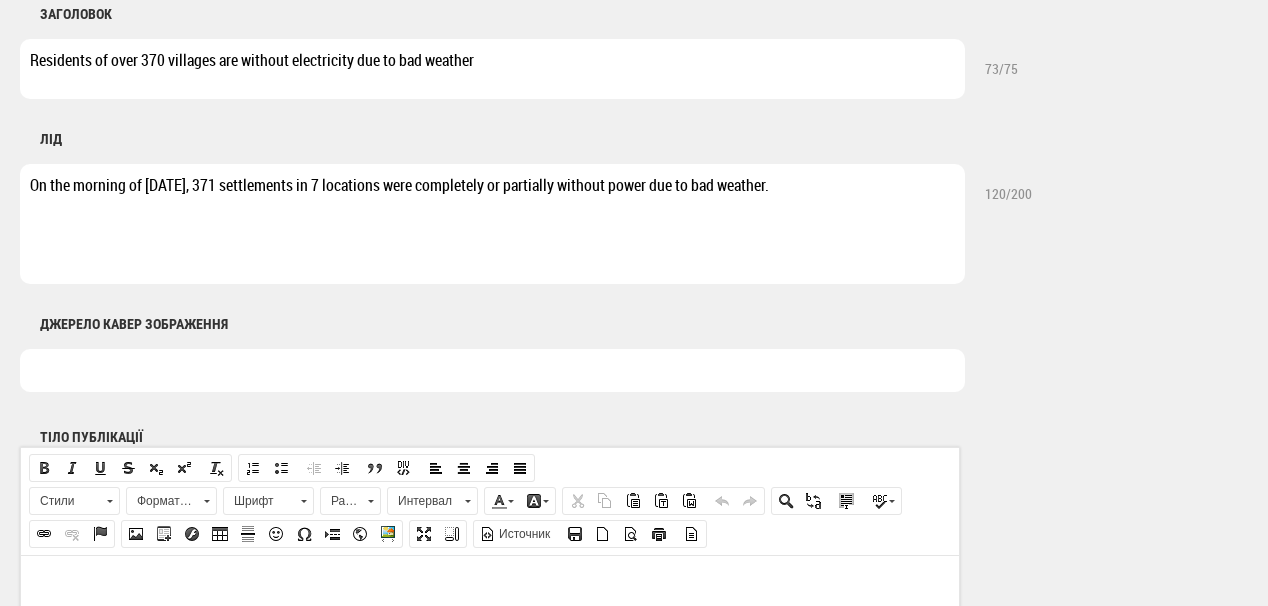 type on "On the morning of July 10, 371 settlements in 7 locations were completely or partially without power due to bad weather." 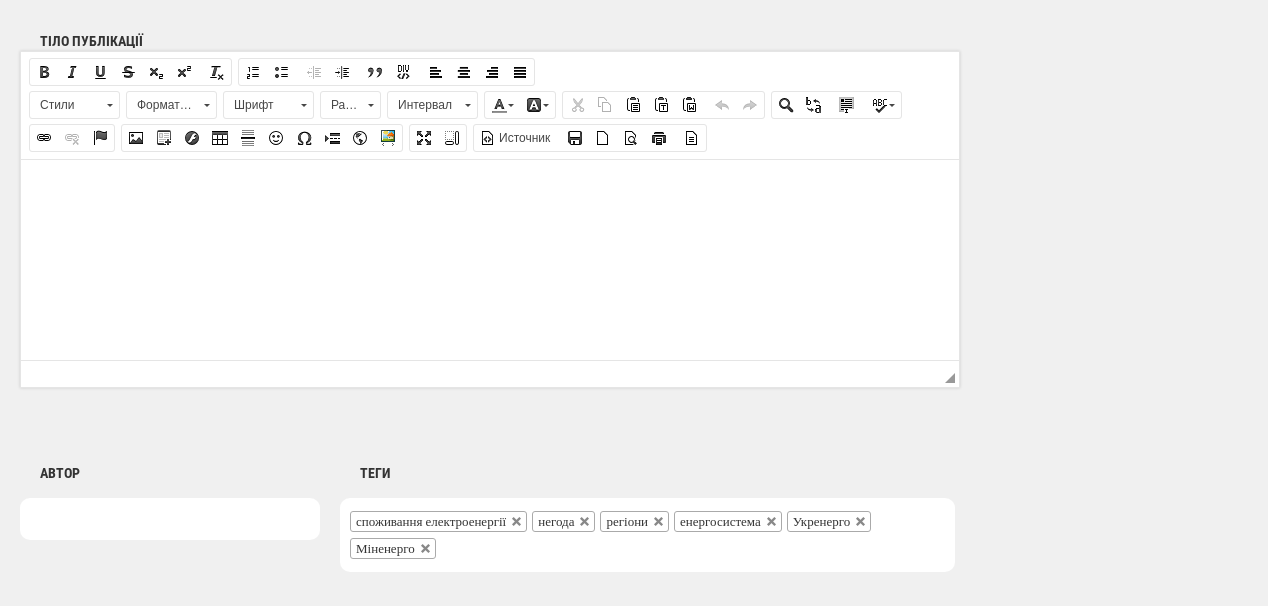 scroll, scrollTop: 1280, scrollLeft: 0, axis: vertical 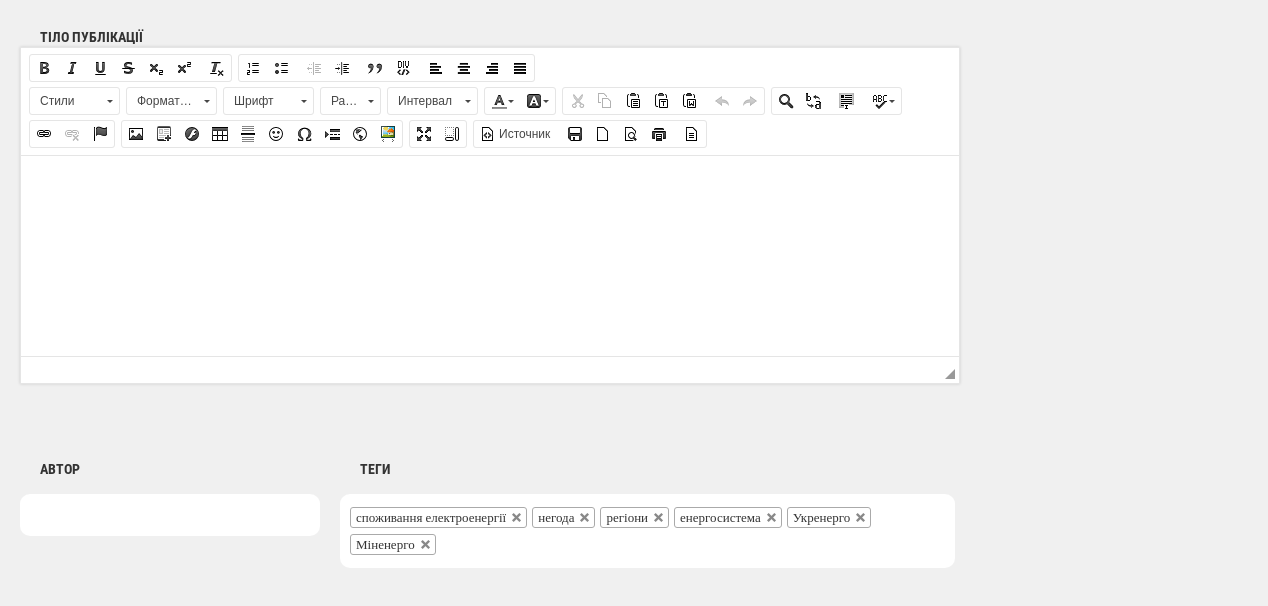 type on "Photo from the archive of "Khmelnytskoblenergo"" 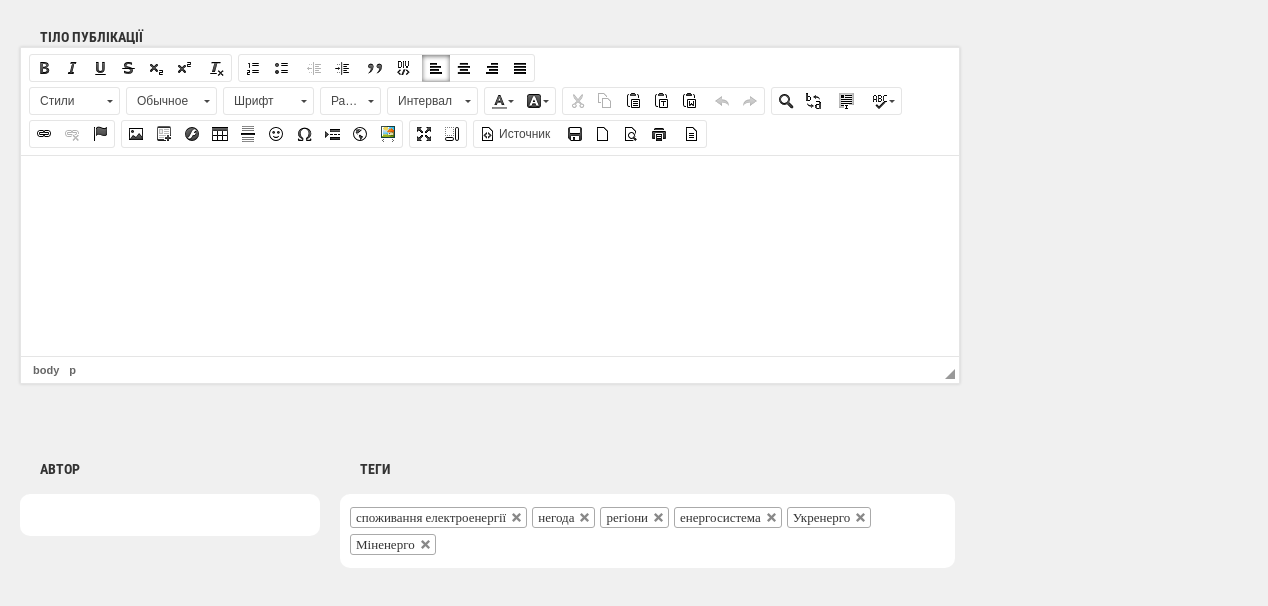 click at bounding box center [490, 185] 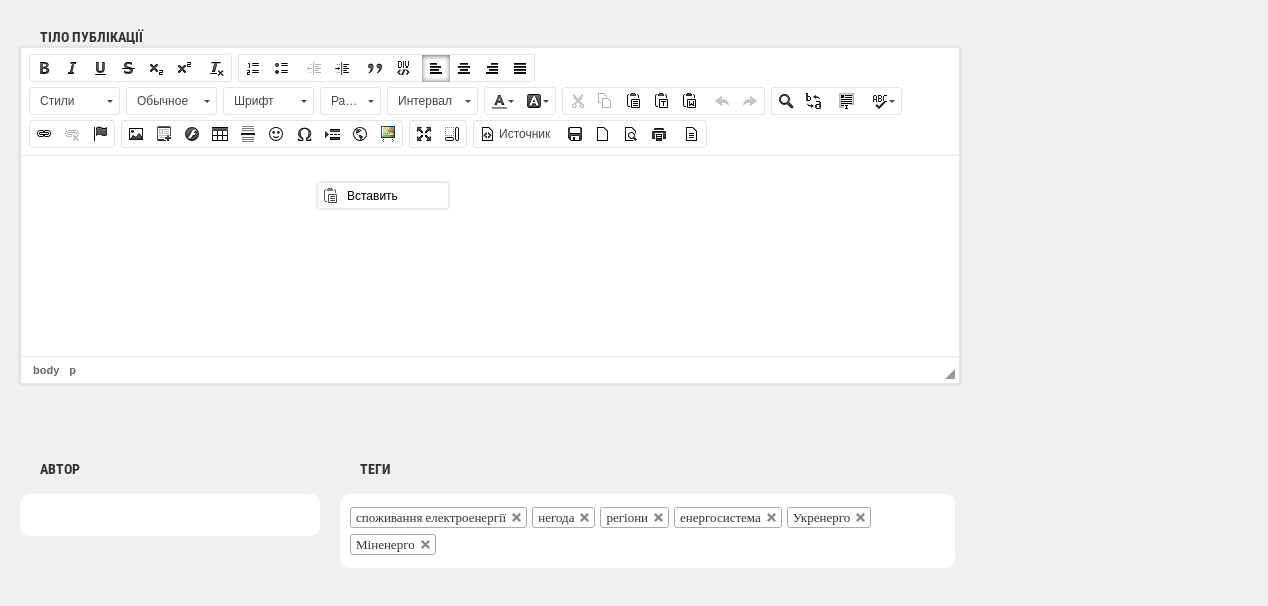 scroll, scrollTop: 0, scrollLeft: 0, axis: both 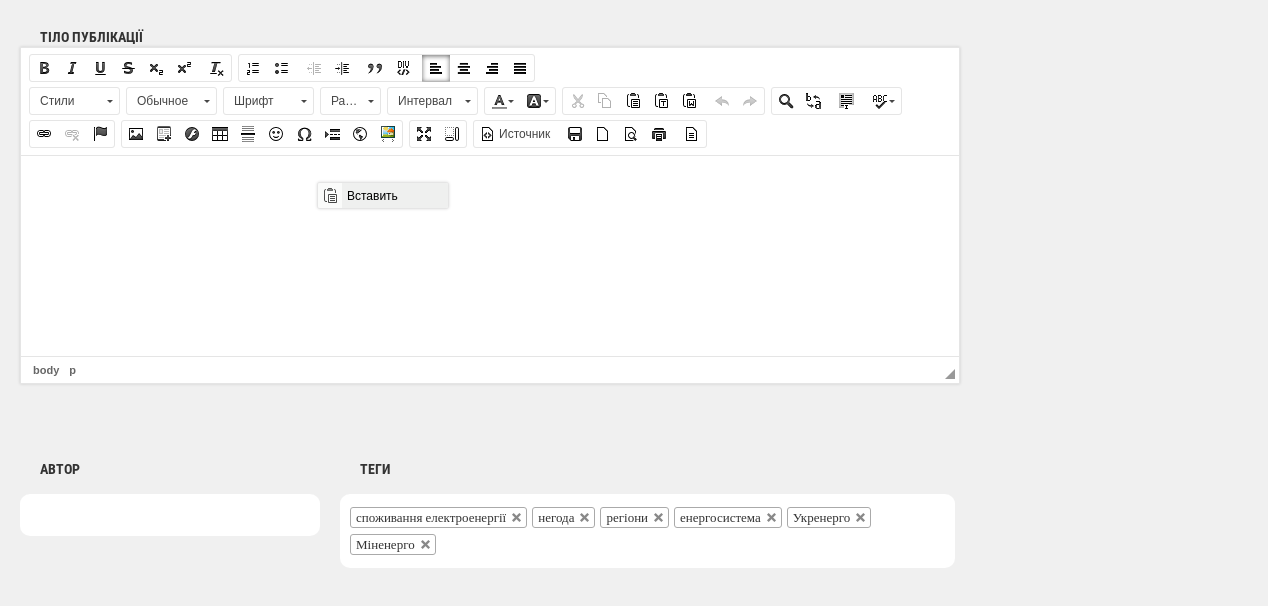 click on "Вставить" at bounding box center (394, 195) 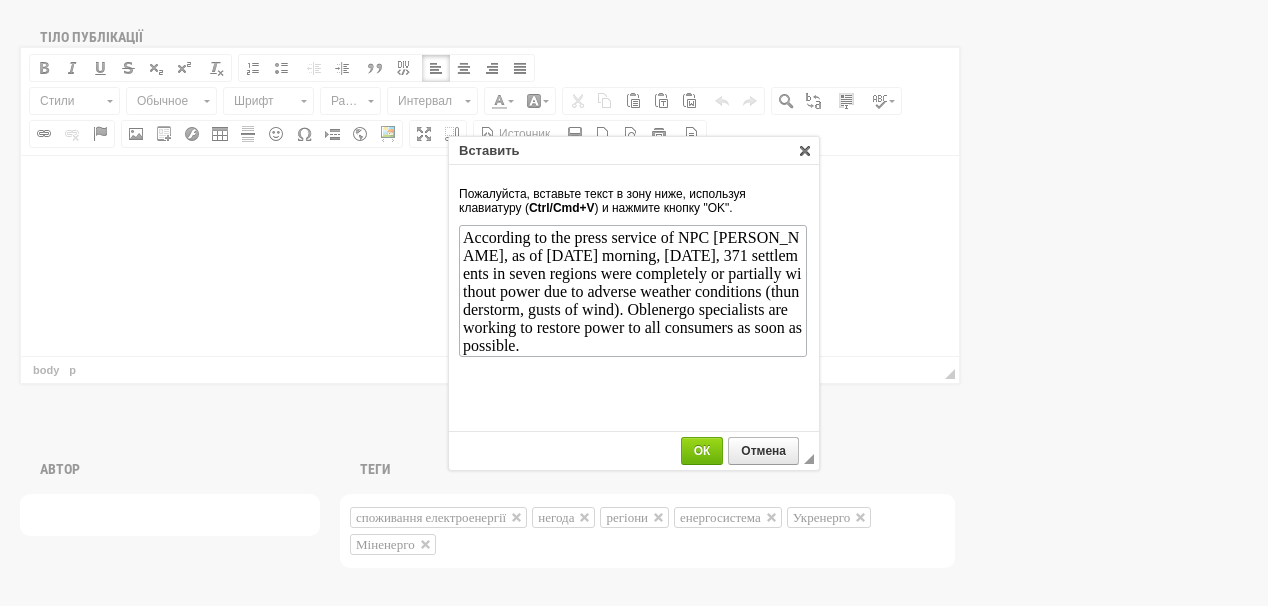 scroll, scrollTop: 0, scrollLeft: 0, axis: both 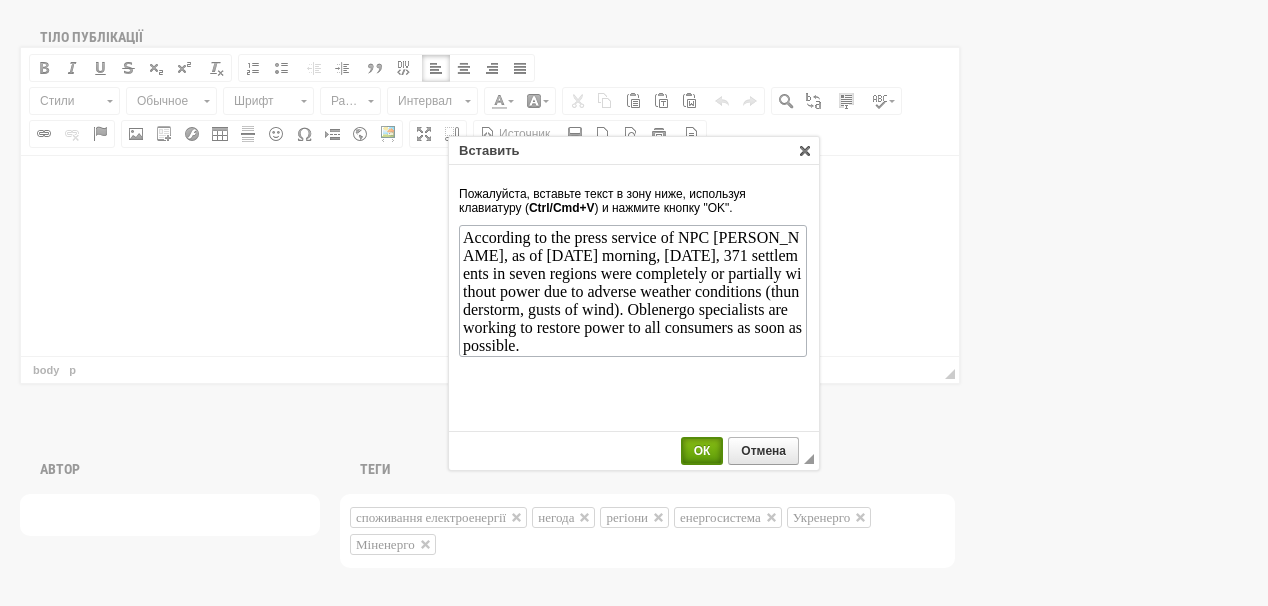 click on "ОК" at bounding box center (702, 451) 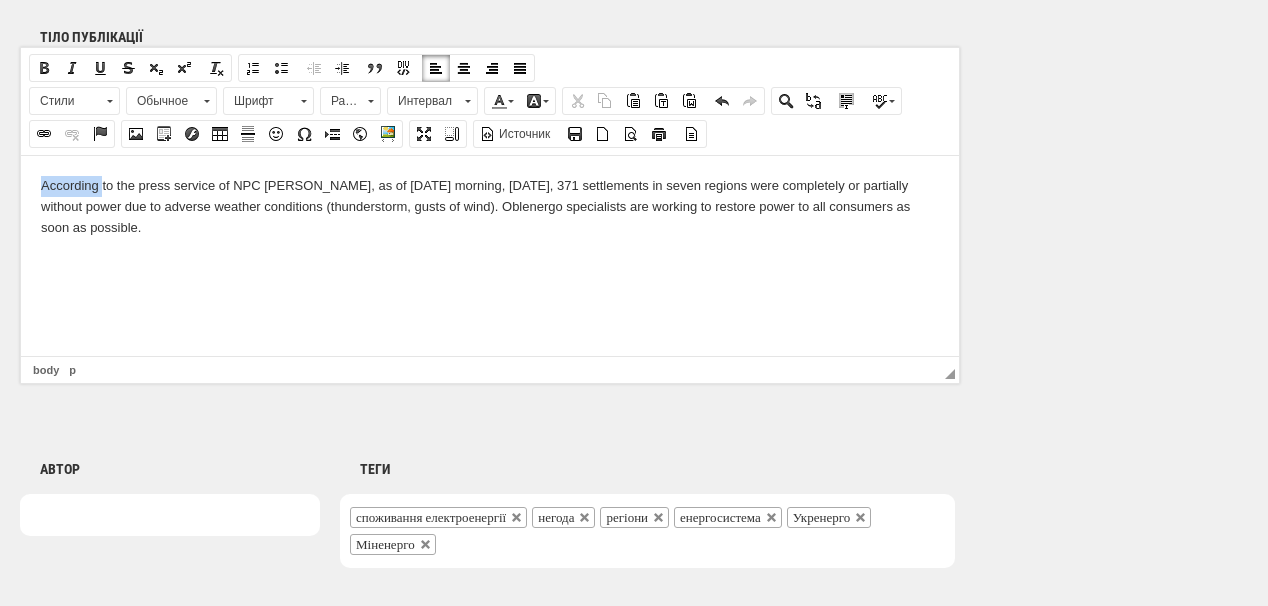drag, startPoint x: 37, startPoint y: 187, endPoint x: 64, endPoint y: 155, distance: 41.868843 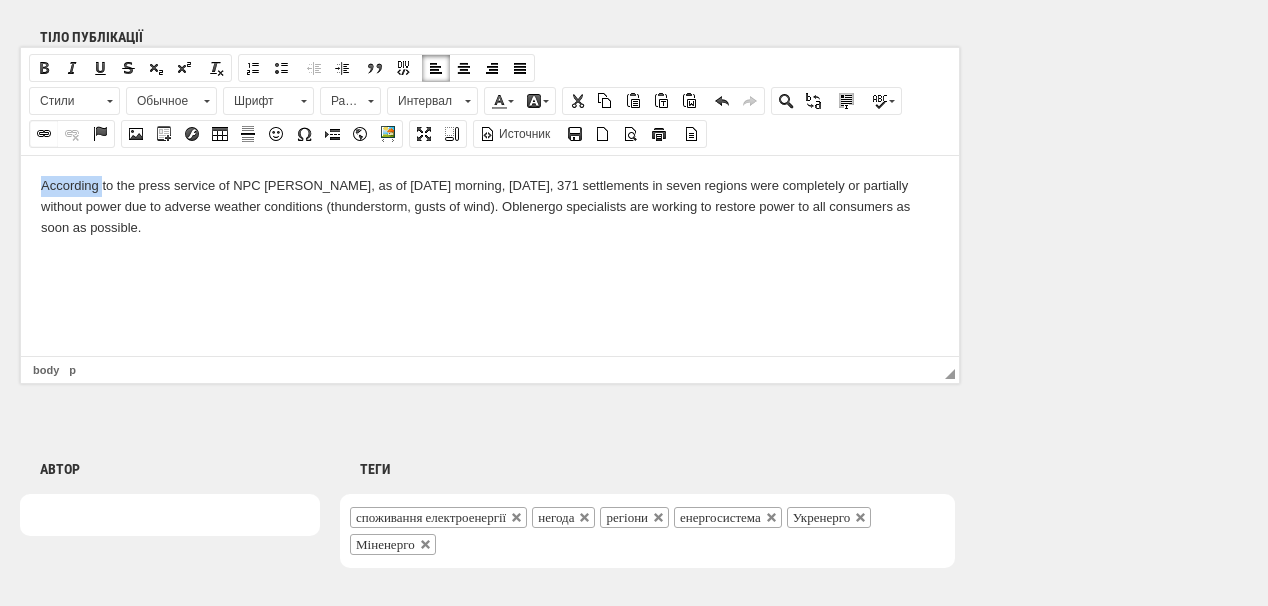click at bounding box center [44, 134] 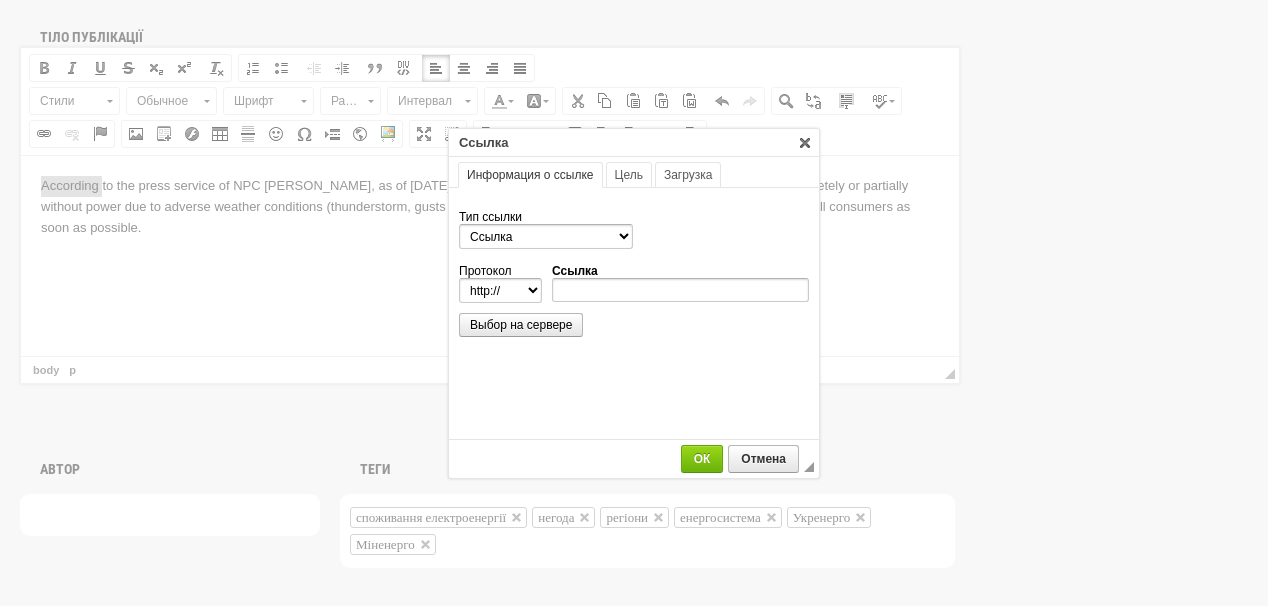 scroll, scrollTop: 0, scrollLeft: 0, axis: both 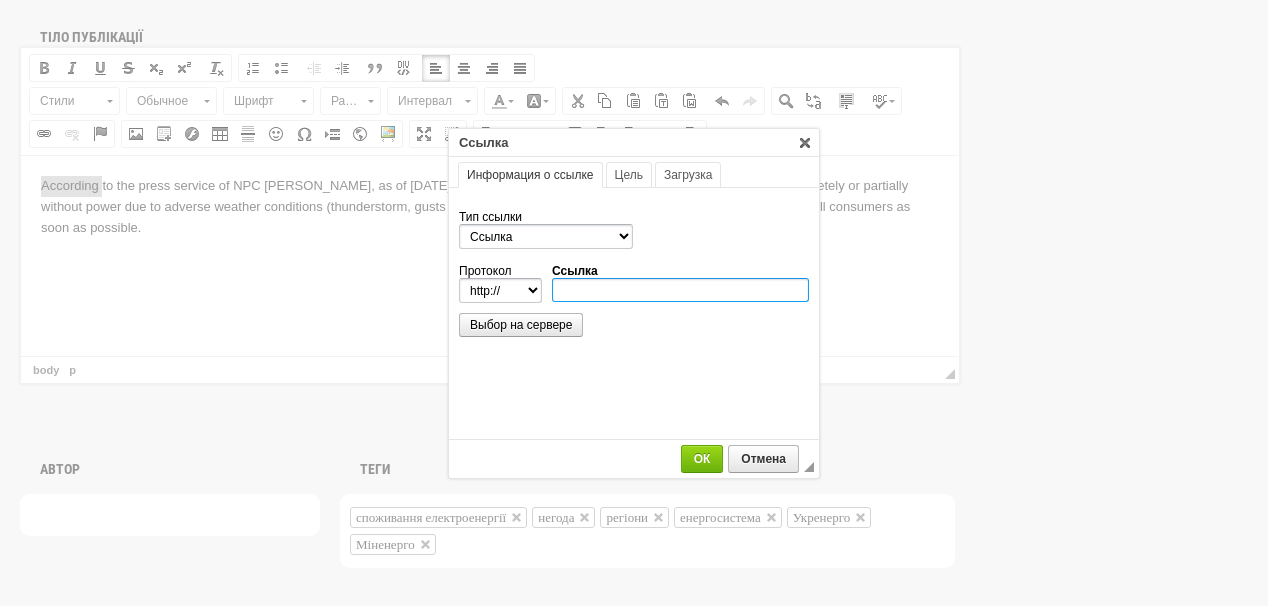 click on "Ссылка" at bounding box center [680, 290] 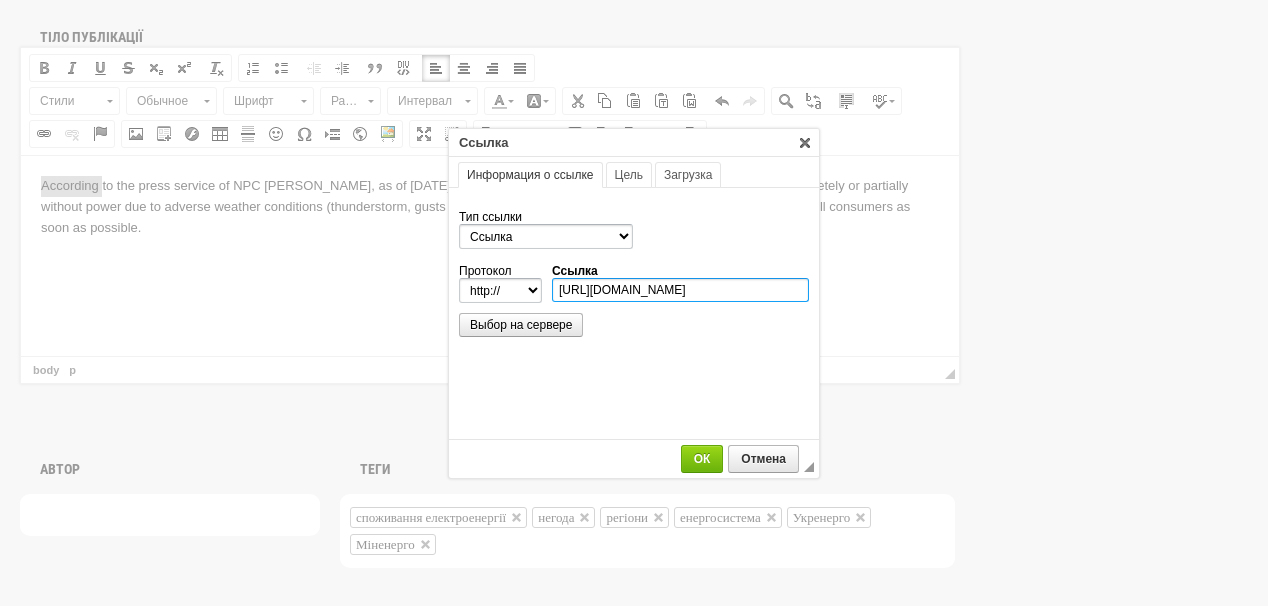 scroll, scrollTop: 0, scrollLeft: 639, axis: horizontal 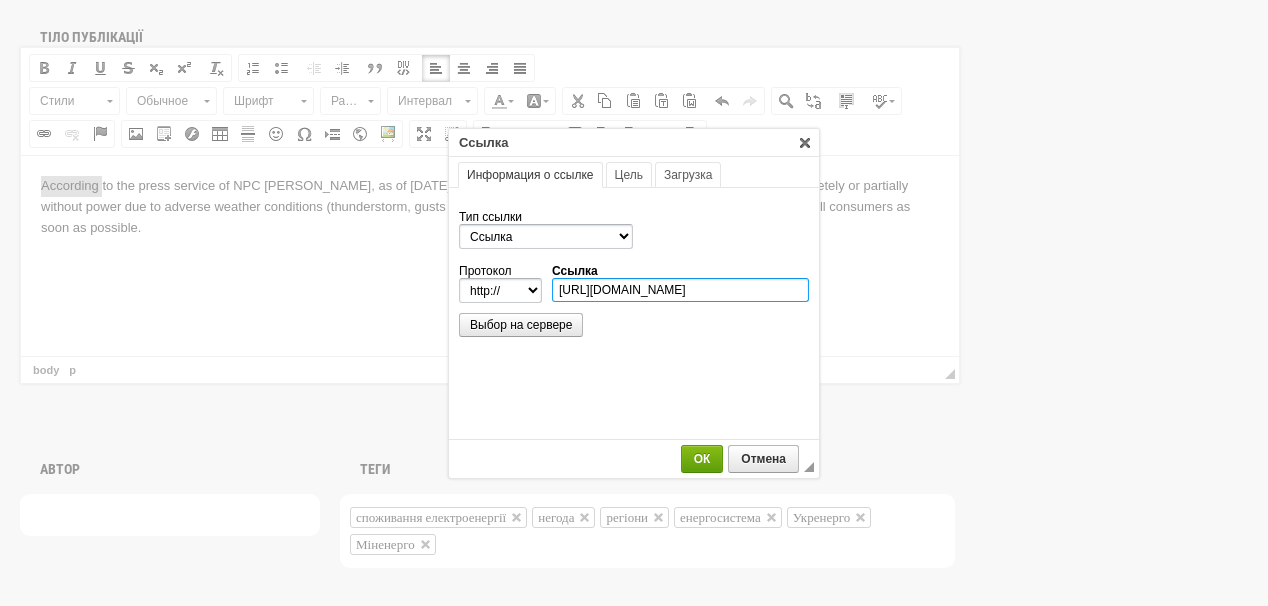 type on "https://www.facebook.com/npcukrenergo/posts/pfbid02tXoNd7EnUNthTPdqEdudfbu4bX6tiUc5SJgD3AsCsQ6ZnyaXgx1As7MTCvrrhnKul?rdid=DgkkAXOhYq2Mx6Es#" 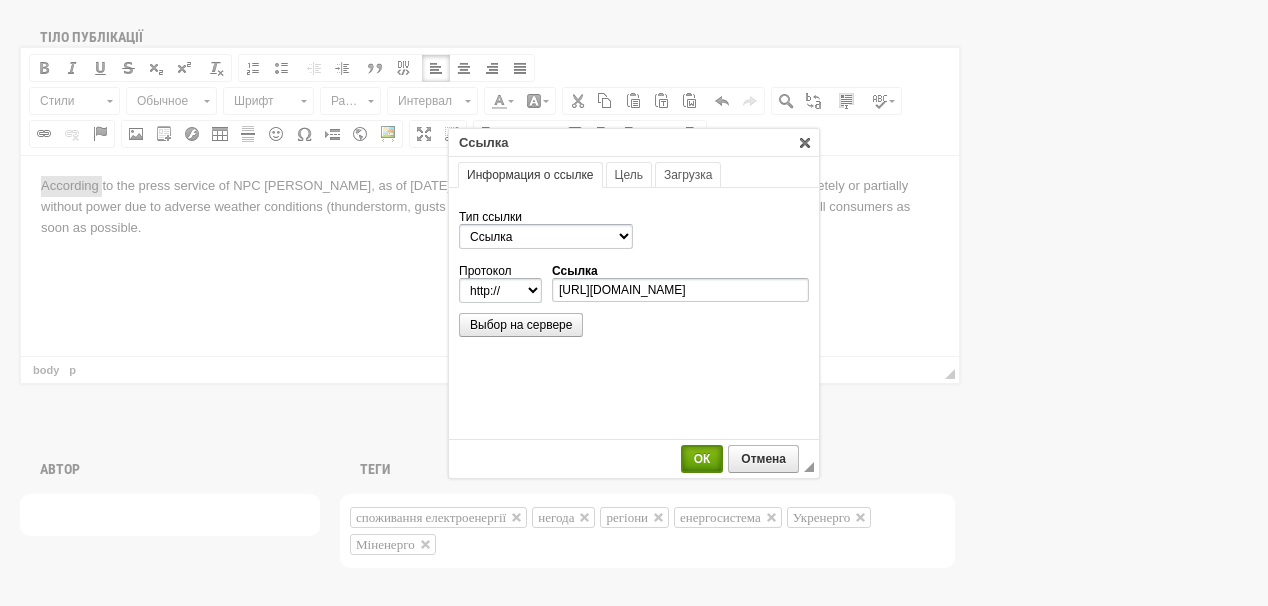 select on "https://" 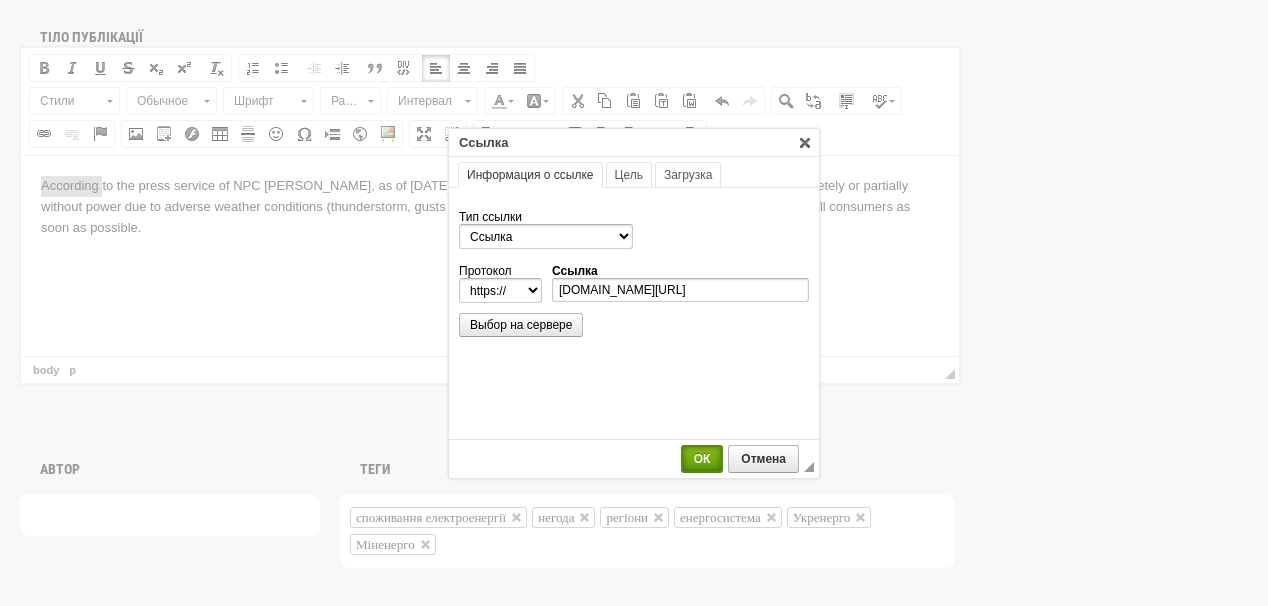 scroll, scrollTop: 0, scrollLeft: 0, axis: both 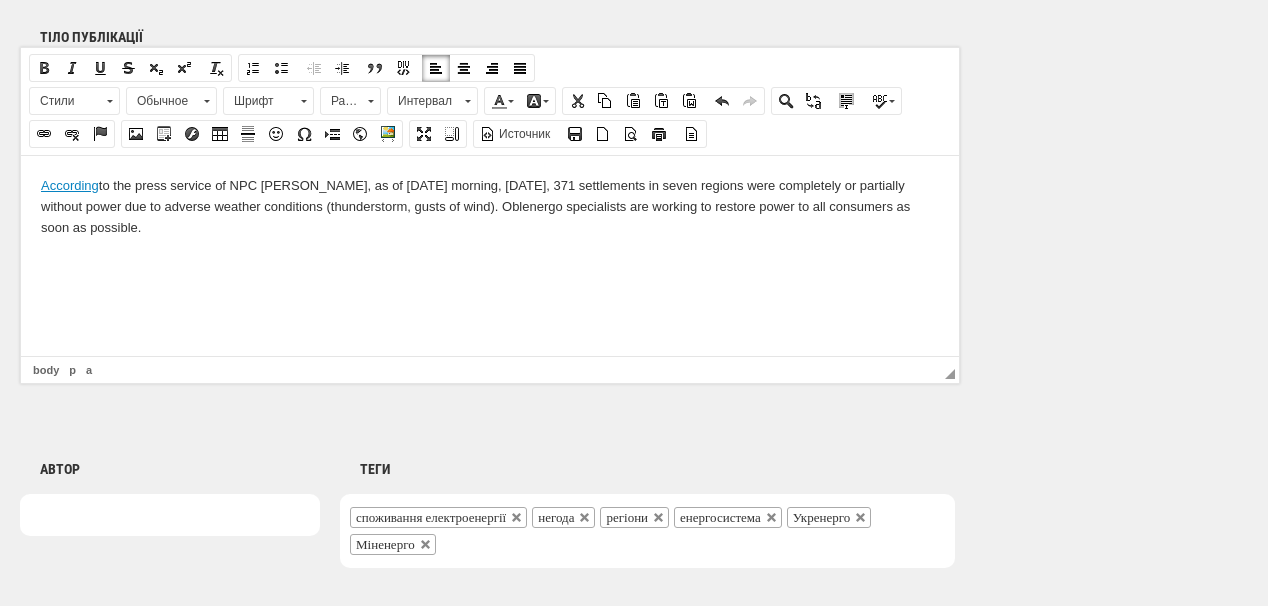 click on "According  to the press service of NPC Ukrenergo, as of Thursday morning, July 10, 371 settlements in seven regions were completely or partially without power due to adverse weather conditions (thunderstorm, gusts of wind). Oblenergo specialists are working to restore power to all consumers as soon as possible." at bounding box center (490, 206) 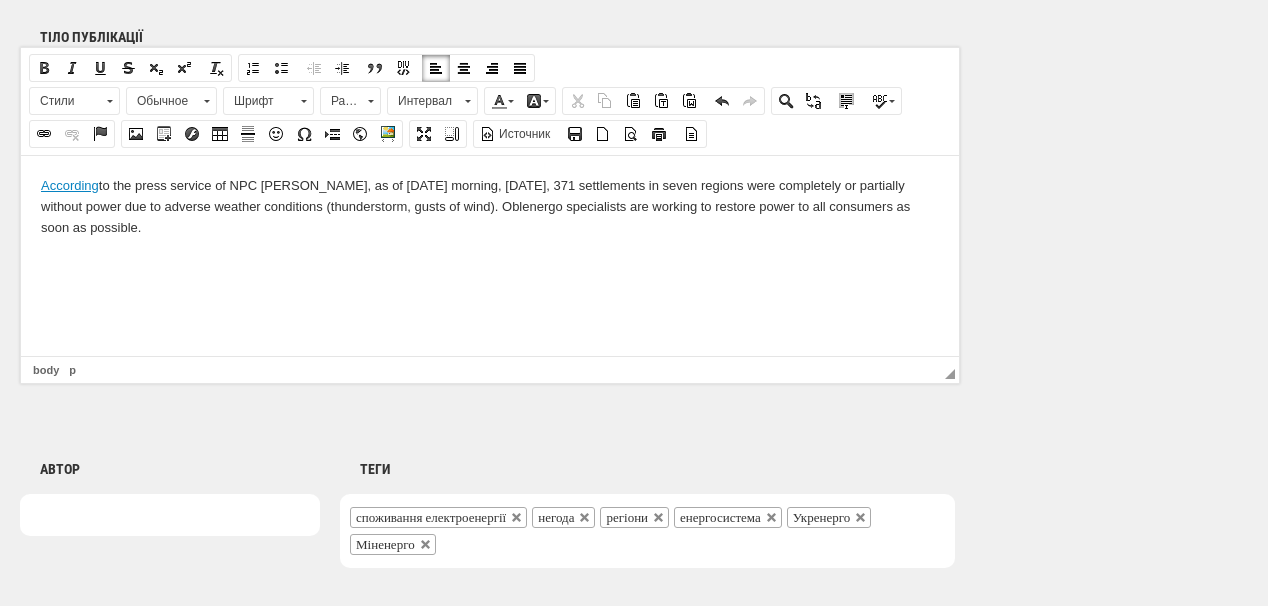 click at bounding box center (490, 260) 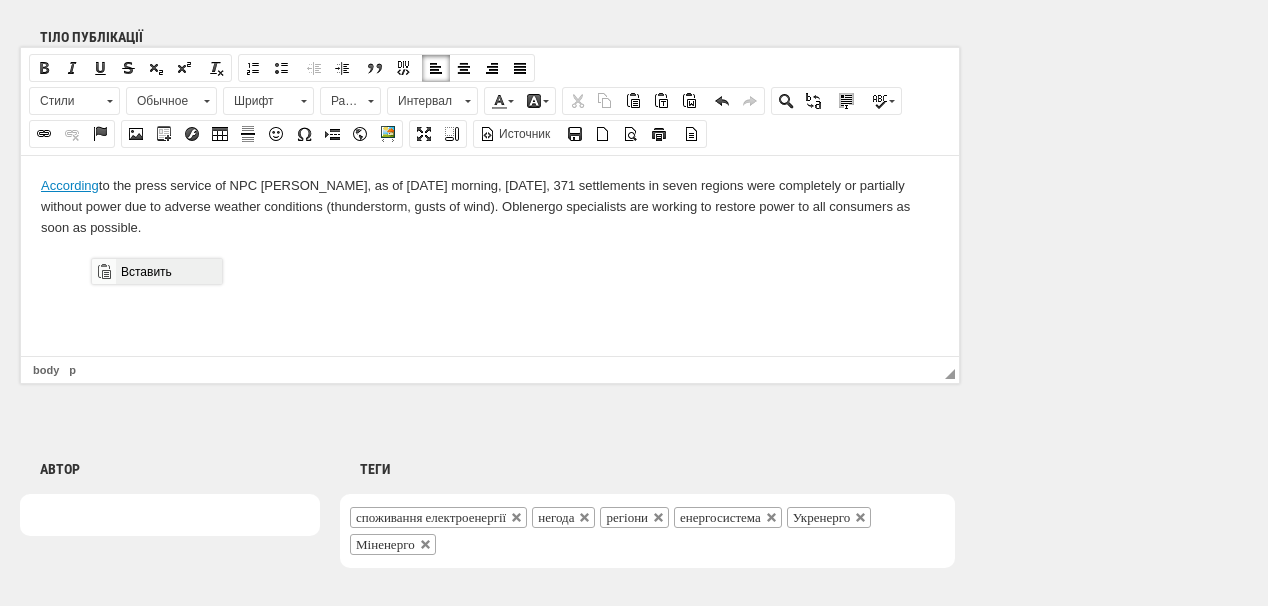 drag, startPoint x: 125, startPoint y: 274, endPoint x: 447, endPoint y: 541, distance: 418.29773 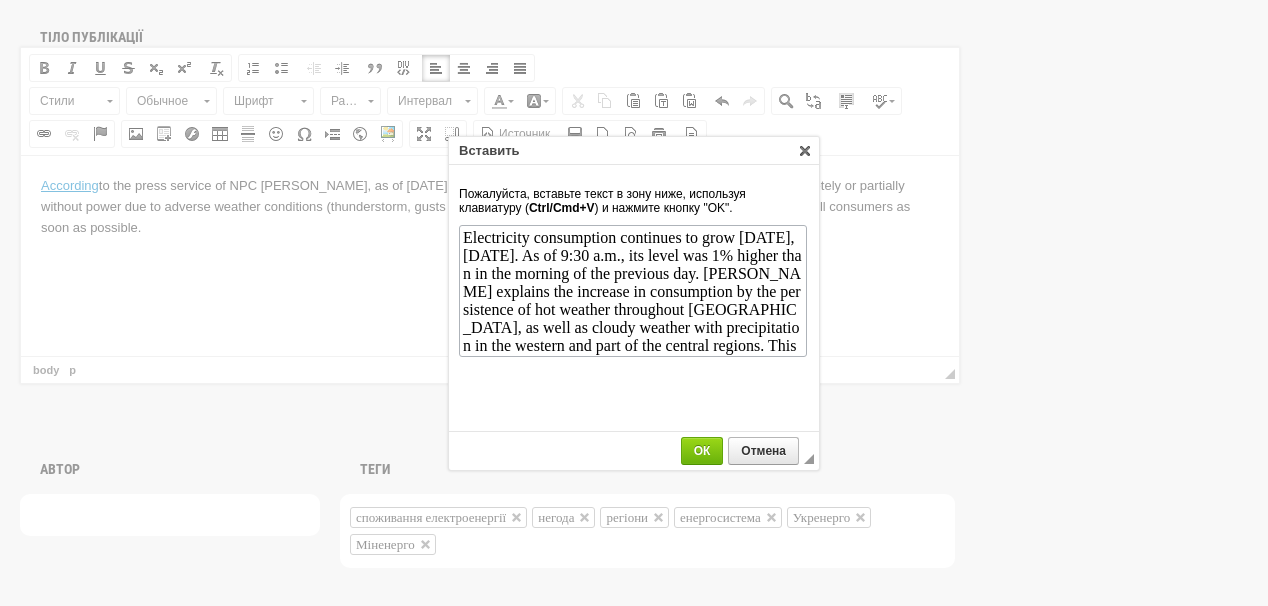 scroll, scrollTop: 56, scrollLeft: 0, axis: vertical 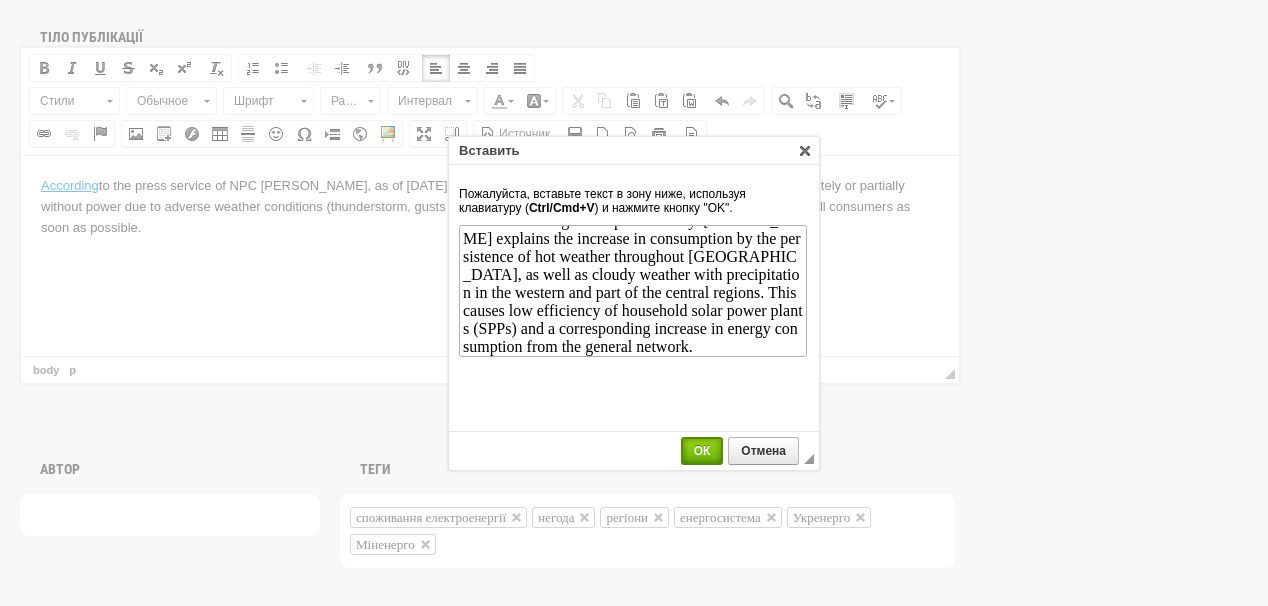 drag, startPoint x: 686, startPoint y: 456, endPoint x: 583, endPoint y: 422, distance: 108.46658 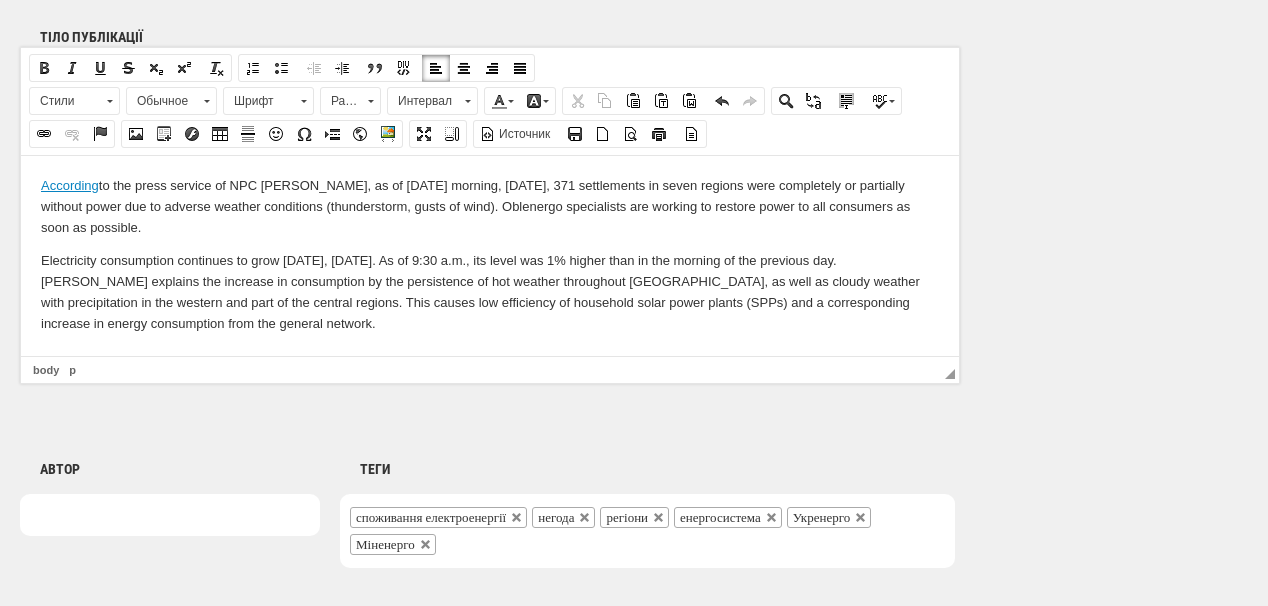 scroll, scrollTop: 0, scrollLeft: 0, axis: both 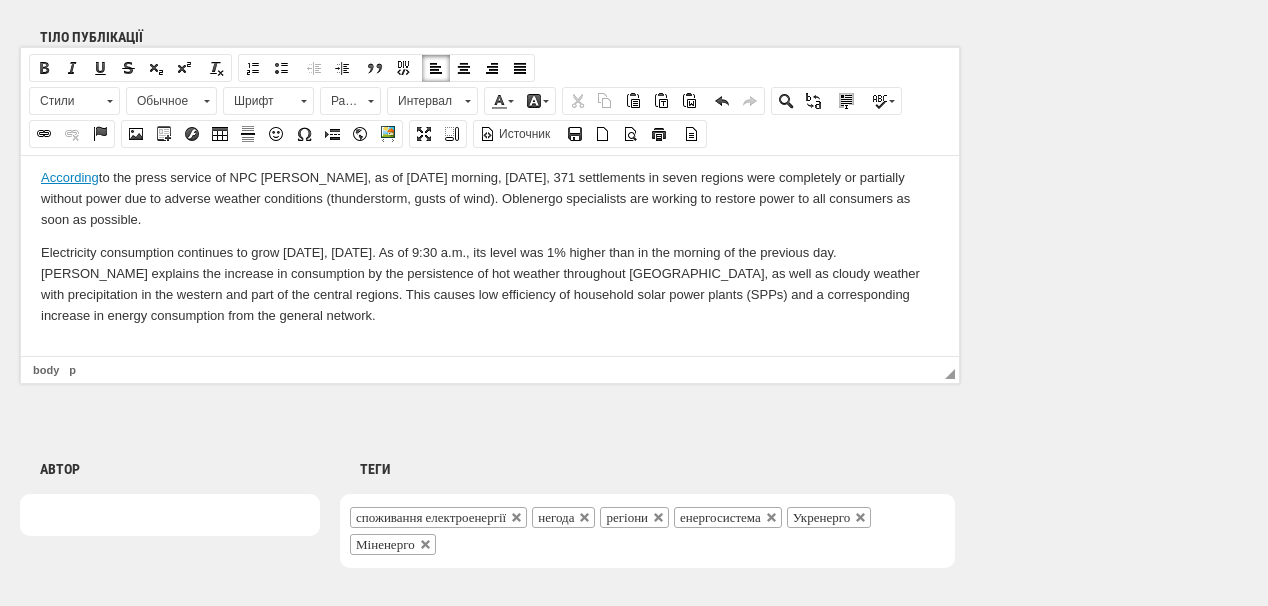 click at bounding box center [490, 349] 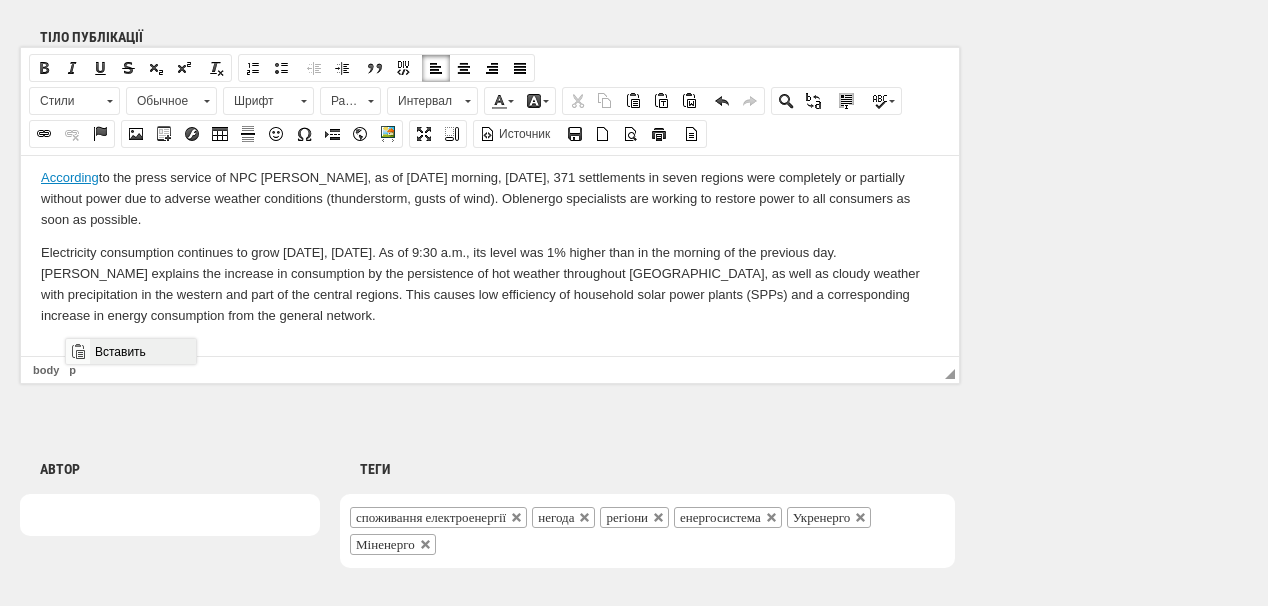 click on "Вставить" at bounding box center (142, 351) 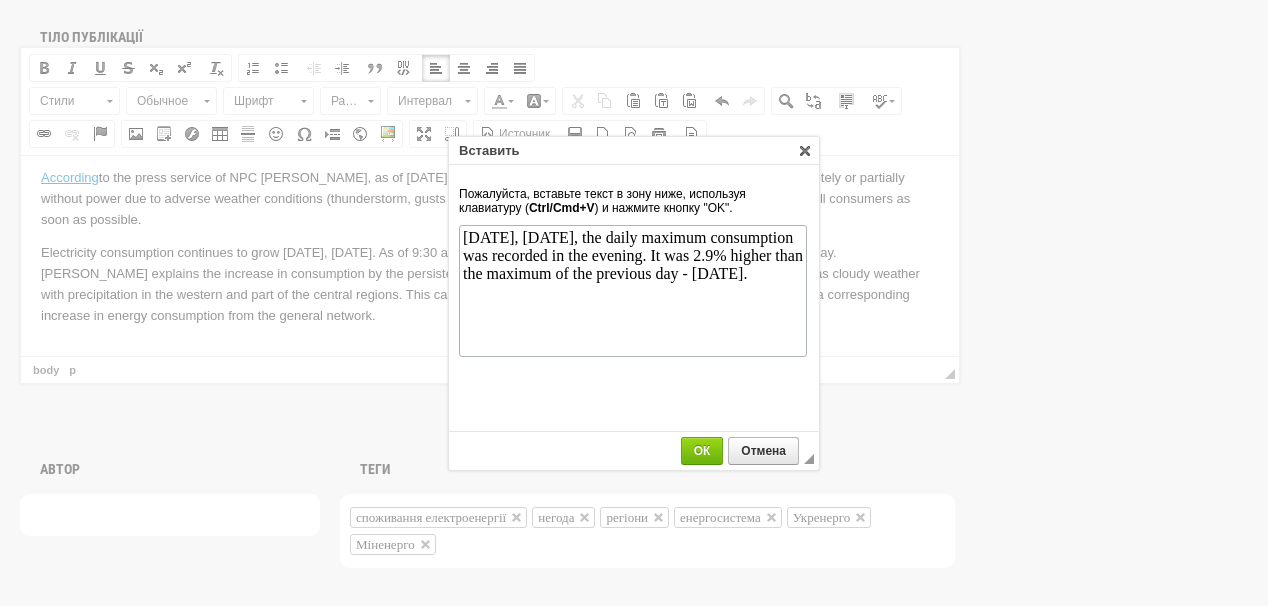 scroll, scrollTop: 0, scrollLeft: 0, axis: both 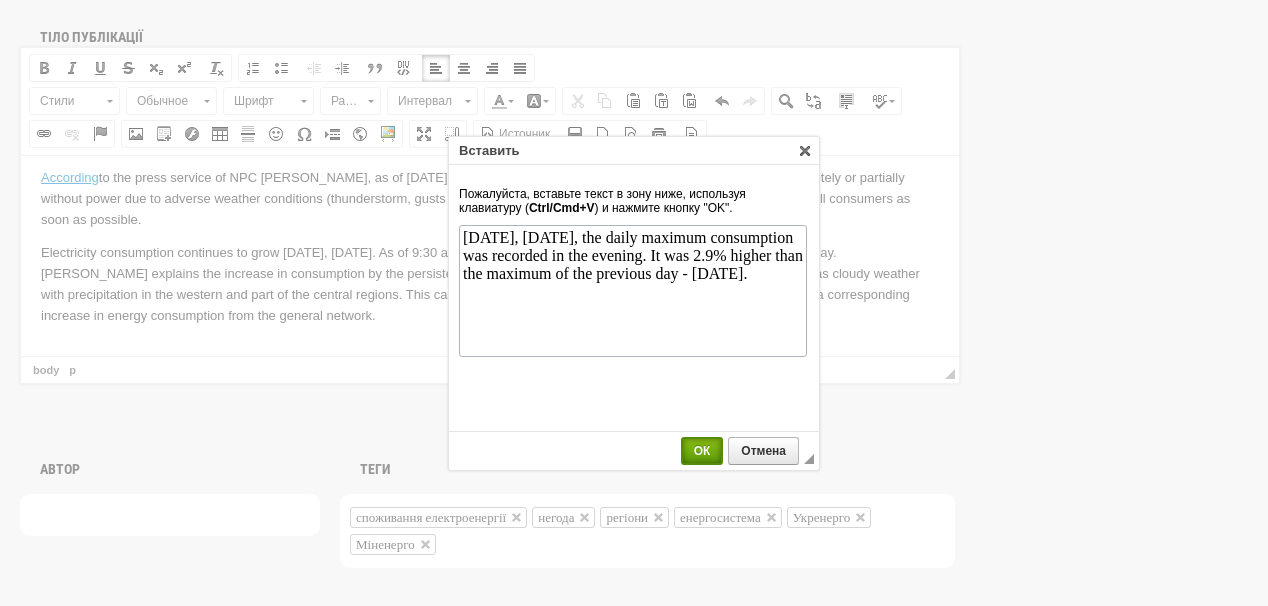 click on "ОК" at bounding box center (702, 451) 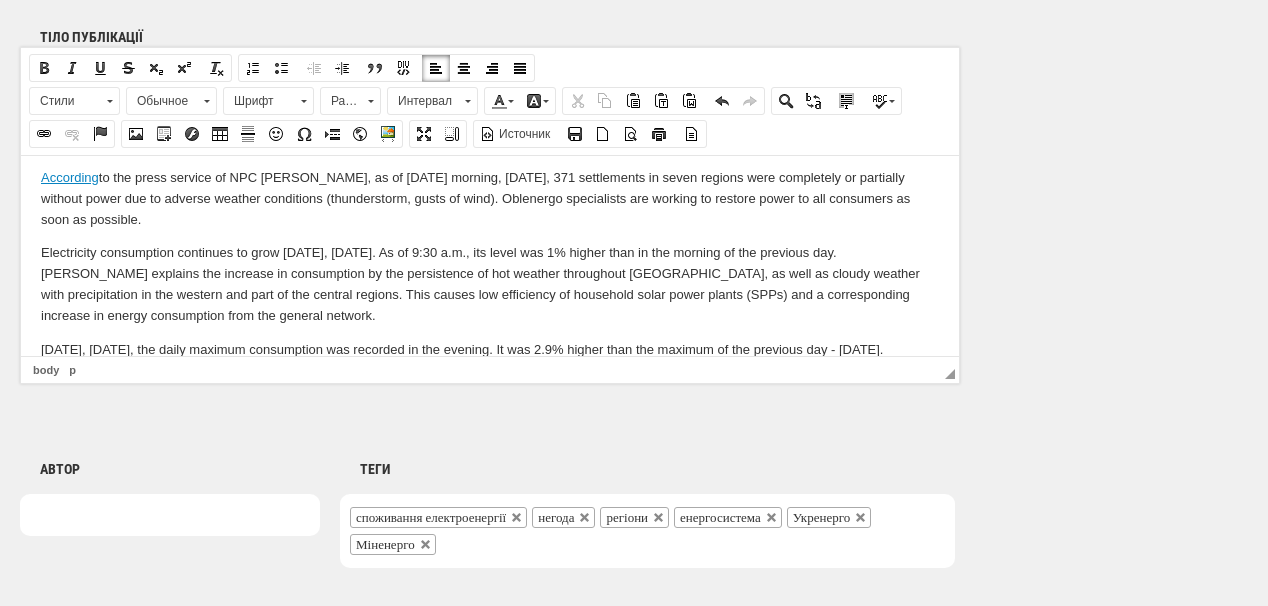 scroll, scrollTop: 42, scrollLeft: 0, axis: vertical 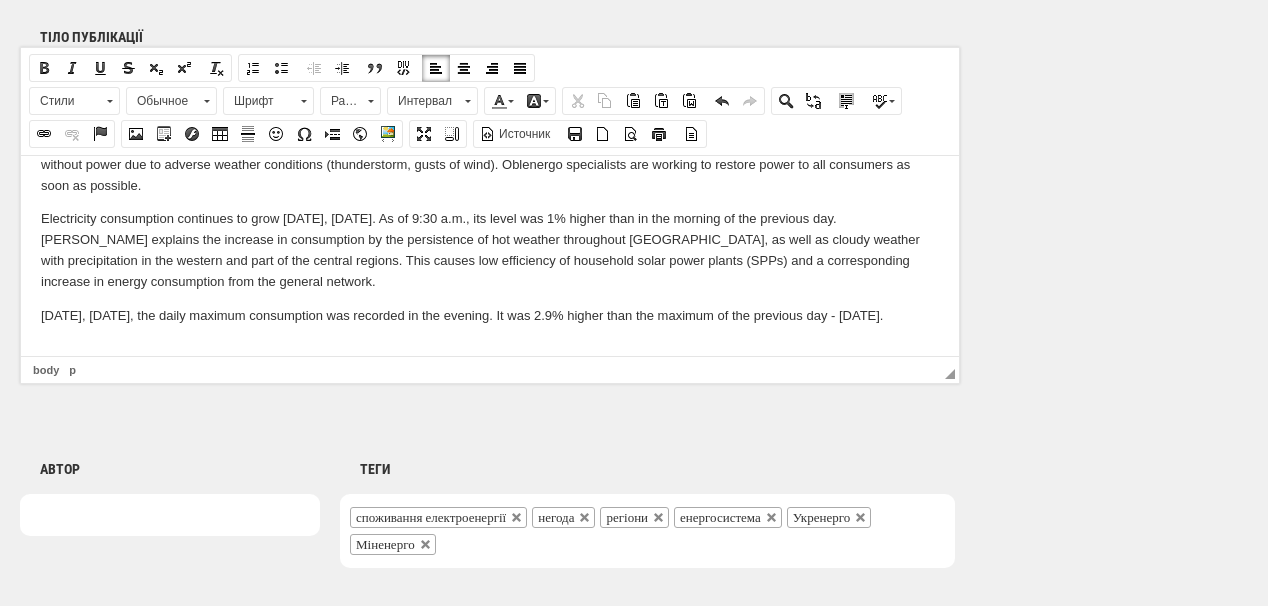 click at bounding box center [490, 348] 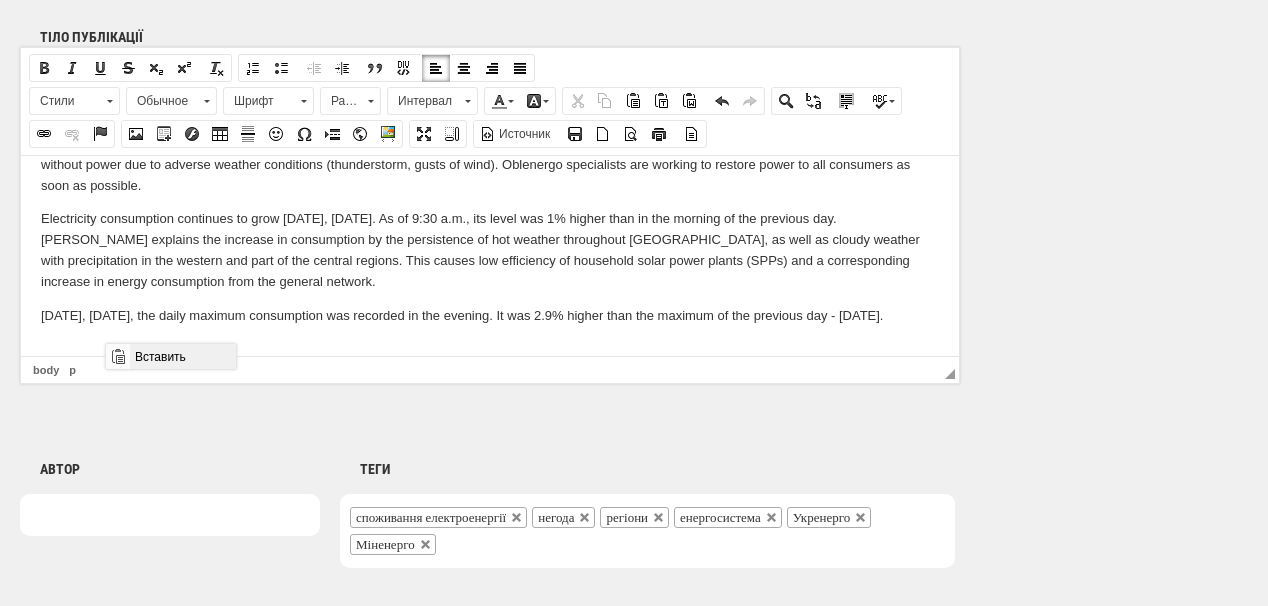 drag, startPoint x: 155, startPoint y: 357, endPoint x: 264, endPoint y: 701, distance: 360.85593 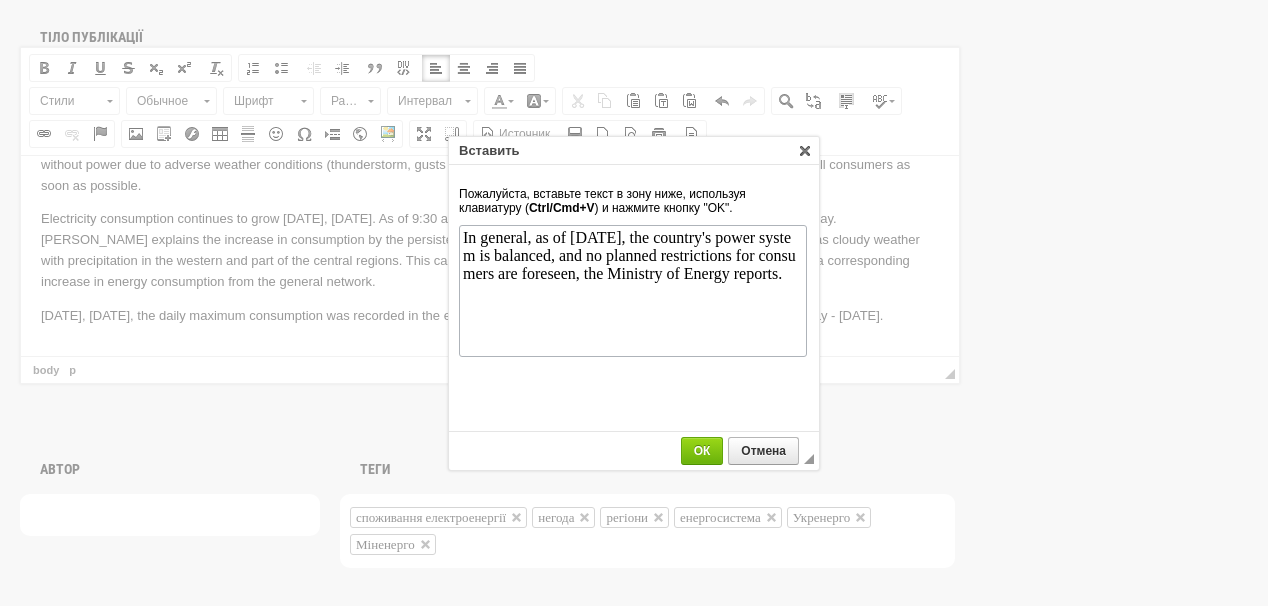scroll, scrollTop: 0, scrollLeft: 0, axis: both 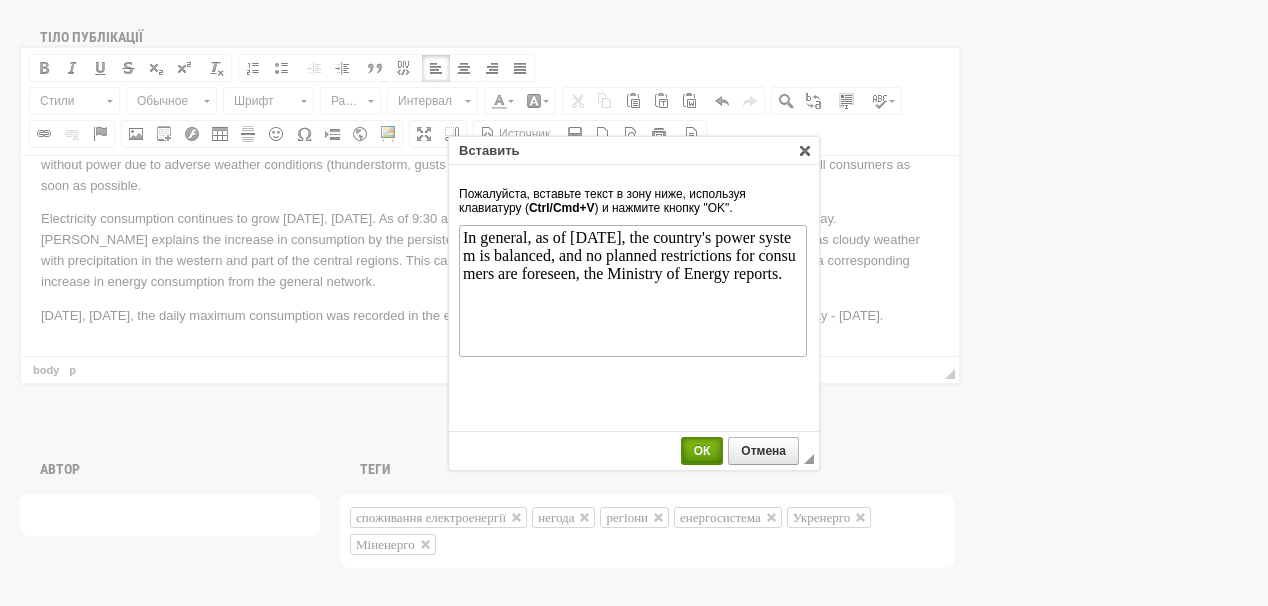 click on "ОК" at bounding box center [702, 451] 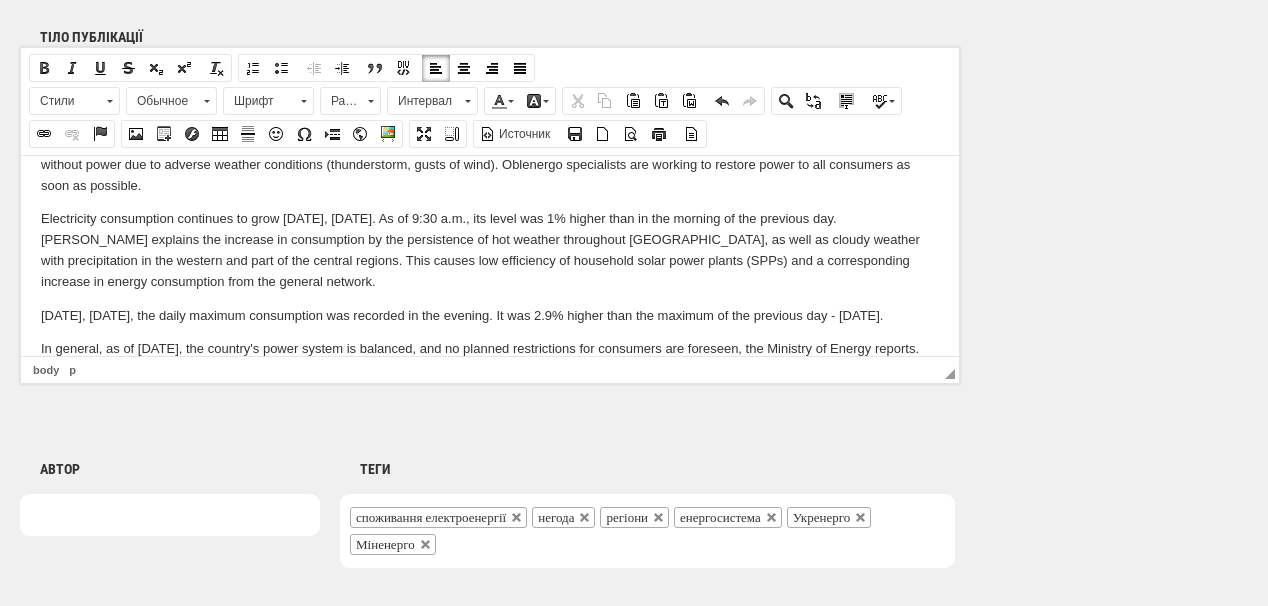 scroll, scrollTop: 66, scrollLeft: 0, axis: vertical 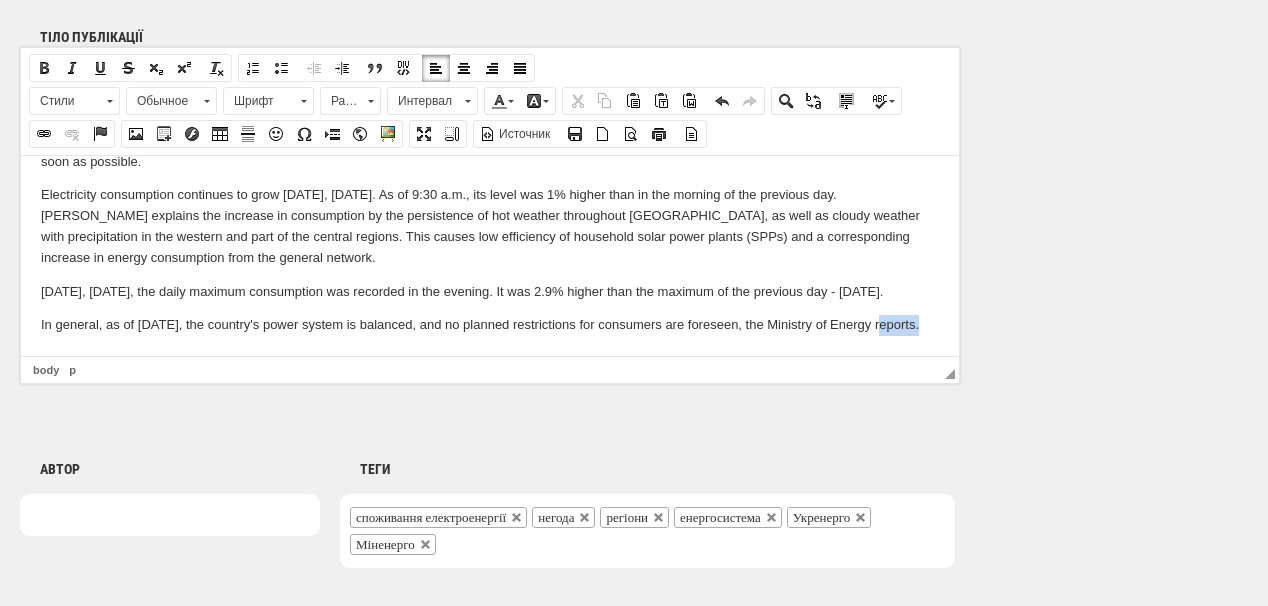 drag, startPoint x: 915, startPoint y: 347, endPoint x: 874, endPoint y: 342, distance: 41.303753 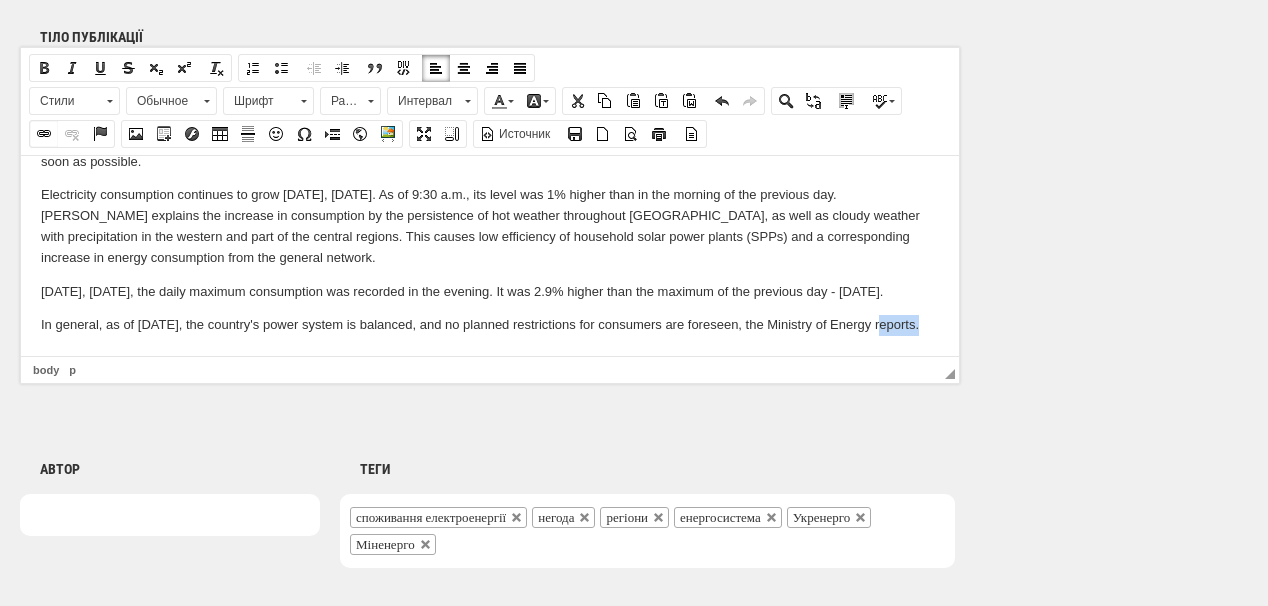 click at bounding box center (44, 134) 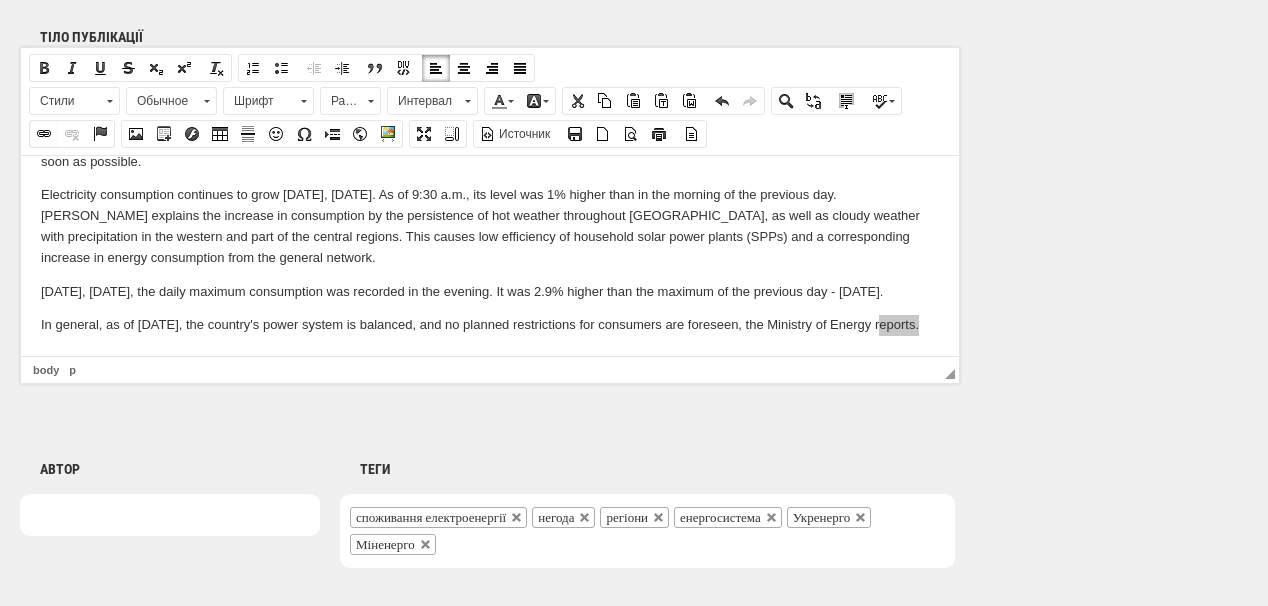 select on "http://" 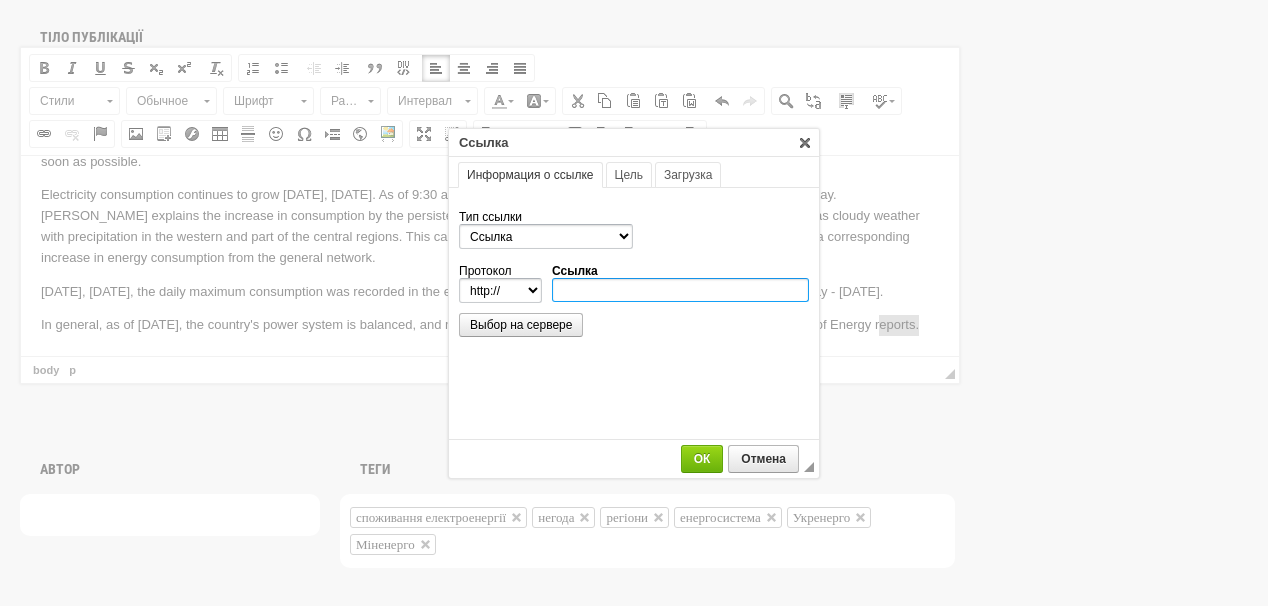 click on "Ссылка" at bounding box center [680, 290] 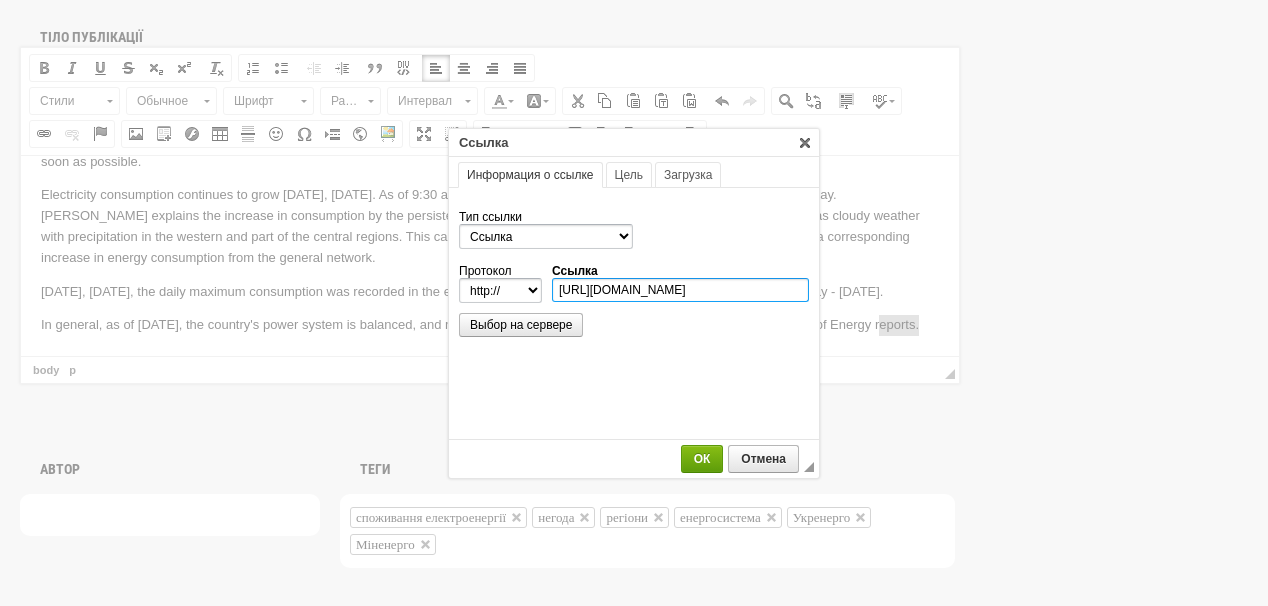 scroll, scrollTop: 0, scrollLeft: 144, axis: horizontal 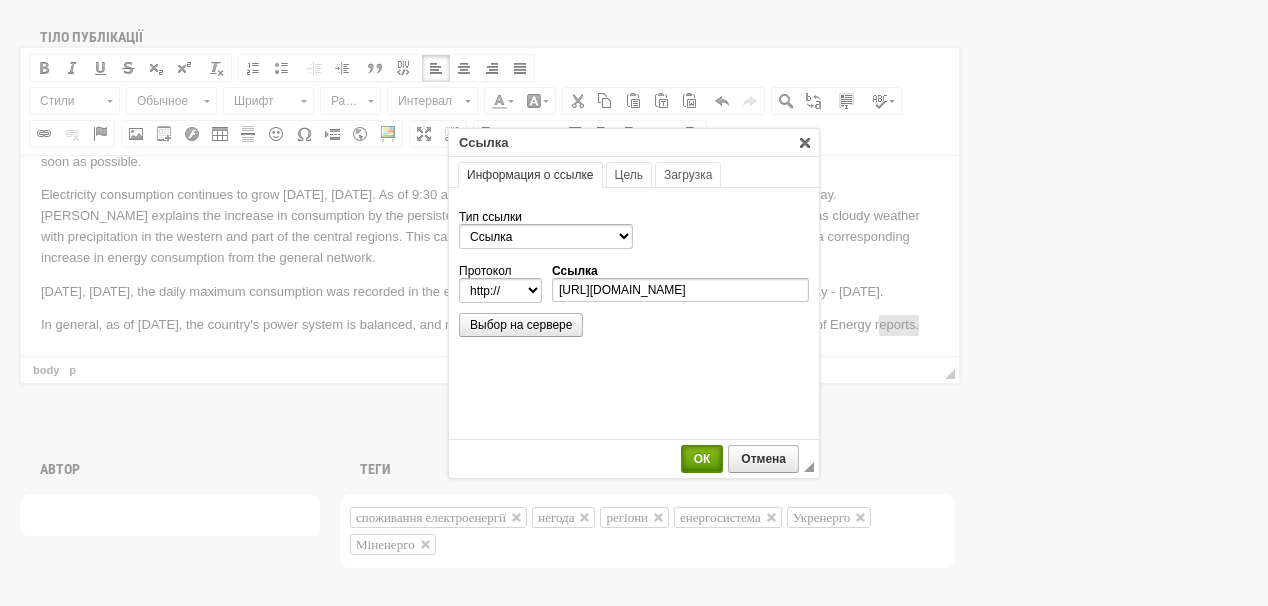 select on "https://" 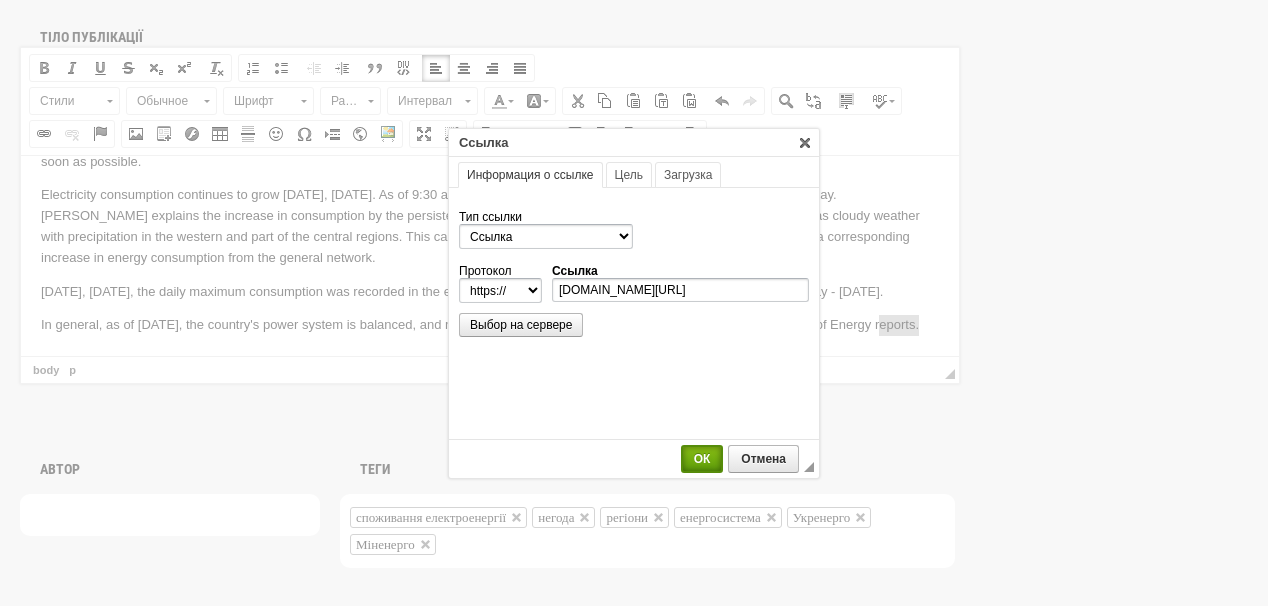 scroll, scrollTop: 0, scrollLeft: 0, axis: both 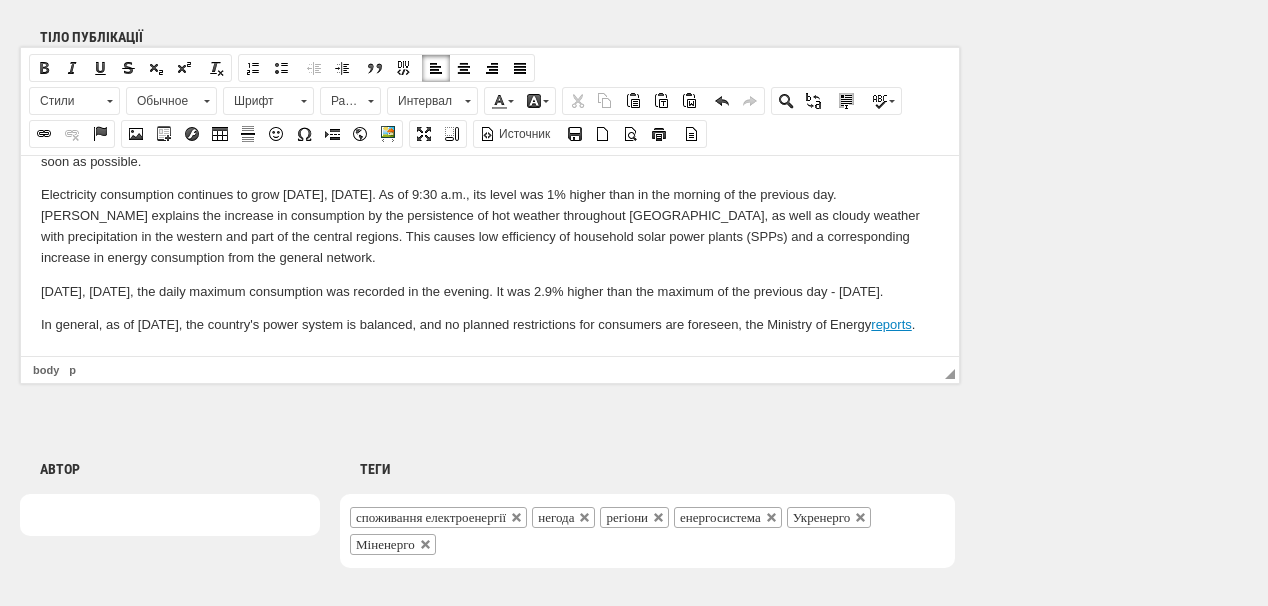 click on "According  to the press service of NPC Ukrenergo, as of Thursday morning, July 10, 371 settlements in seven regions were completely or partially without power due to adverse weather conditions (thunderstorm, gusts of wind). Oblenergo specialists are working to restore power to all consumers as soon as possible. Electricity consumption continues to grow today, July 10. As of 9:30 a.m., its level was 1% higher than in the morning of the previous day. Ukrenergo explains the increase in consumption by the persistence of hot weather throughout Ukraine, as well as cloudy weather with precipitation in the western and part of the central regions. This causes low efficiency of household solar power plants (SPPs) and a corresponding increase in energy consumption from the general network. Yesterday, July 9, the daily maximum consumption was recorded in the evening. It was 2.9% higher than the maximum of the previous day - on Tuesday. reports ." at bounding box center [490, 222] 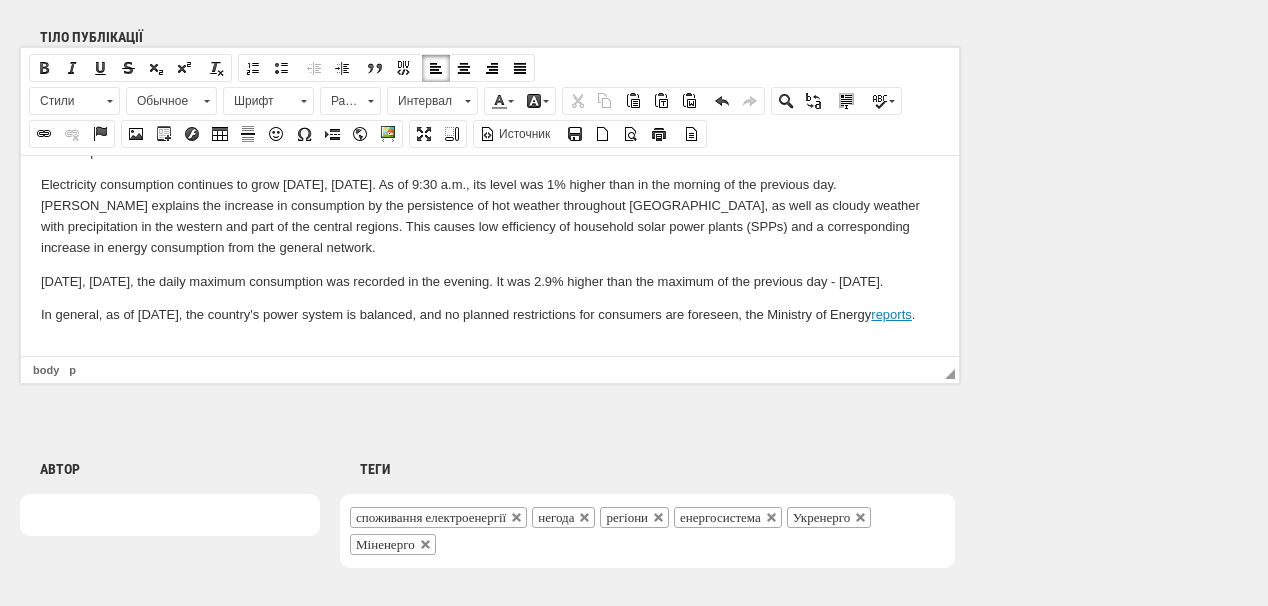click at bounding box center (490, 348) 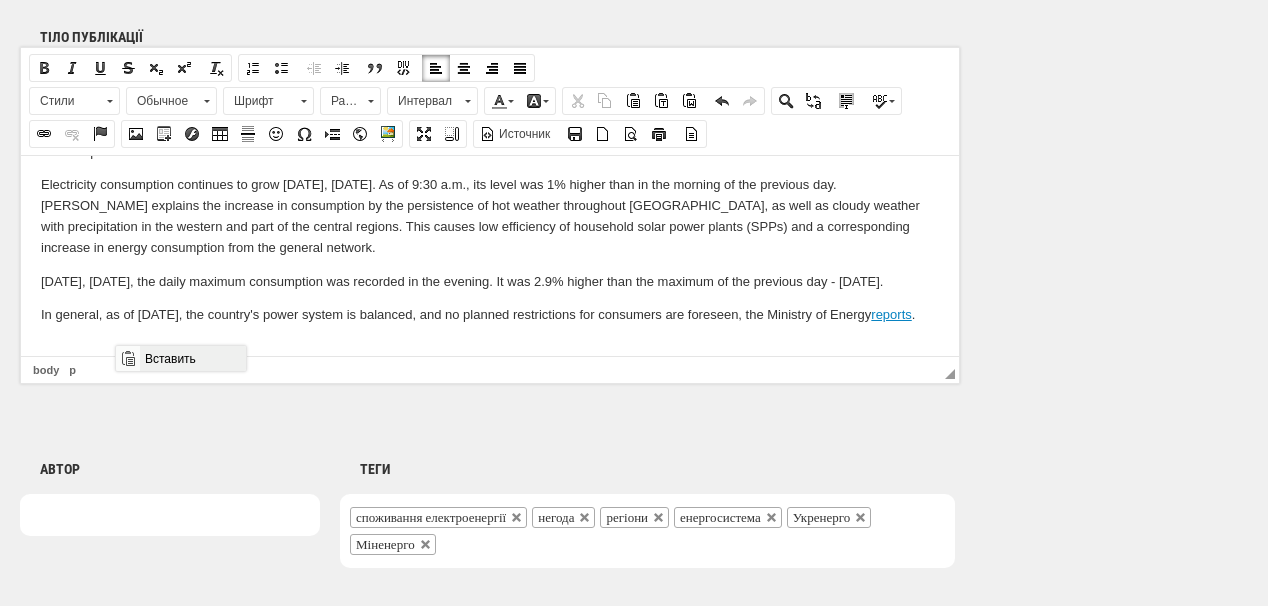 click on "Вставить" at bounding box center (192, 358) 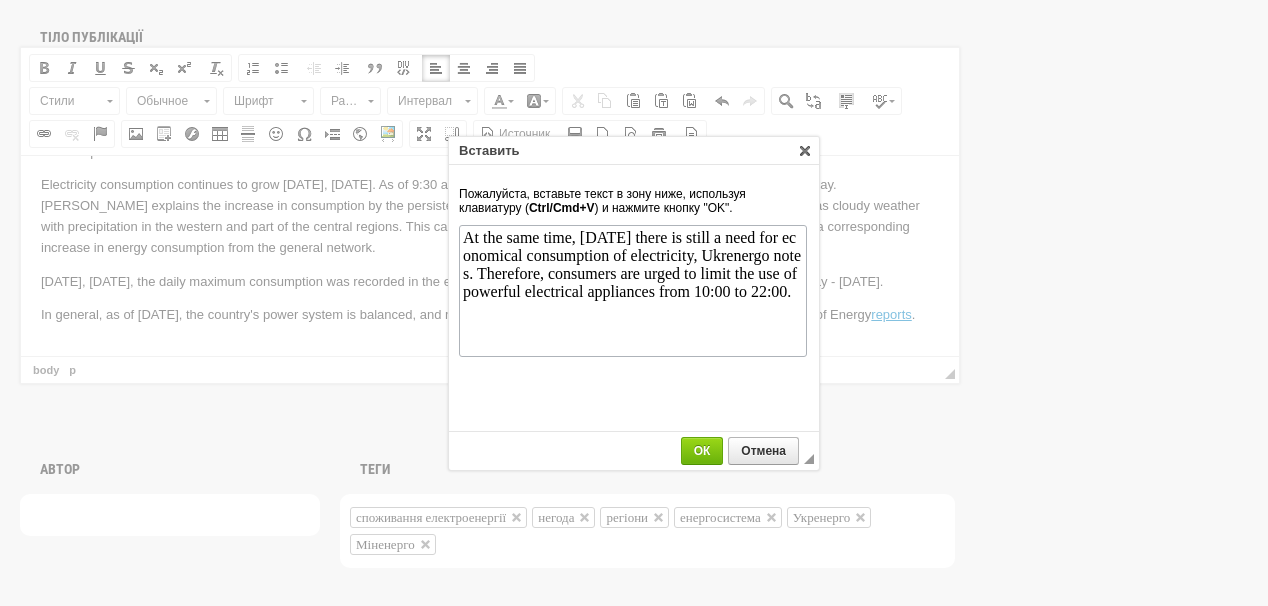 scroll, scrollTop: 0, scrollLeft: 0, axis: both 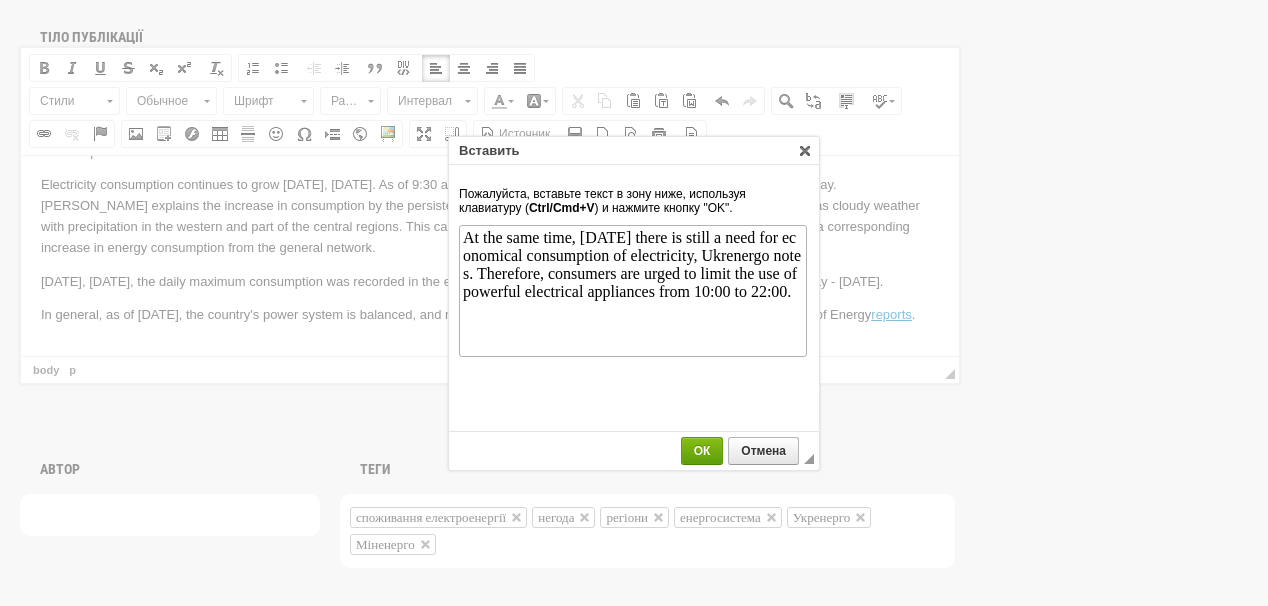 click on "ОК" at bounding box center [702, 451] 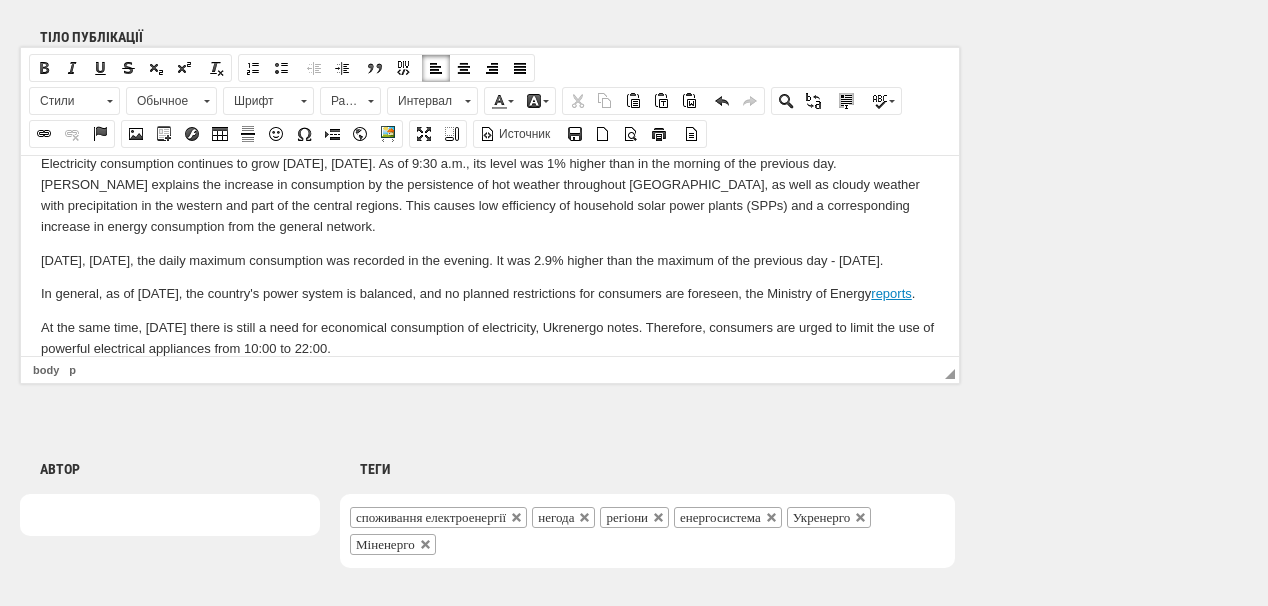 scroll, scrollTop: 131, scrollLeft: 0, axis: vertical 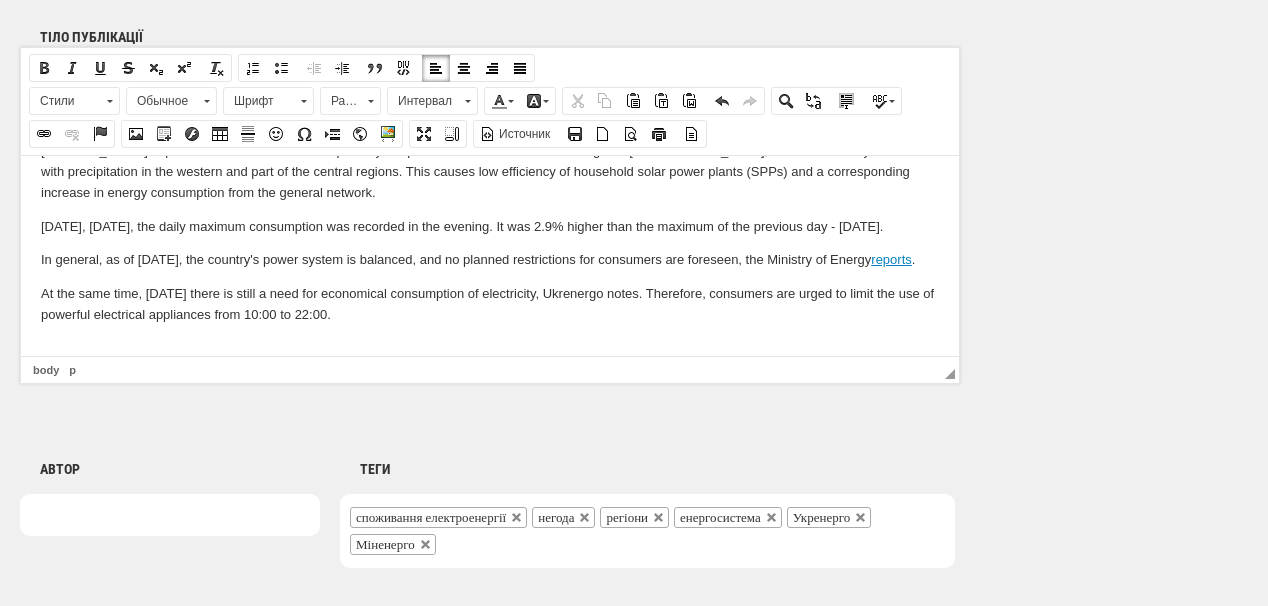 click on "According  to the press service of NPC Ukrenergo, as of Thursday morning, July 10, 371 settlements in seven regions were completely or partially without power due to adverse weather conditions (thunderstorm, gusts of wind). Oblenergo specialists are working to restore power to all consumers as soon as possible. Electricity consumption continues to grow today, July 10. As of 9:30 a.m., its level was 1% higher than in the morning of the previous day. Ukrenergo explains the increase in consumption by the persistence of hot weather throughout Ukraine, as well as cloudy weather with precipitation in the western and part of the central regions. This causes low efficiency of household solar power plants (SPPs) and a corresponding increase in energy consumption from the general network. Yesterday, July 9, the daily maximum consumption was recorded in the evening. It was 2.9% higher than the maximum of the previous day - on Tuesday. reports ." at bounding box center (490, 201) 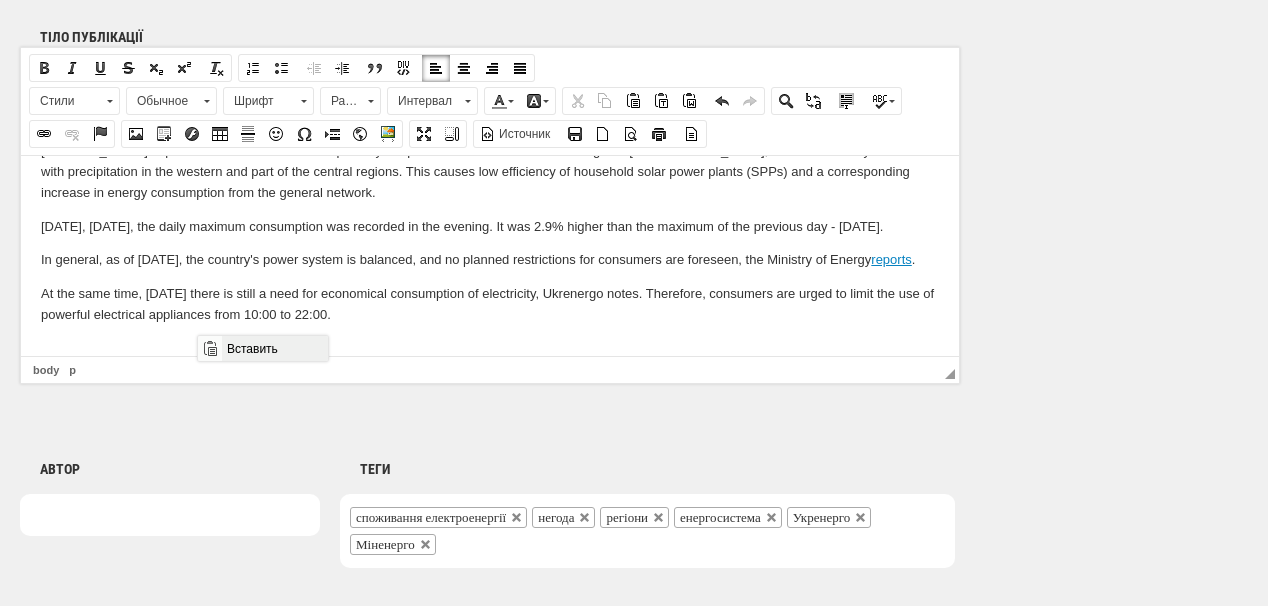 click on "Вставить" at bounding box center (274, 348) 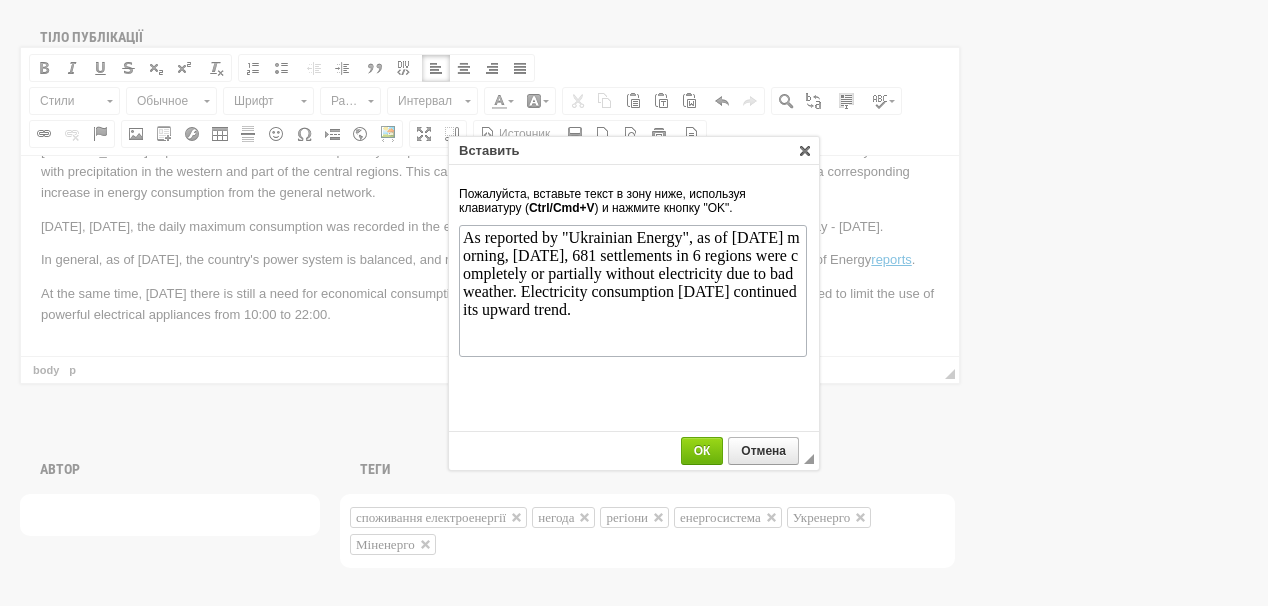 scroll, scrollTop: 0, scrollLeft: 0, axis: both 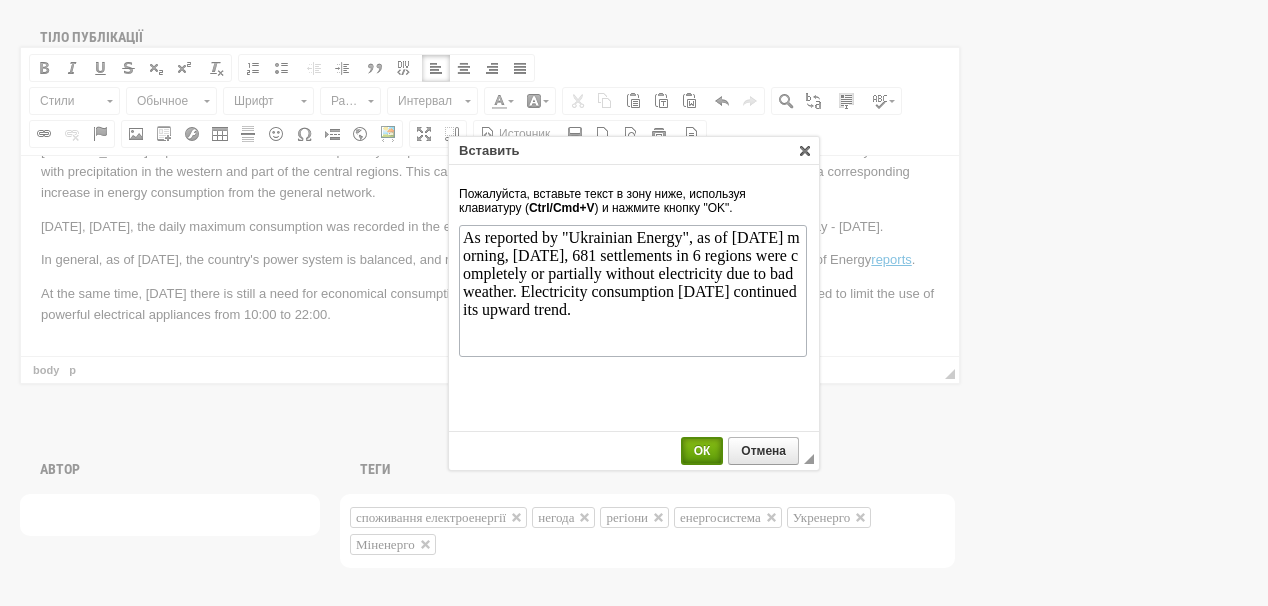 click on "ОК" at bounding box center (702, 451) 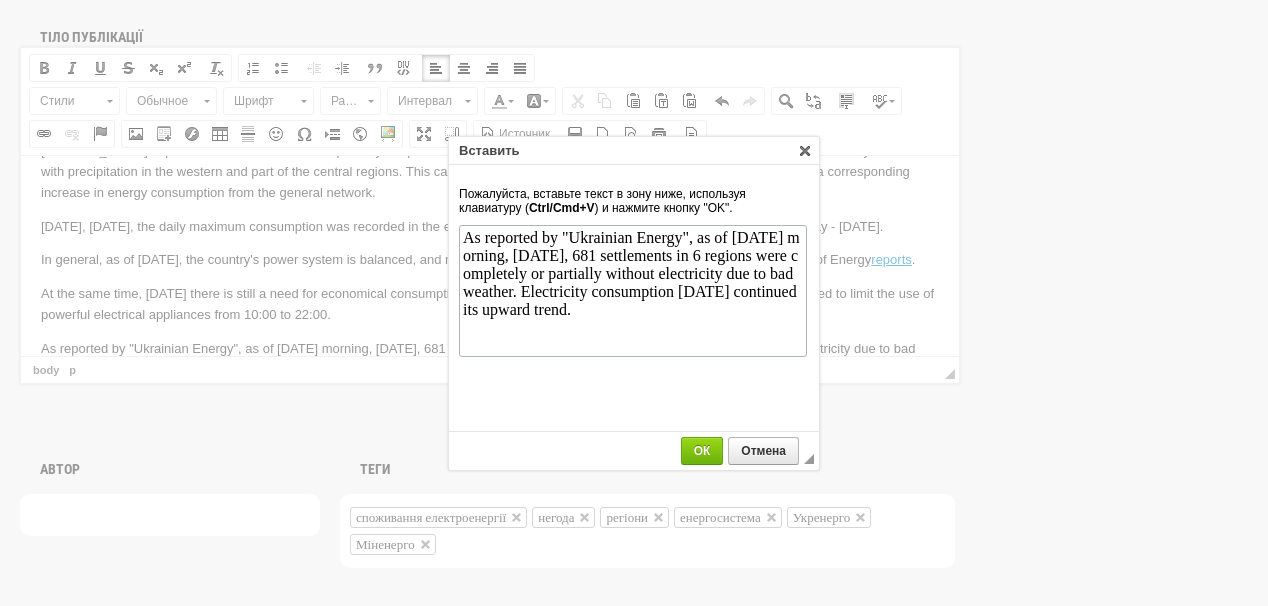 scroll, scrollTop: 152, scrollLeft: 0, axis: vertical 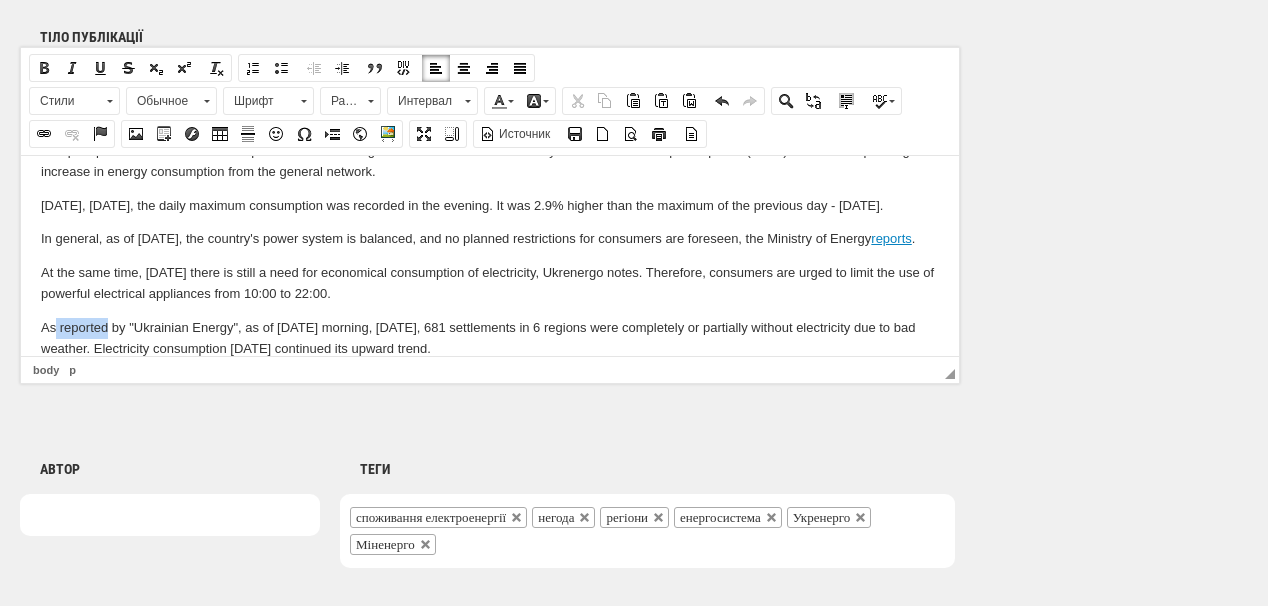 drag, startPoint x: 57, startPoint y: 324, endPoint x: 107, endPoint y: 326, distance: 50.039986 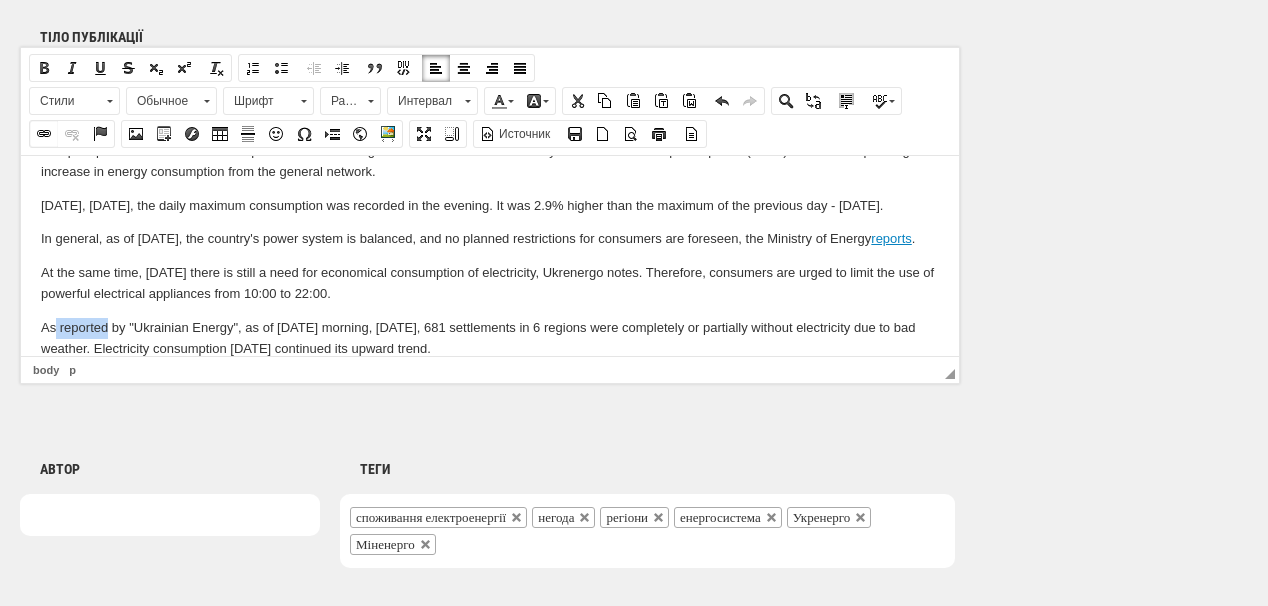 click at bounding box center (44, 134) 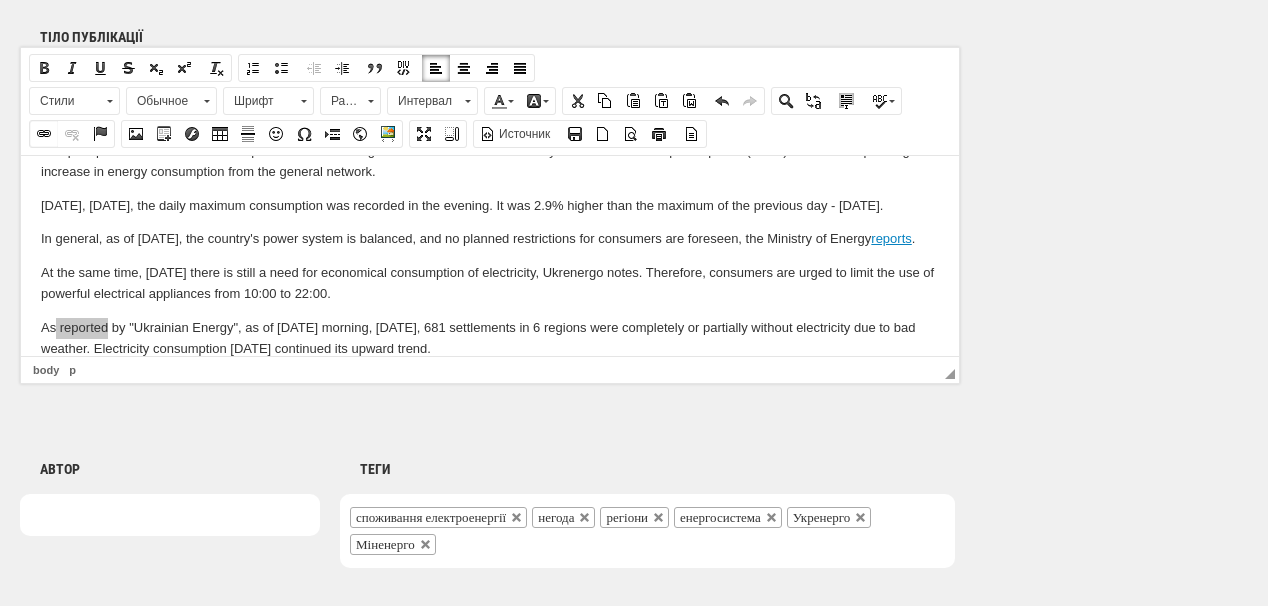 select on "http://" 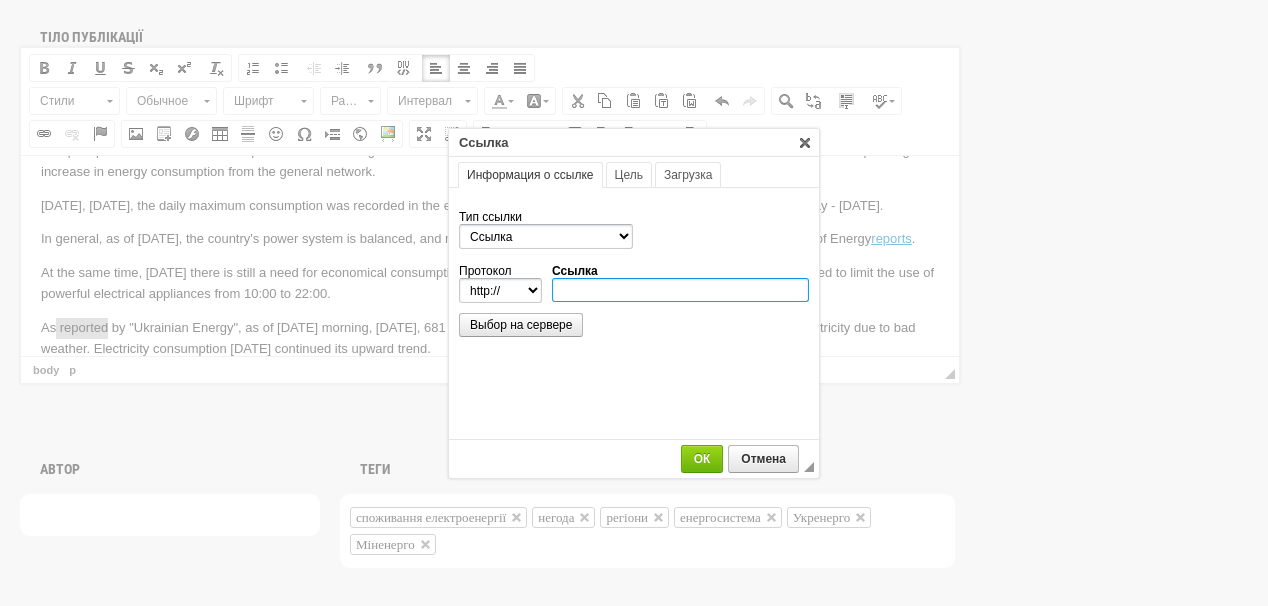 click on "Ссылка" at bounding box center (680, 290) 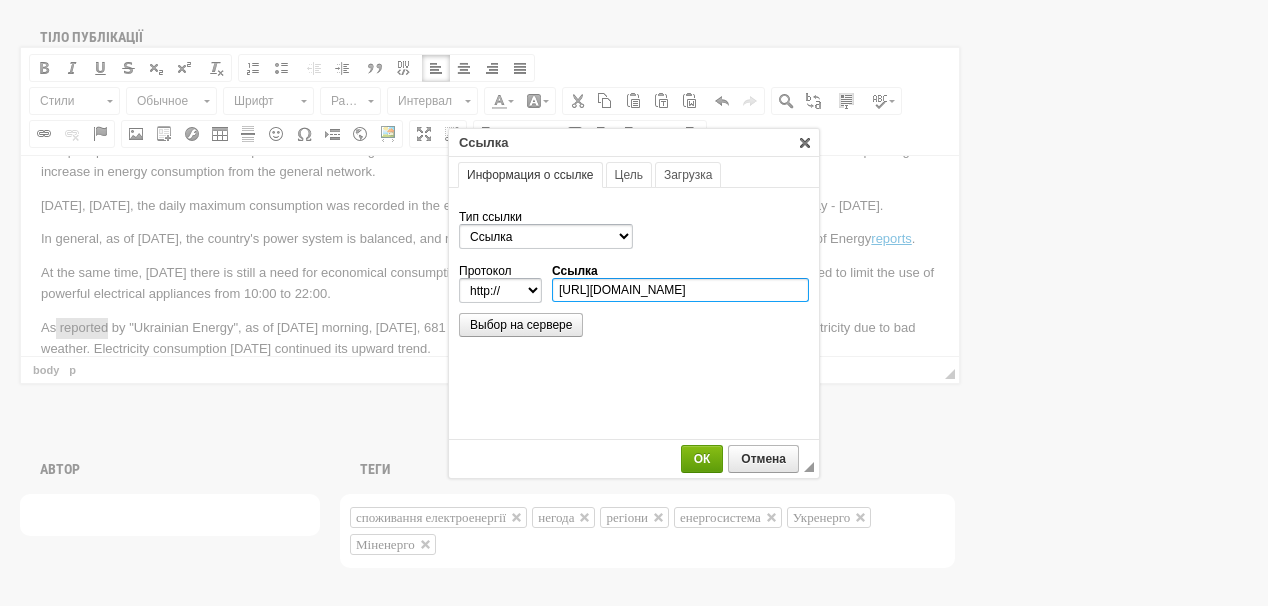 scroll, scrollTop: 0, scrollLeft: 200, axis: horizontal 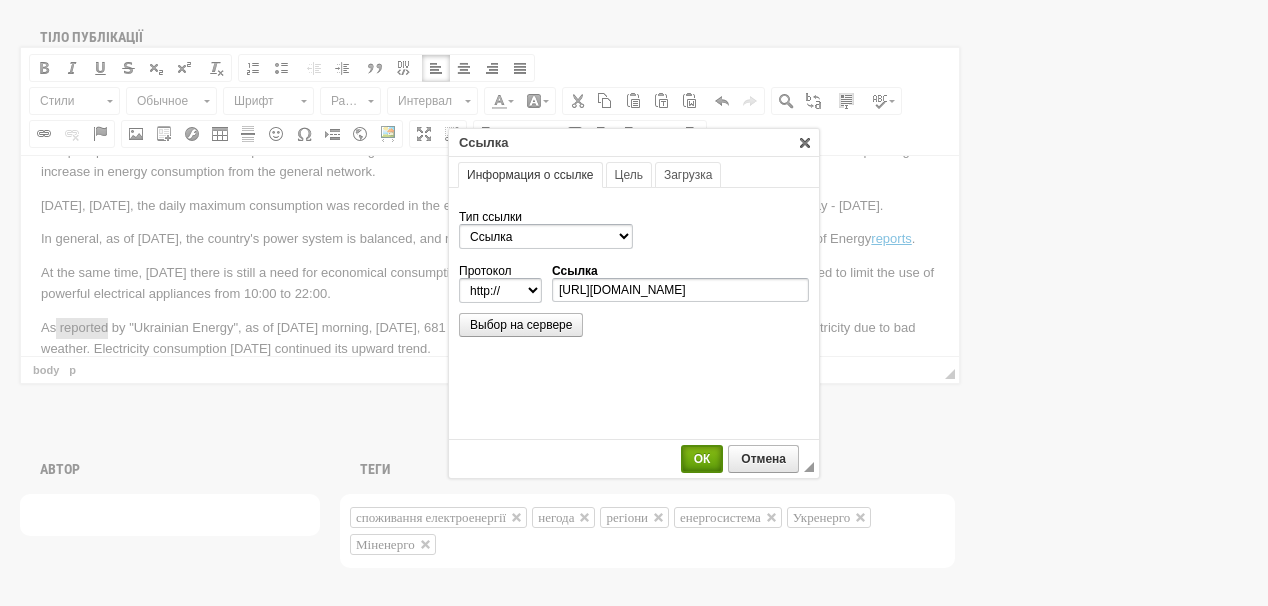 select on "https://" 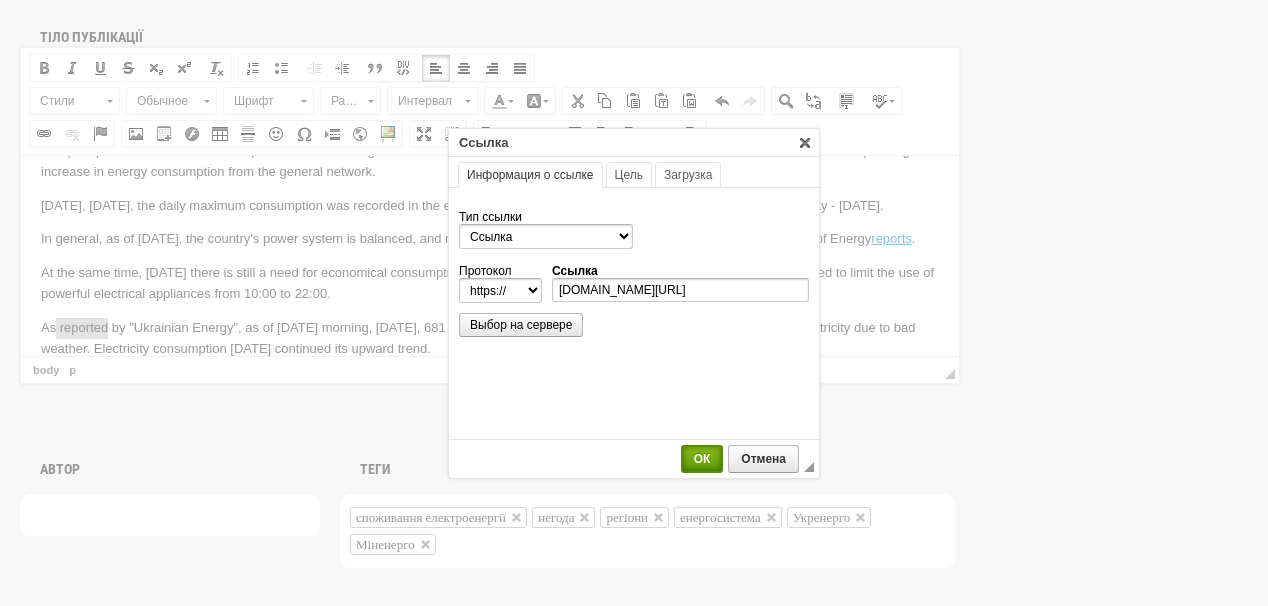 scroll, scrollTop: 0, scrollLeft: 0, axis: both 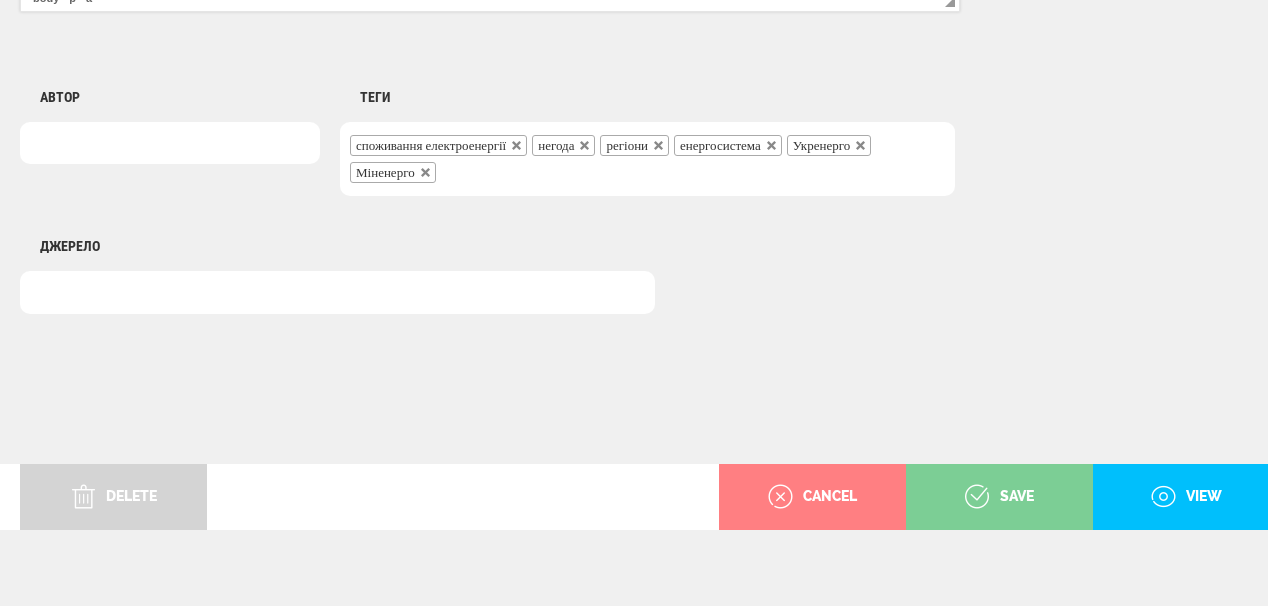 click on "save" at bounding box center [999, 497] 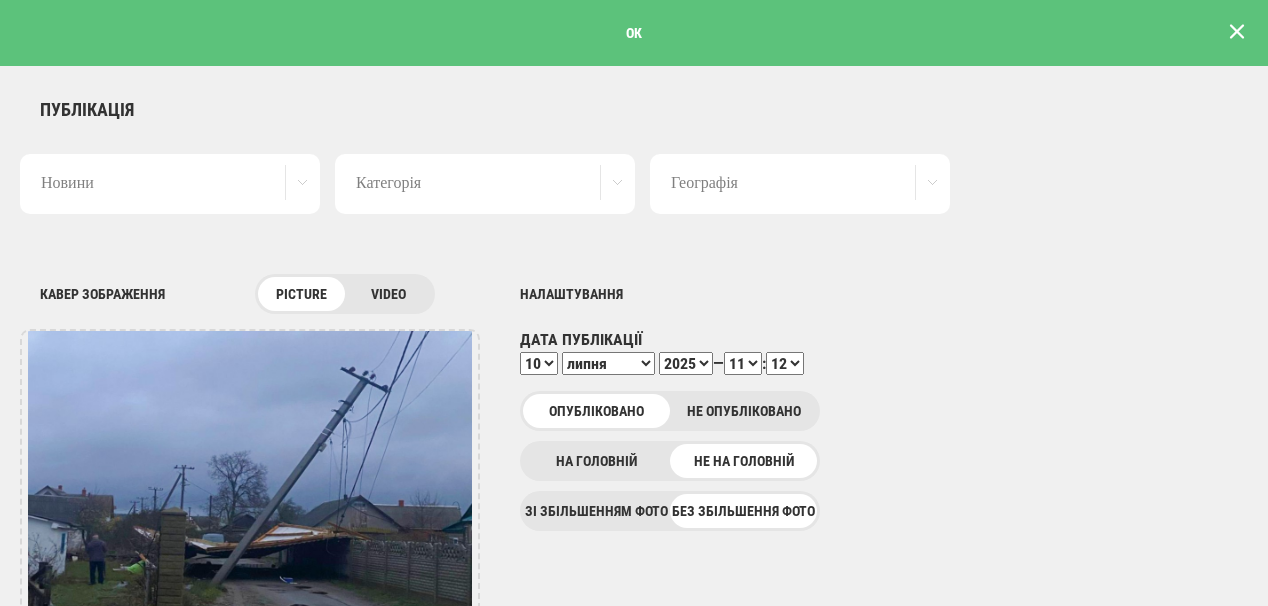 scroll, scrollTop: 0, scrollLeft: 0, axis: both 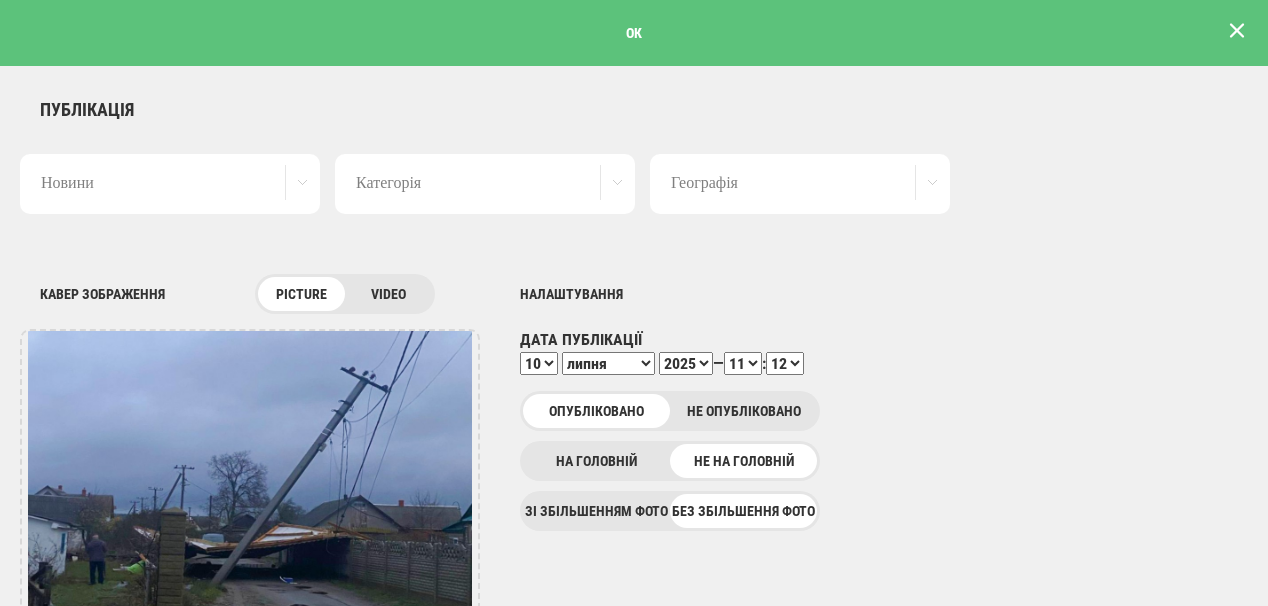 click at bounding box center [1237, 31] 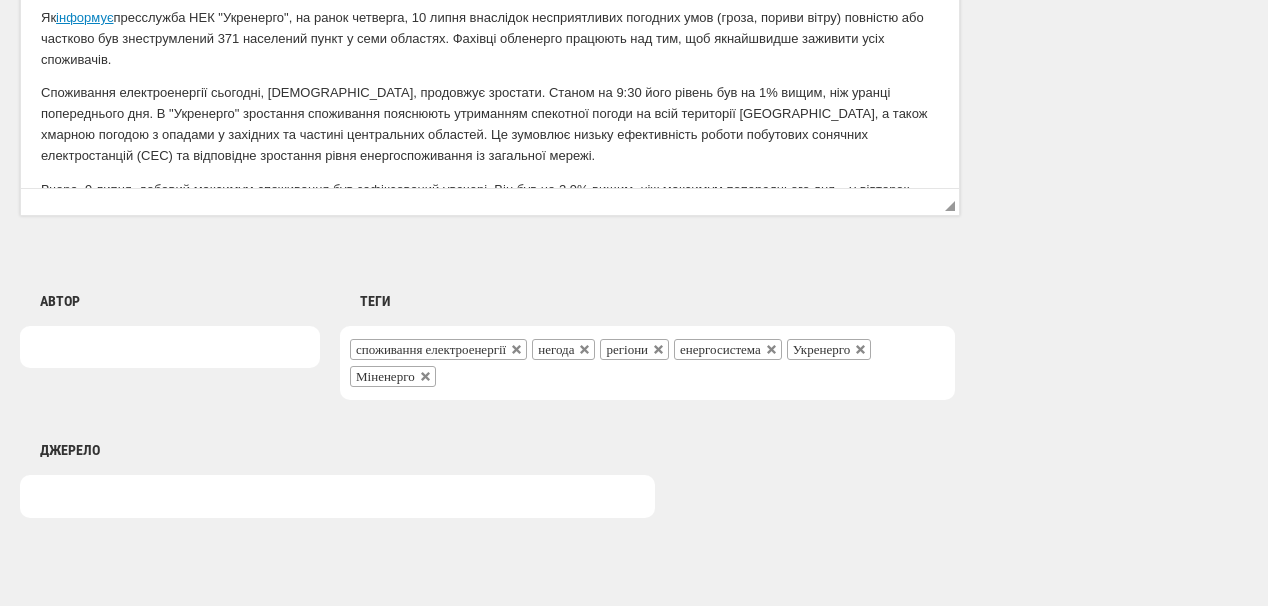 scroll, scrollTop: 1652, scrollLeft: 0, axis: vertical 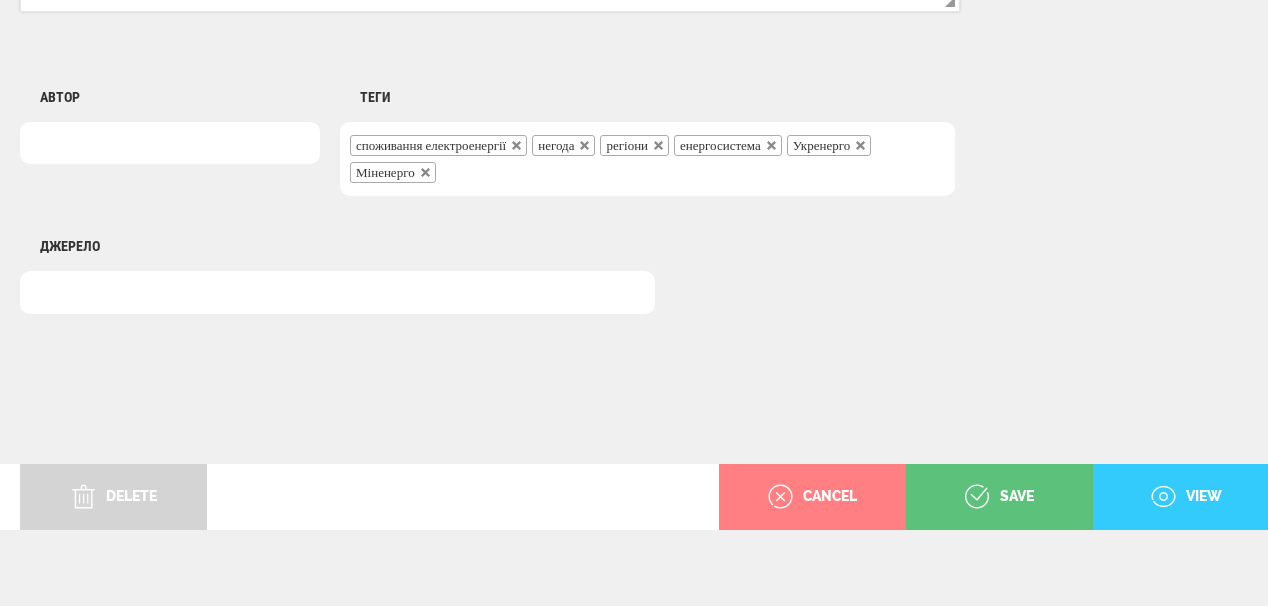 click on "view" at bounding box center [1186, 497] 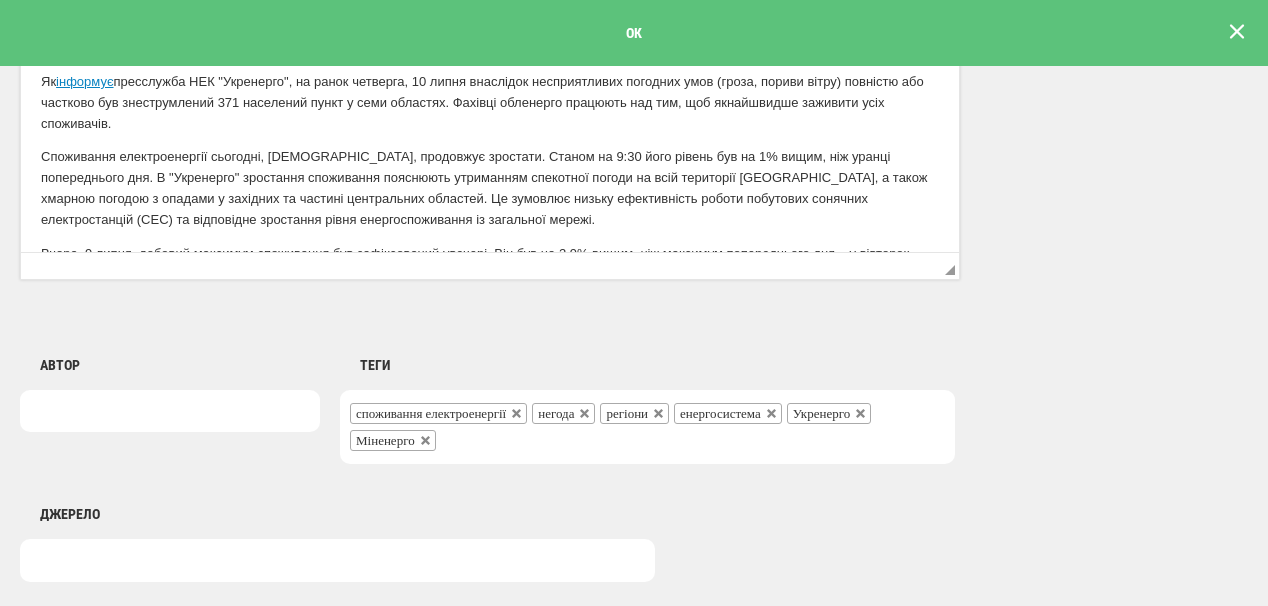 scroll, scrollTop: 0, scrollLeft: 0, axis: both 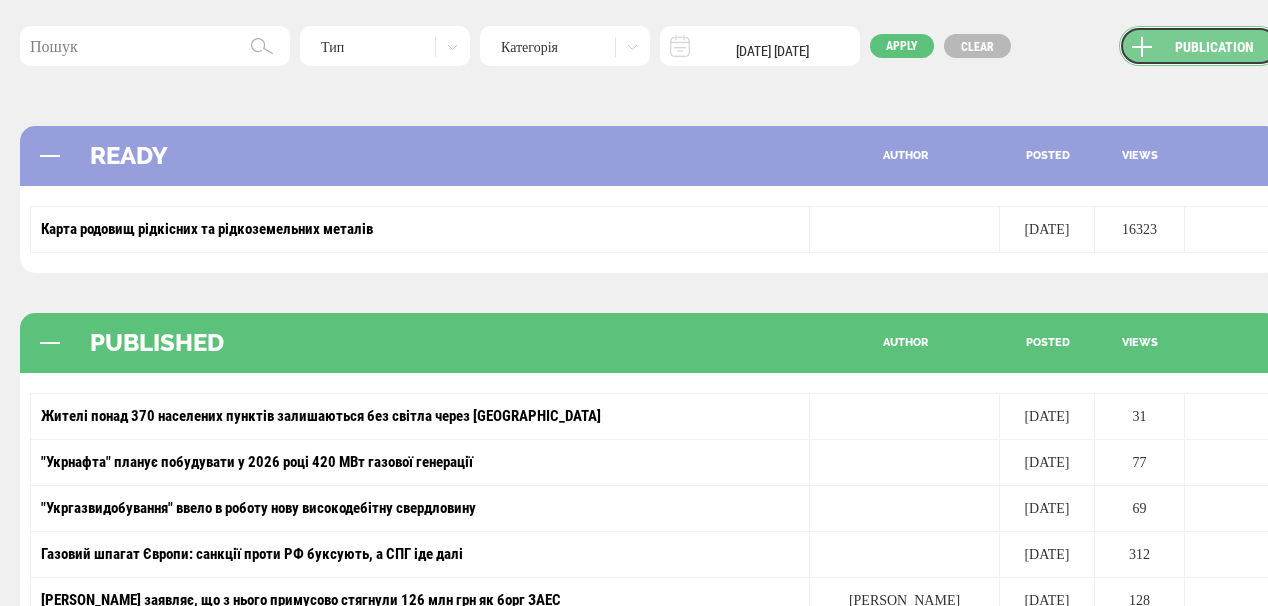 click on "Publication" at bounding box center [1199, 46] 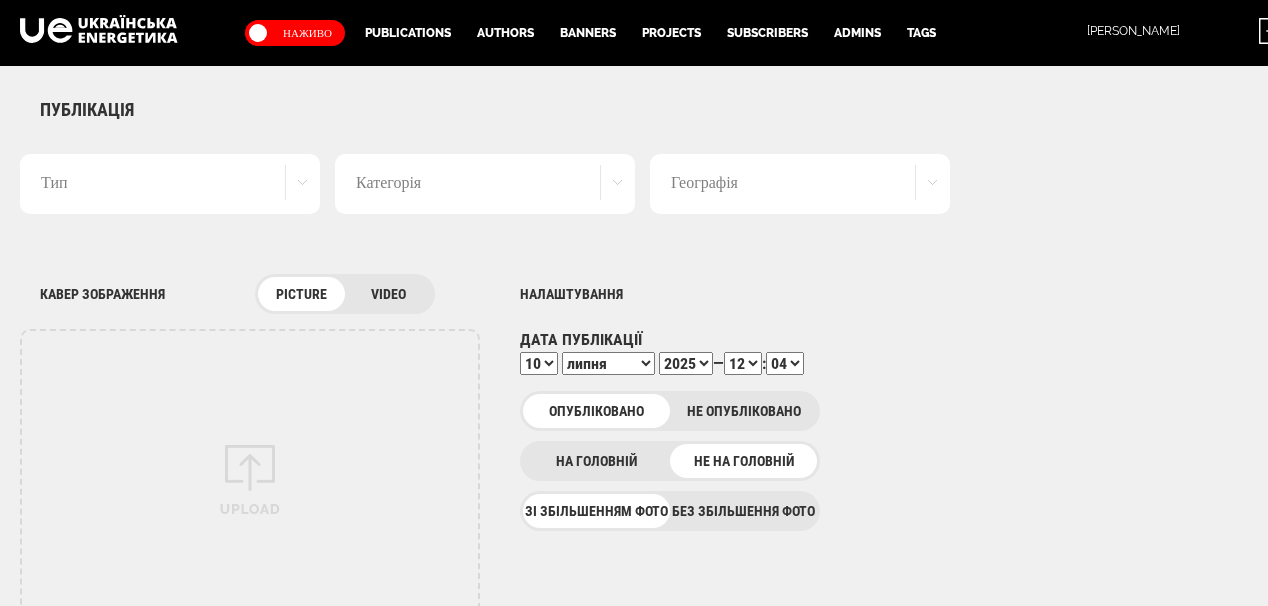 scroll, scrollTop: 0, scrollLeft: 0, axis: both 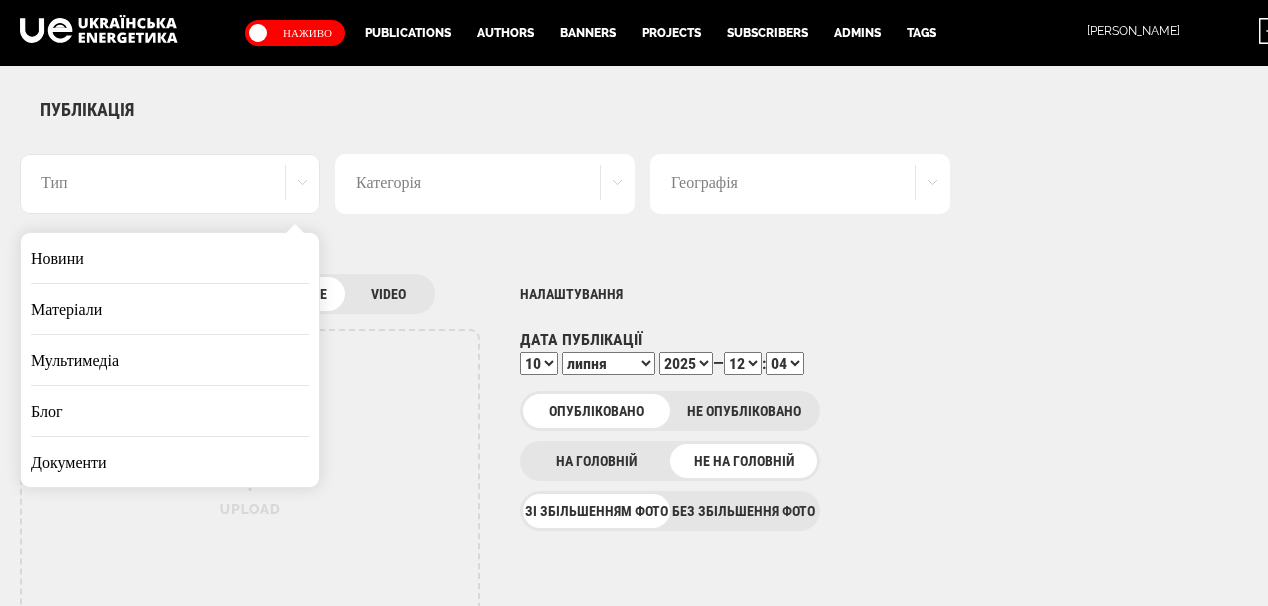 drag, startPoint x: 172, startPoint y: 245, endPoint x: 632, endPoint y: 295, distance: 462.7094 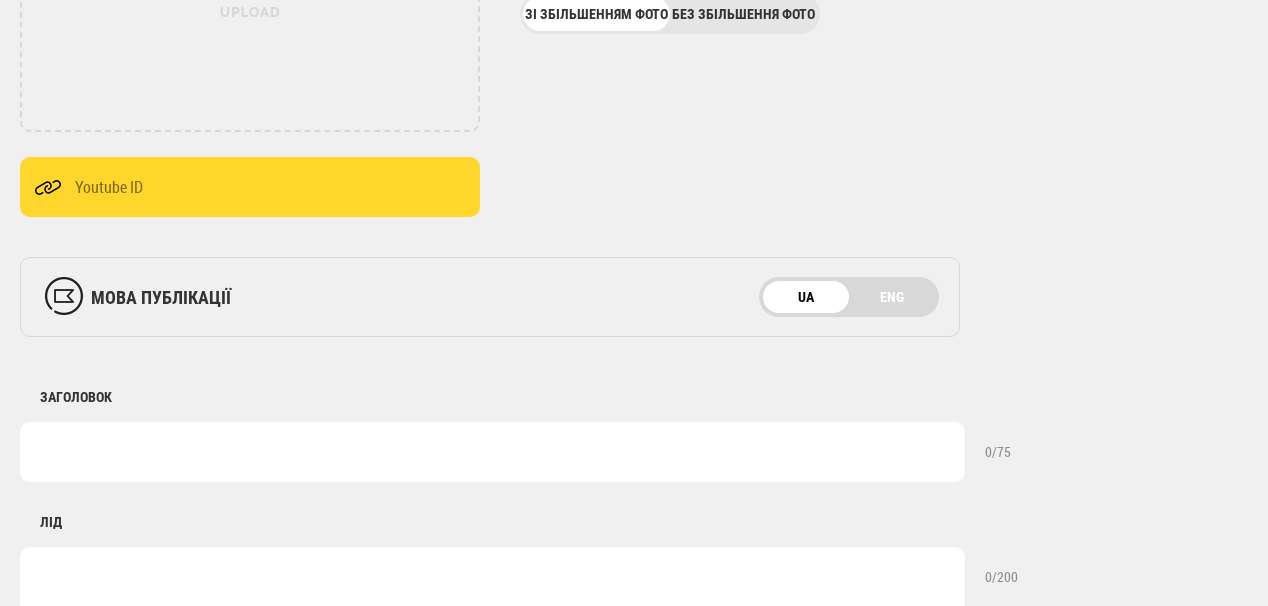 scroll, scrollTop: 640, scrollLeft: 0, axis: vertical 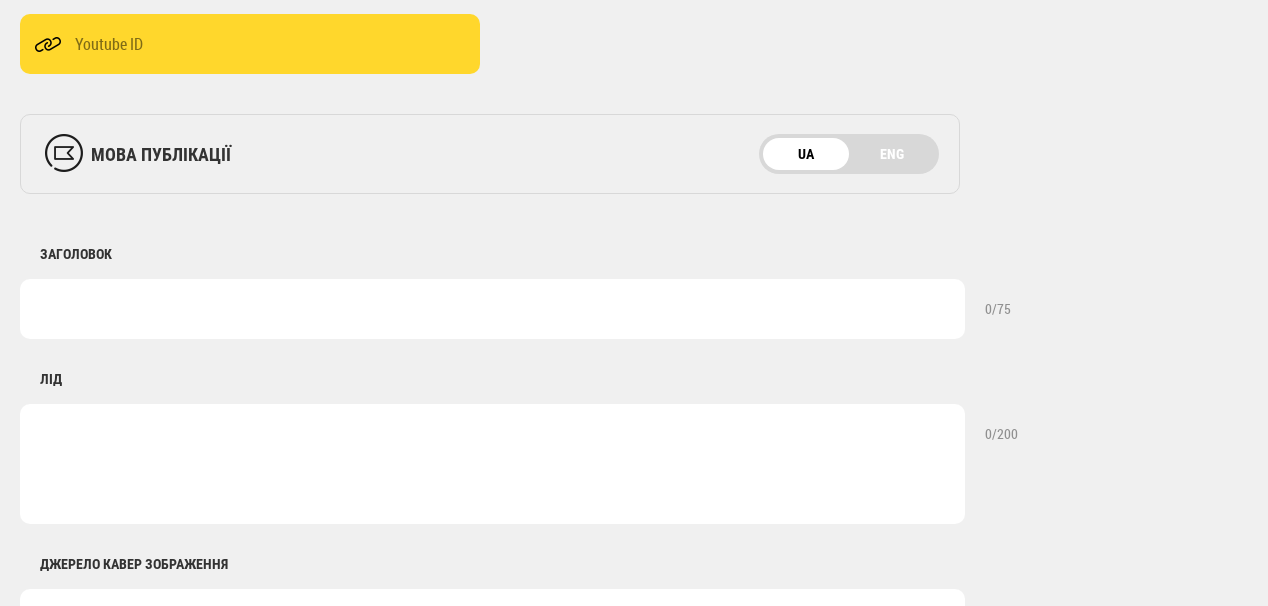 click at bounding box center (492, 309) 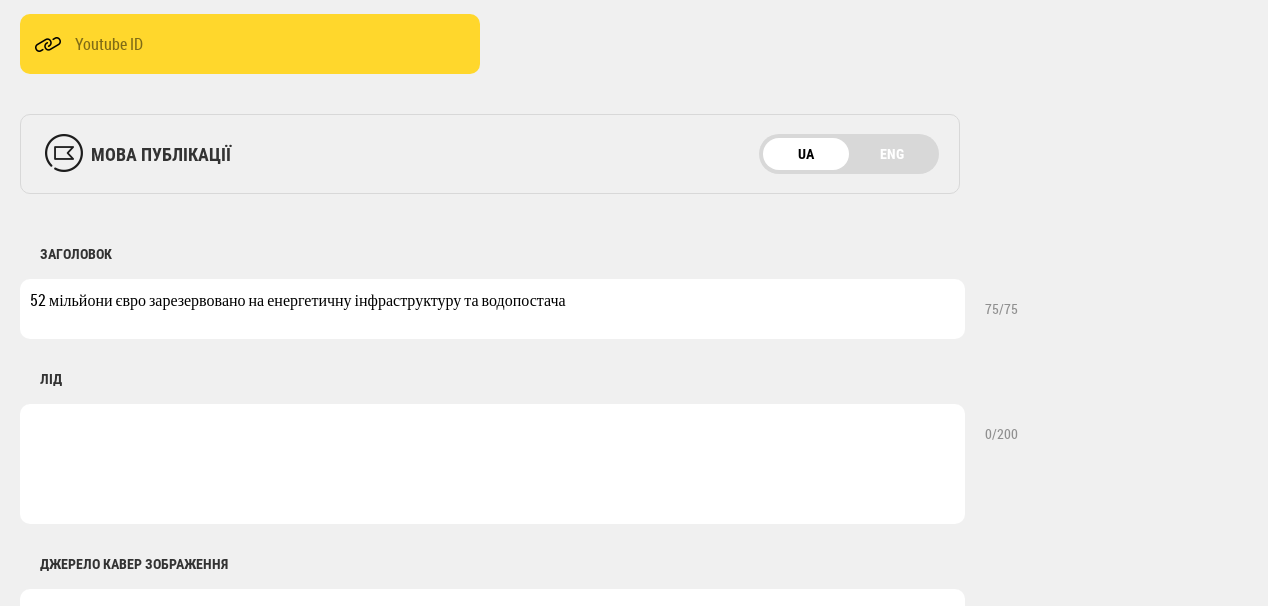 click on "52 мільйони євро зарезервовано на енергетичну інфраструктуру та водопостача" at bounding box center [492, 309] 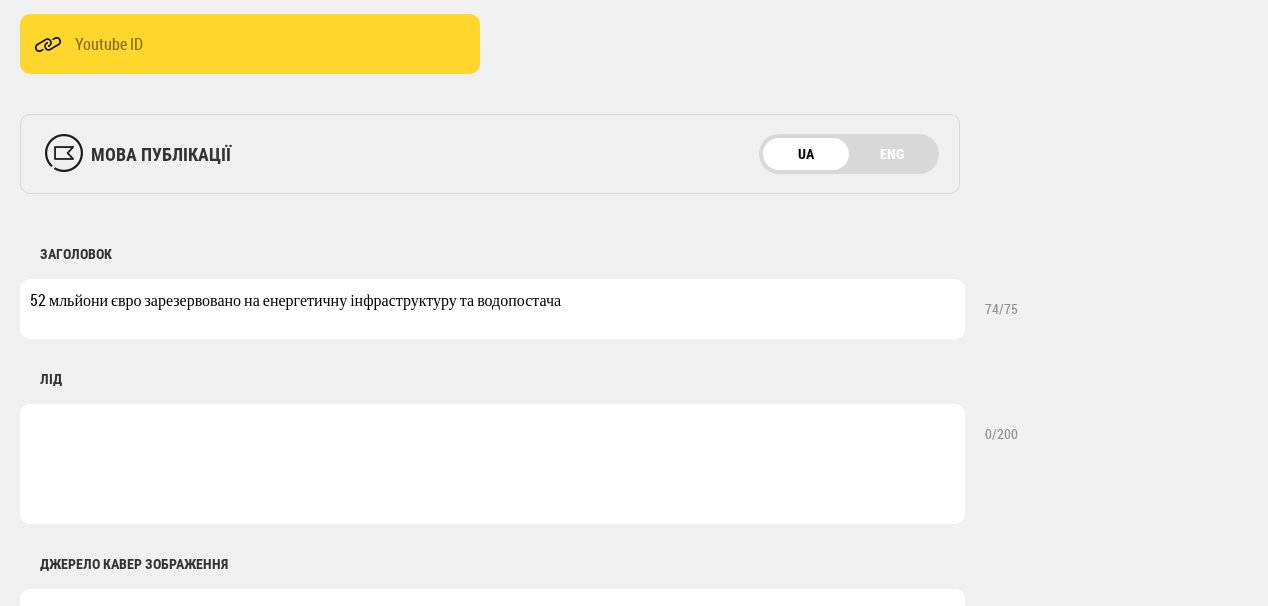 click on "52 мльйони євро зарезервовано на енергетичну інфраструктуру та водопостача" at bounding box center [492, 309] 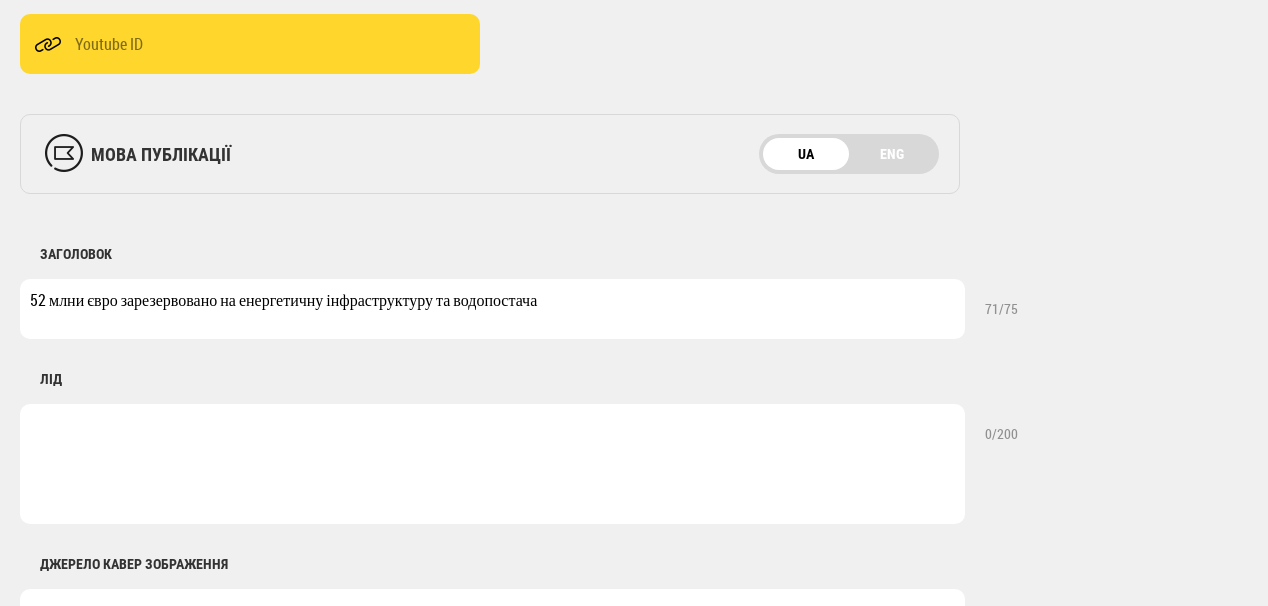 click on "52 млни євро зарезервовано на енергетичну інфраструктуру та водопостача" at bounding box center (492, 309) 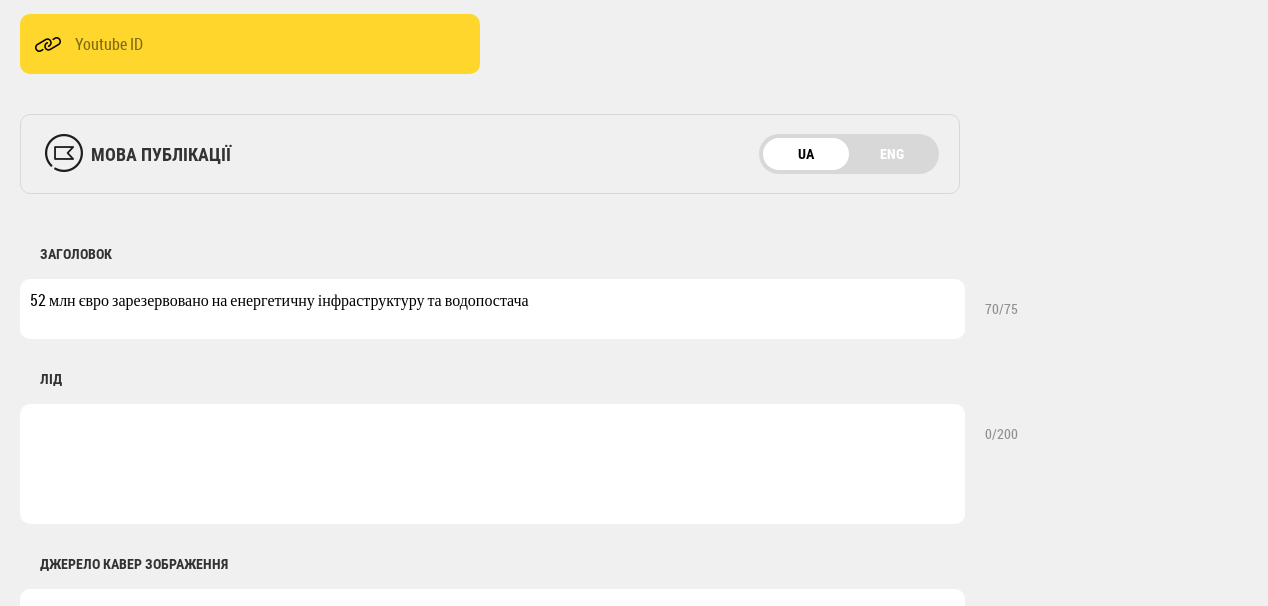drag, startPoint x: 29, startPoint y: 300, endPoint x: 536, endPoint y: 300, distance: 507 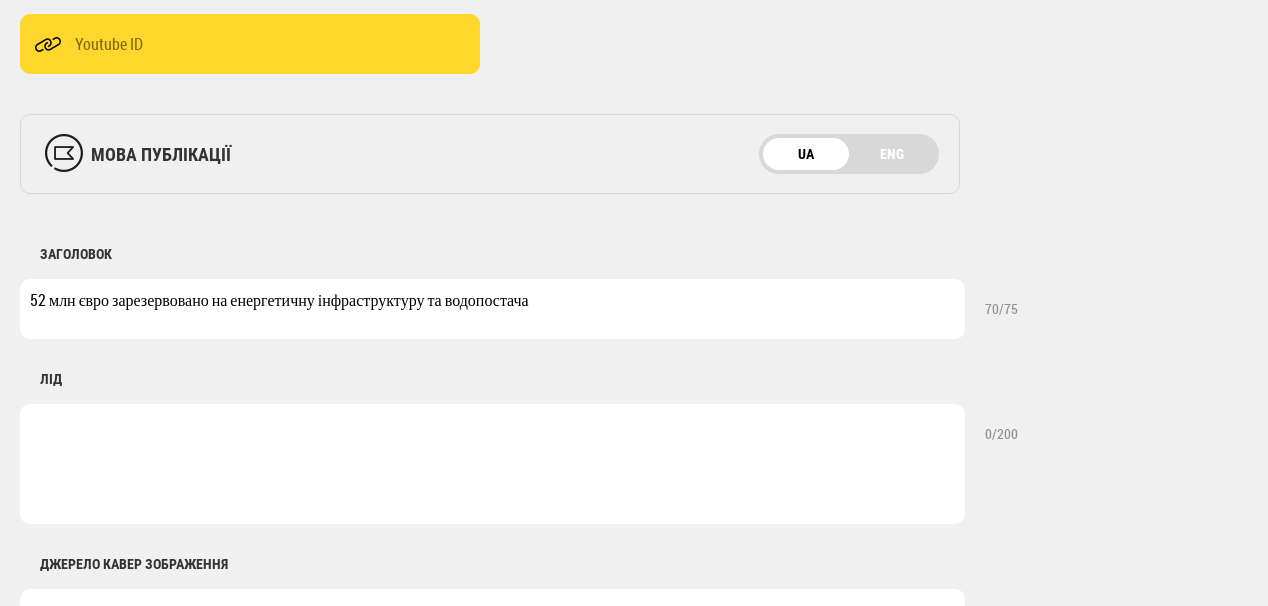 type 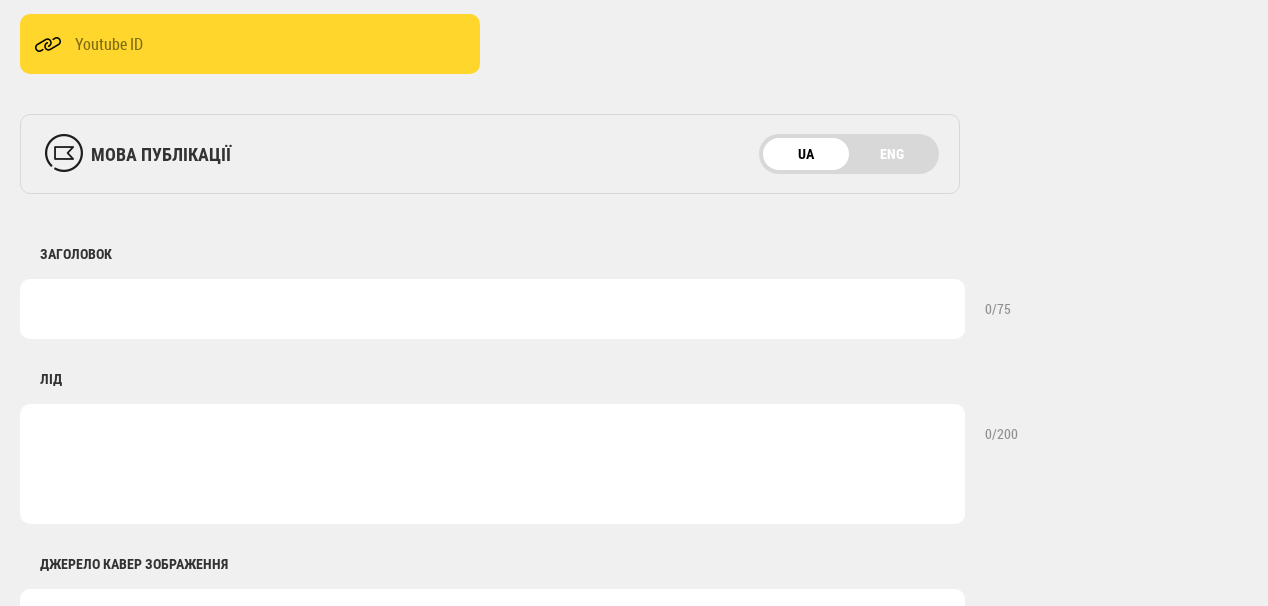 click at bounding box center [492, 464] 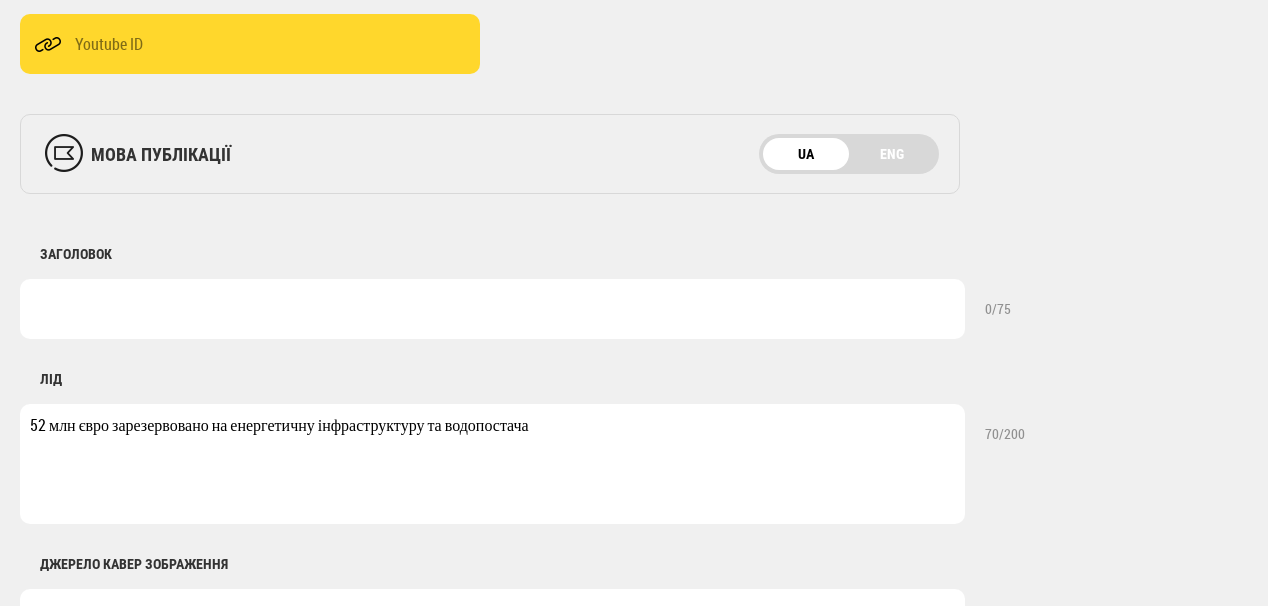 type on "52 млн євро зарезервовано на енергетичну інфраструктуру та водопостача" 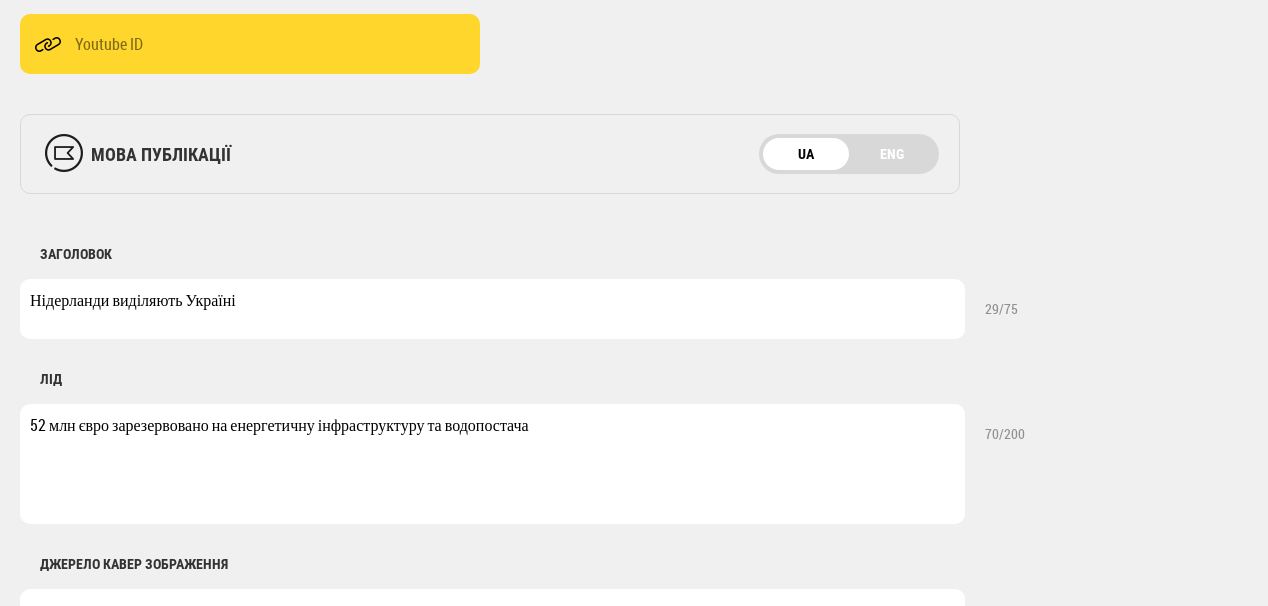 type on "Нідерланди виділяють Україні" 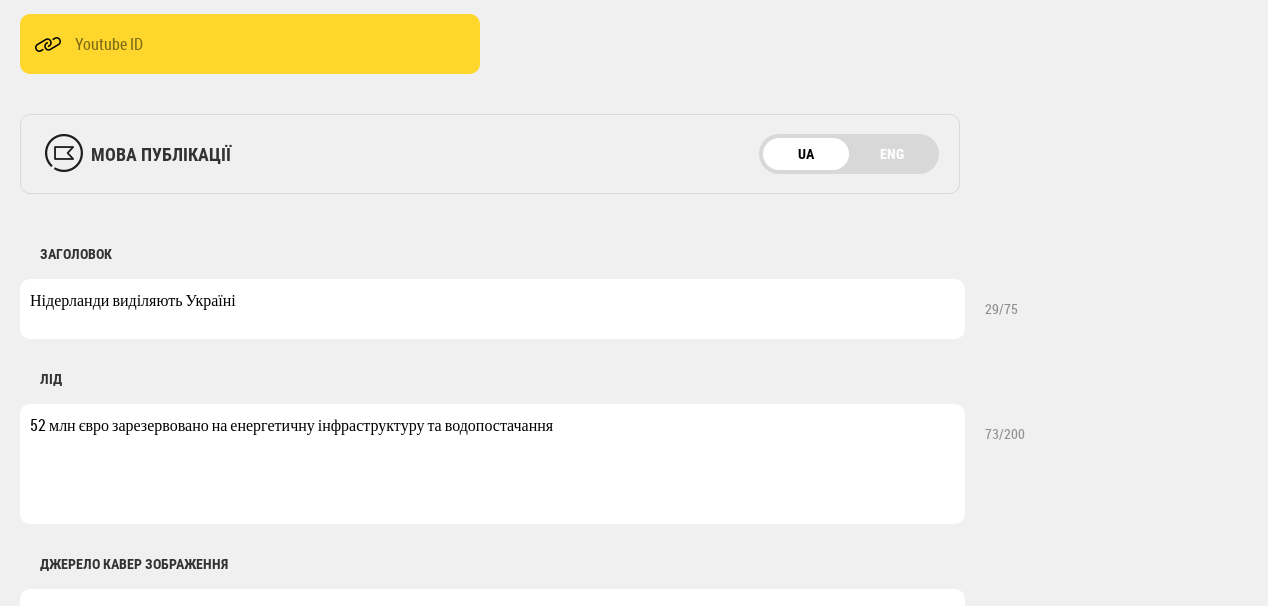 type on "52 млн євро зарезервовано на енергетичну інфраструктуру та водопостачання" 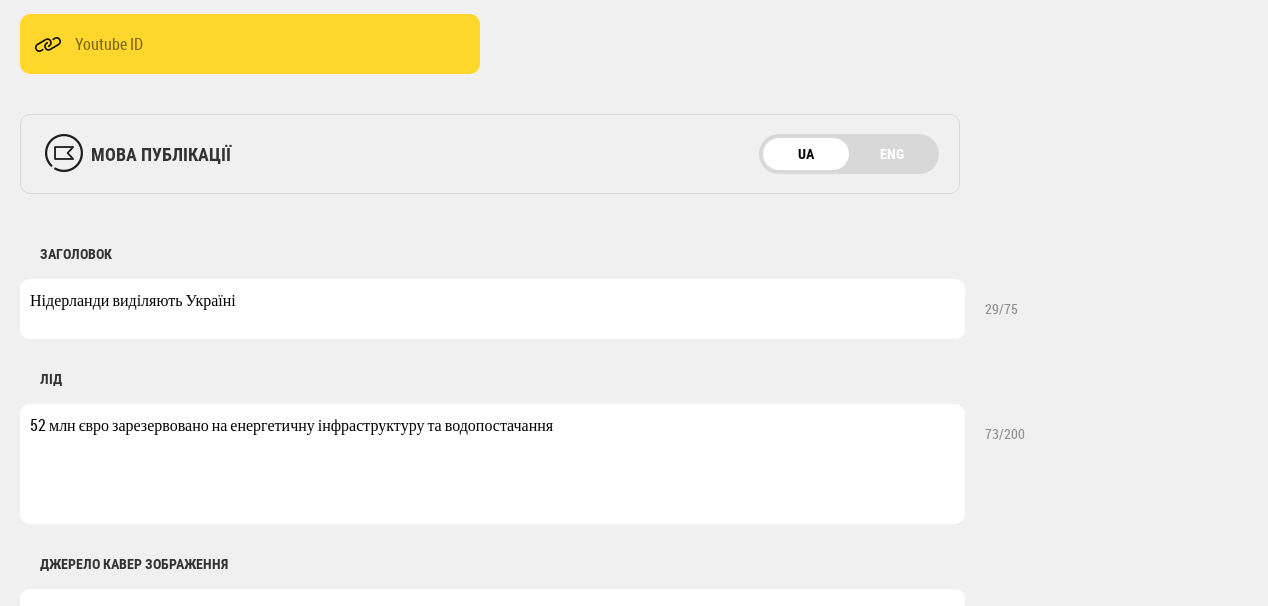 paste on "€300 мільйонів на відновлення та економічне зм" 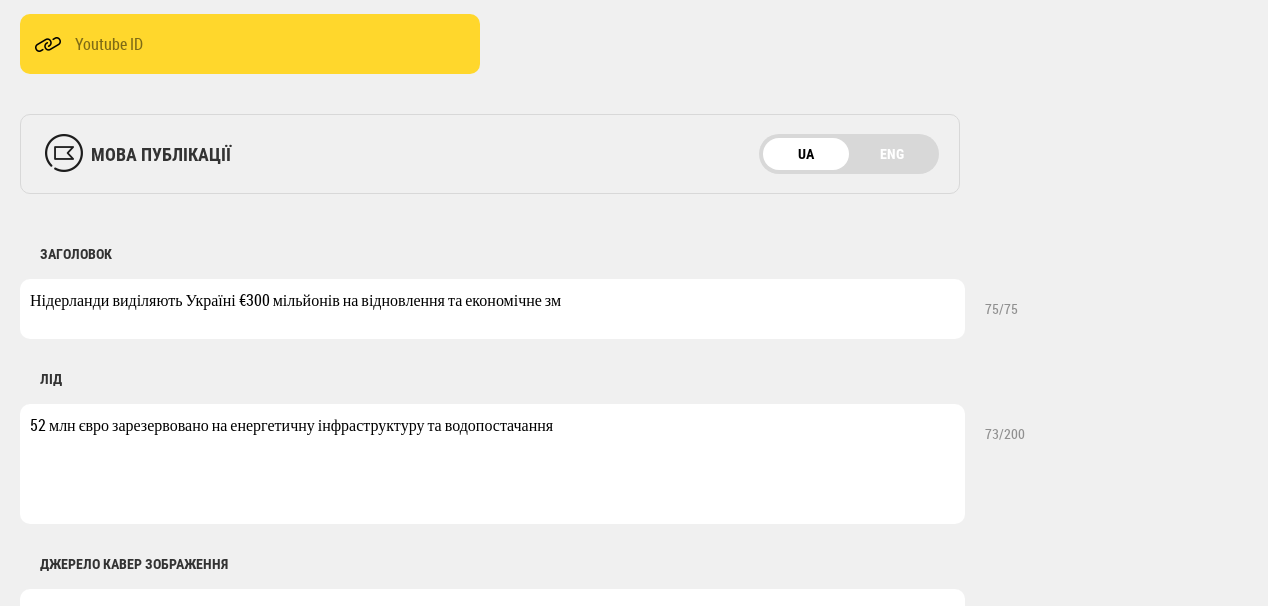click on "Нідерланди виділяють Україні €300 мільйонів на відновлення та економічне зм" at bounding box center (492, 309) 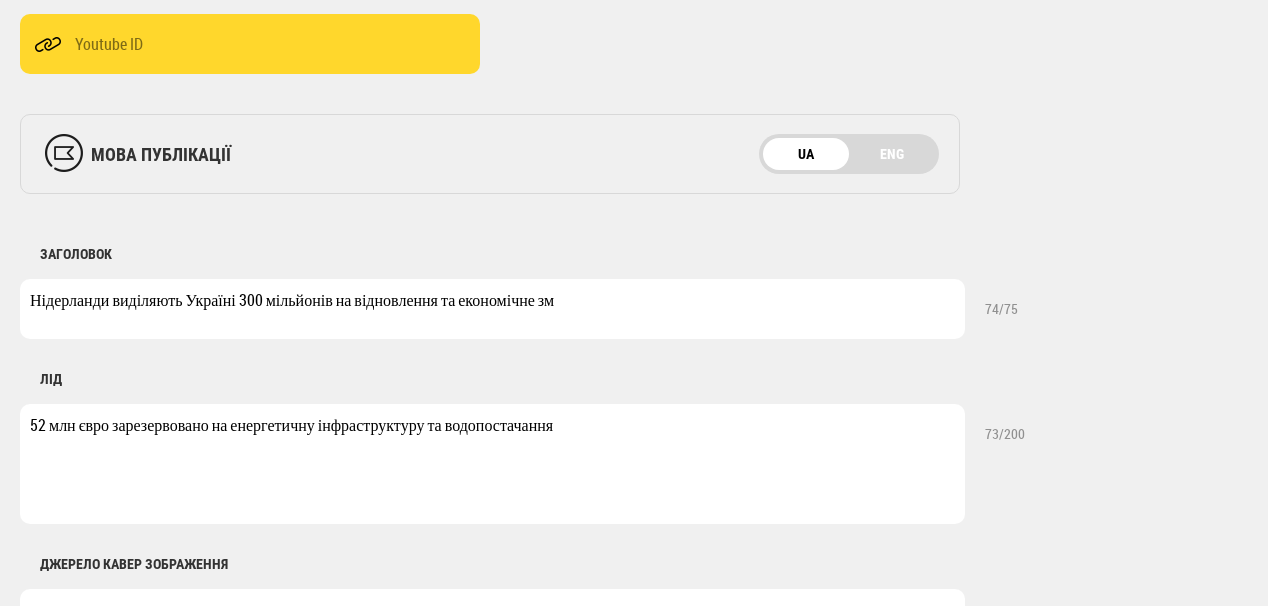 click on "Нідерланди виділяють Україні 300 мільйонів на відновлення та економічне зм" at bounding box center (492, 309) 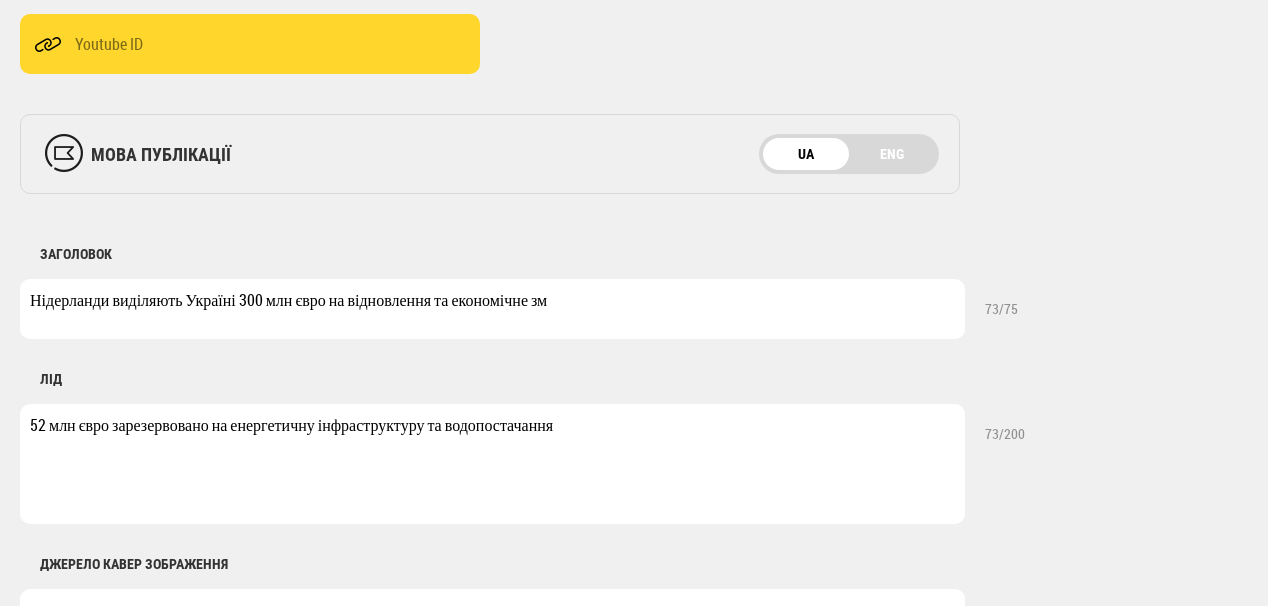 click on "Нідерланди виділяють Україні 300 млн євро на відновлення та економічне зм" at bounding box center (492, 309) 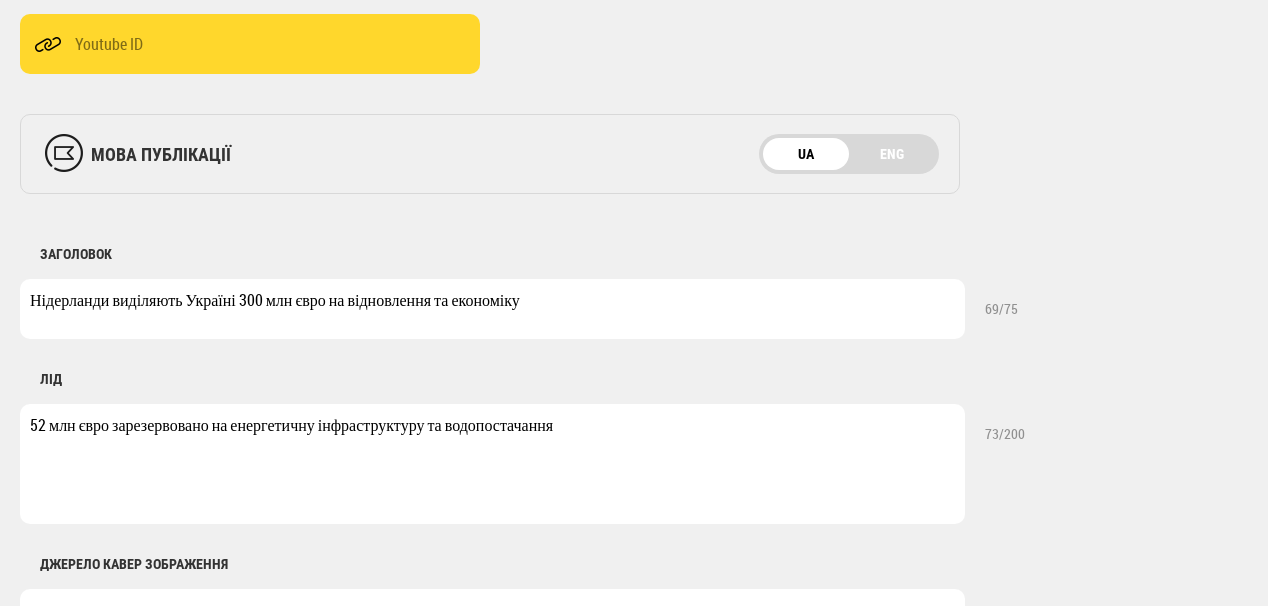 click on "Нідерланди виділяють Україні 300 млн євро на відновлення та економіку" at bounding box center [492, 309] 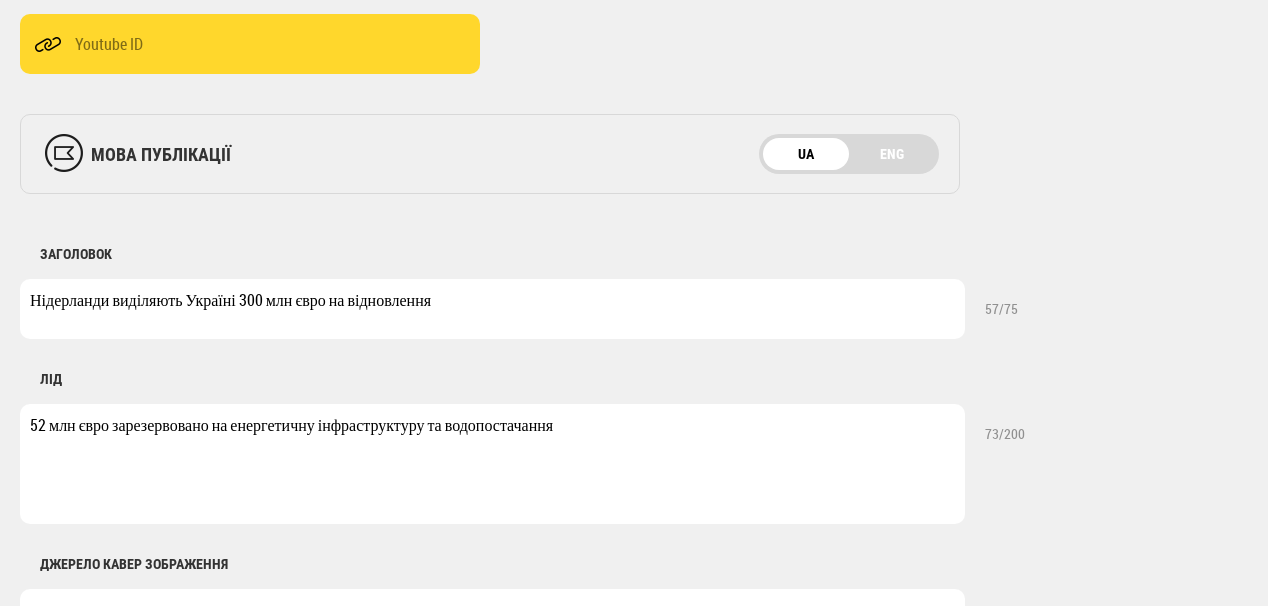 type on "Нідерланди виділяють Україні 300 млн євро на відновлення" 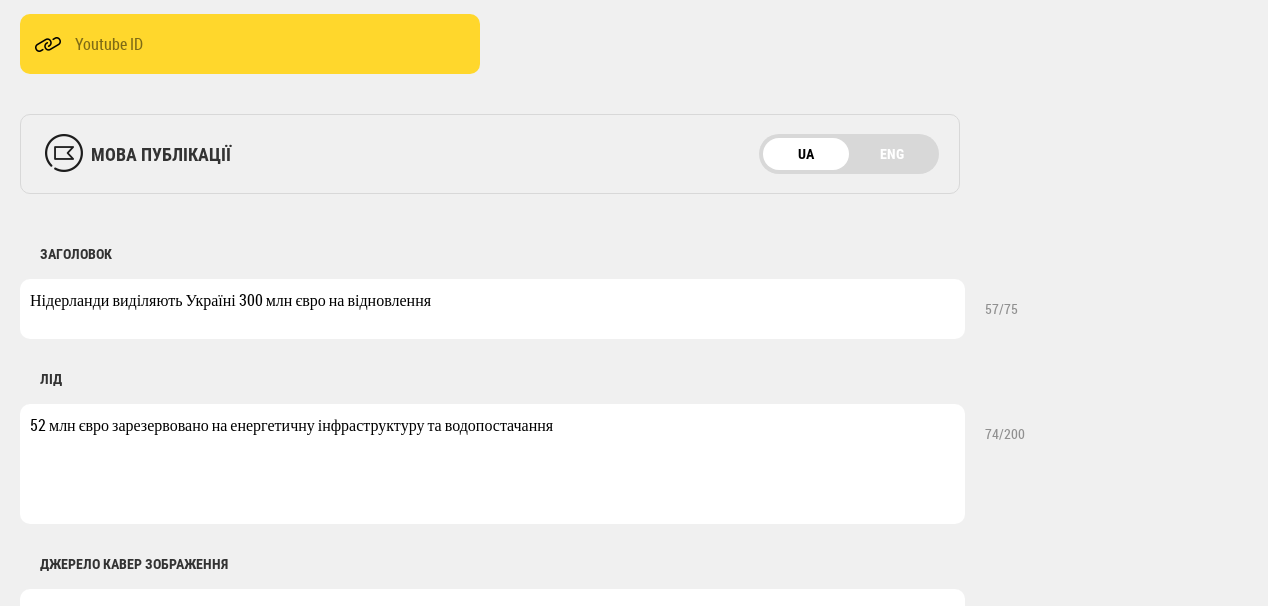 type on "52 млн євро зарезервовано на енергетичну інфраструктуру та водопостачання" 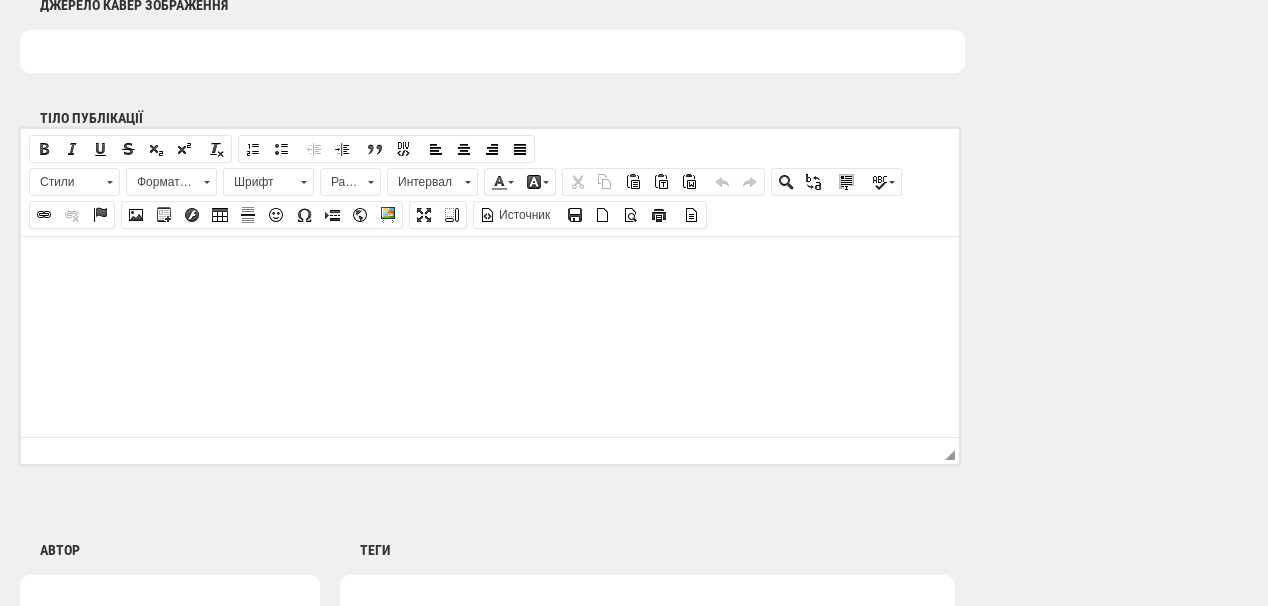 scroll, scrollTop: 1200, scrollLeft: 0, axis: vertical 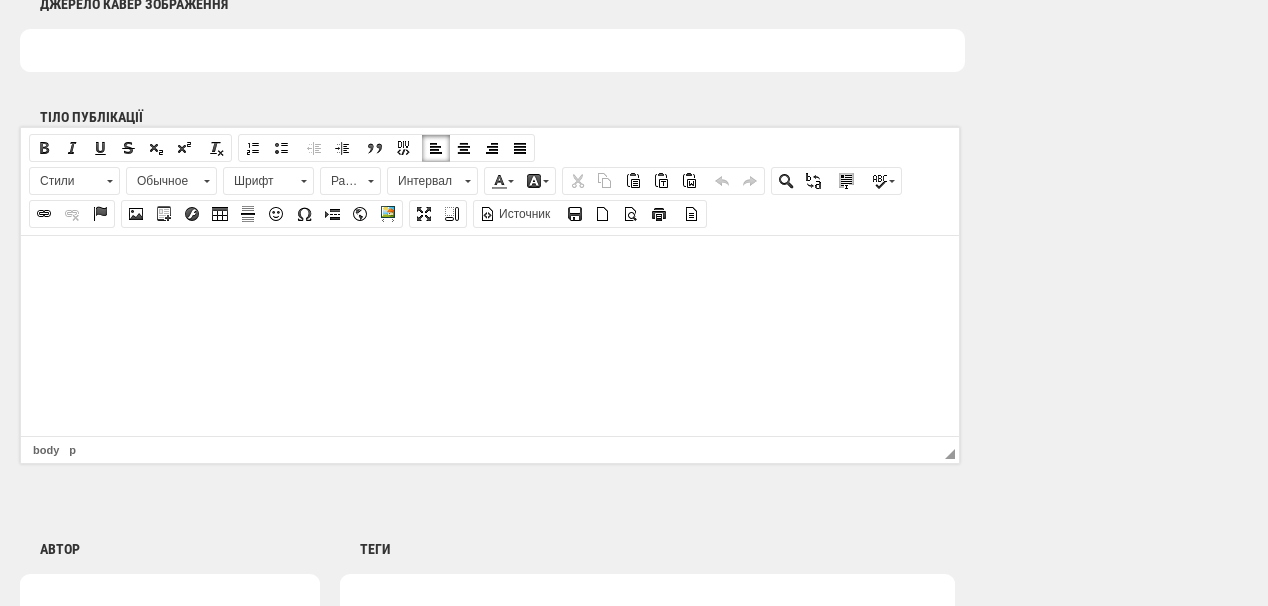 click at bounding box center [490, 265] 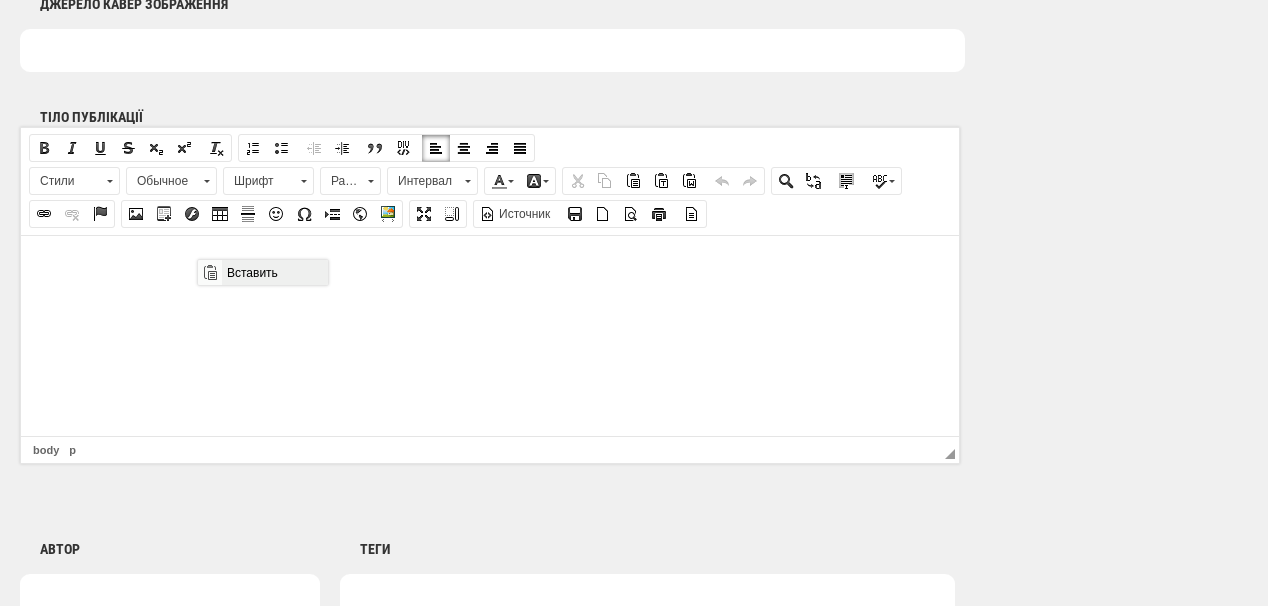 scroll, scrollTop: 0, scrollLeft: 0, axis: both 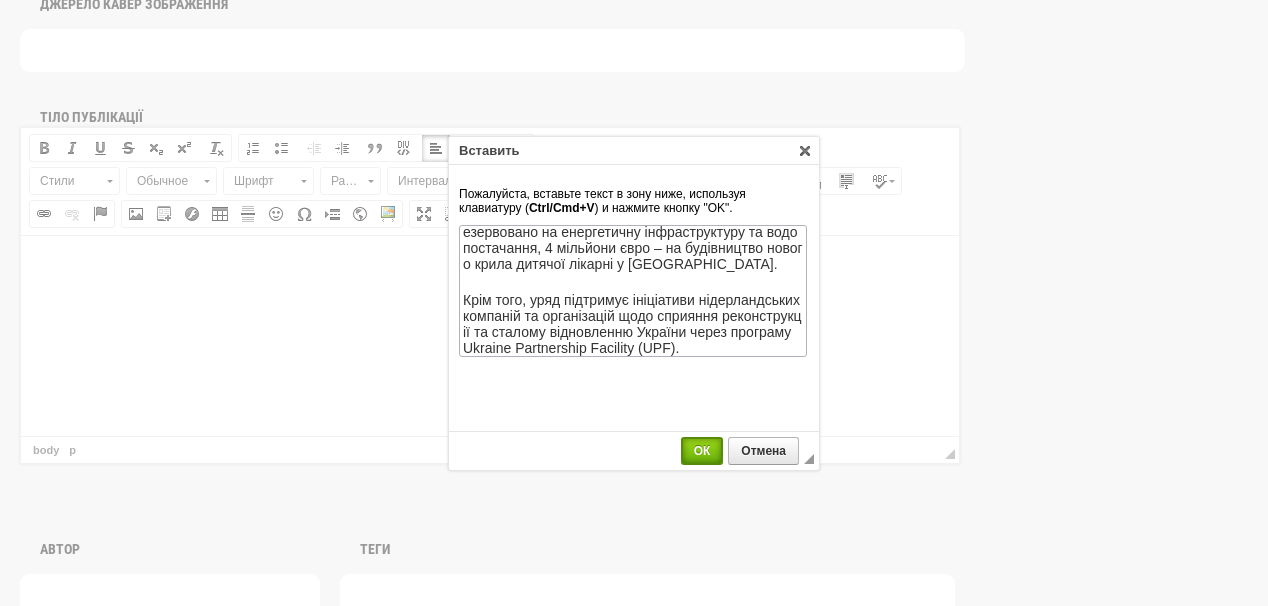 click on "ОК" at bounding box center (702, 451) 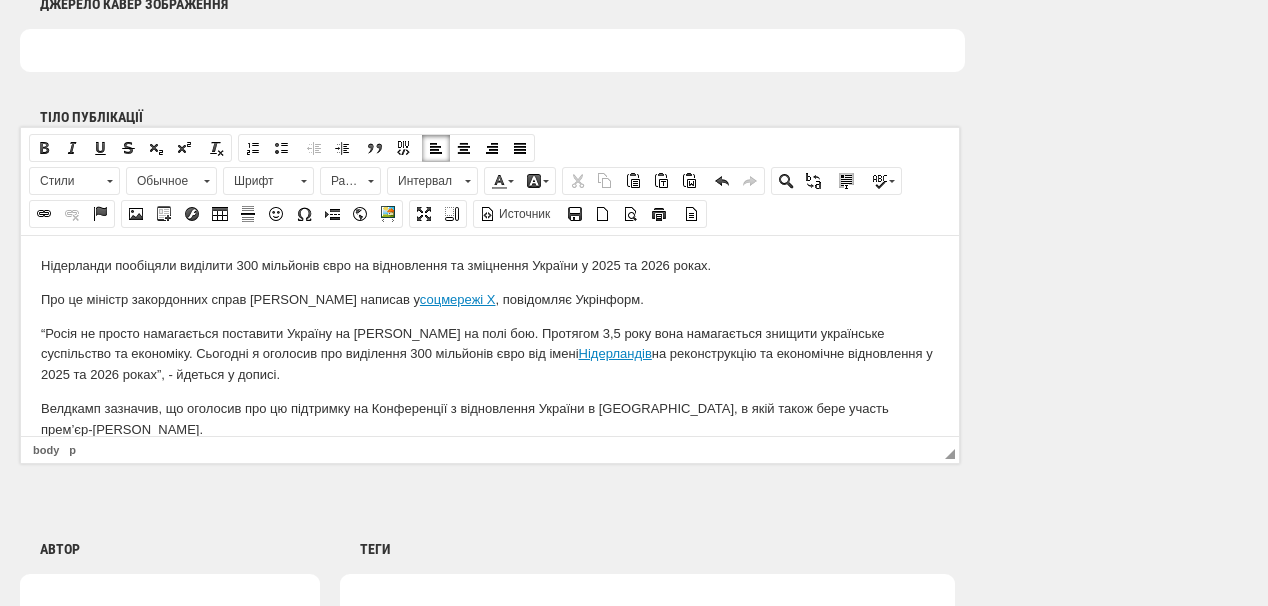 scroll, scrollTop: 0, scrollLeft: 0, axis: both 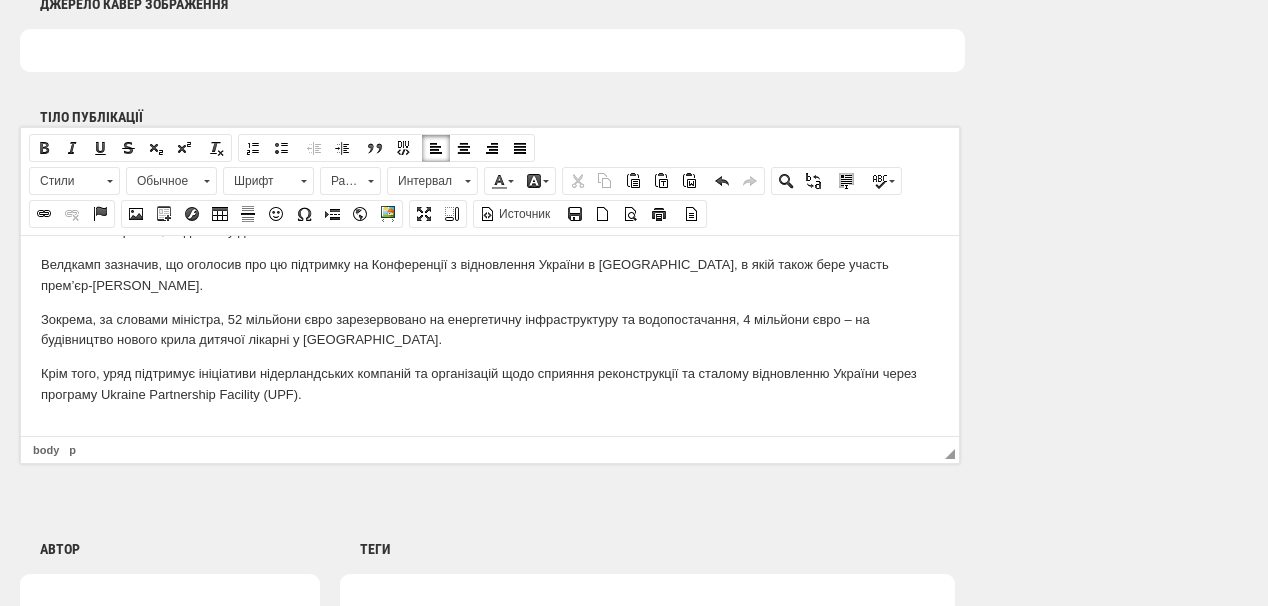 type 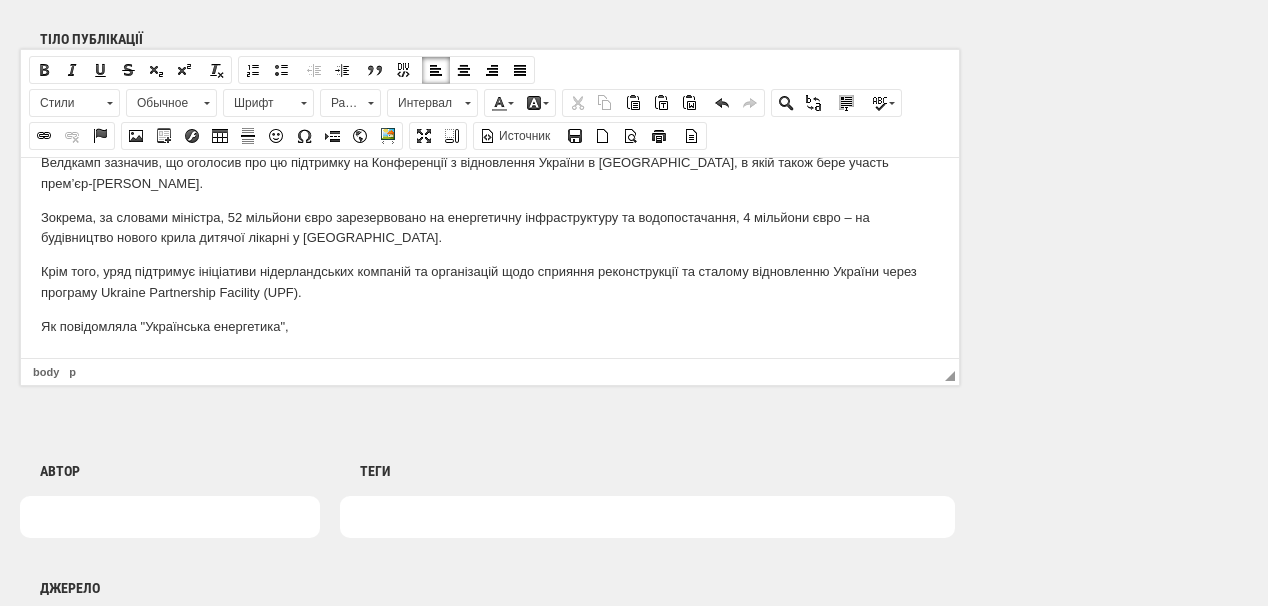 scroll, scrollTop: 1440, scrollLeft: 0, axis: vertical 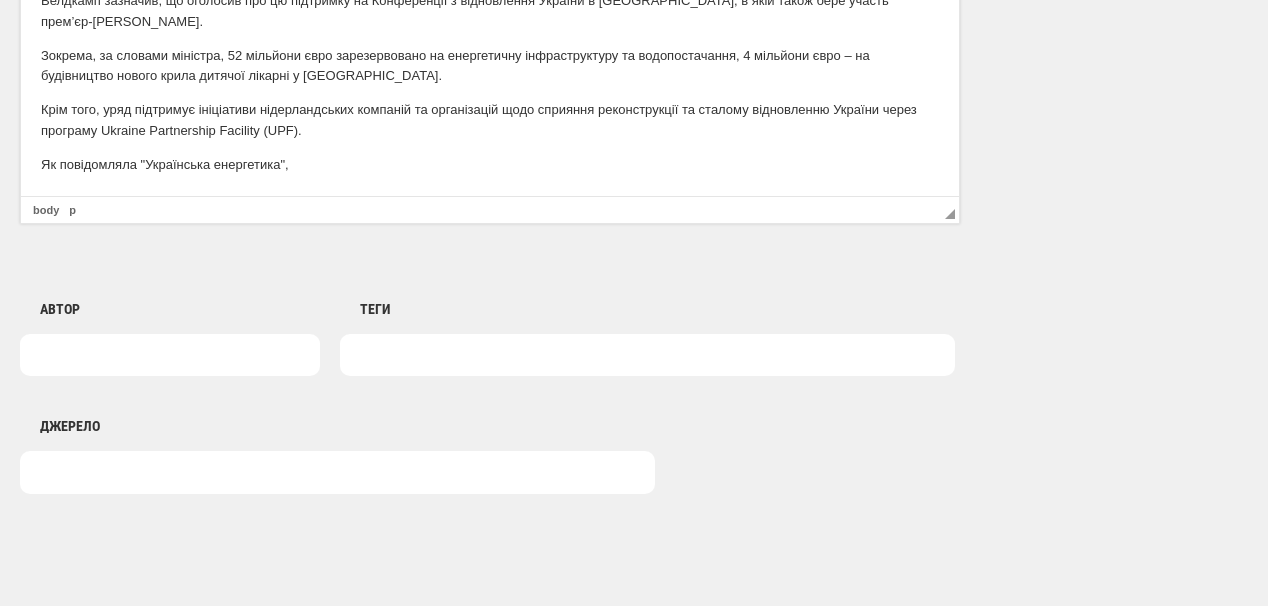 click at bounding box center (170, 355) 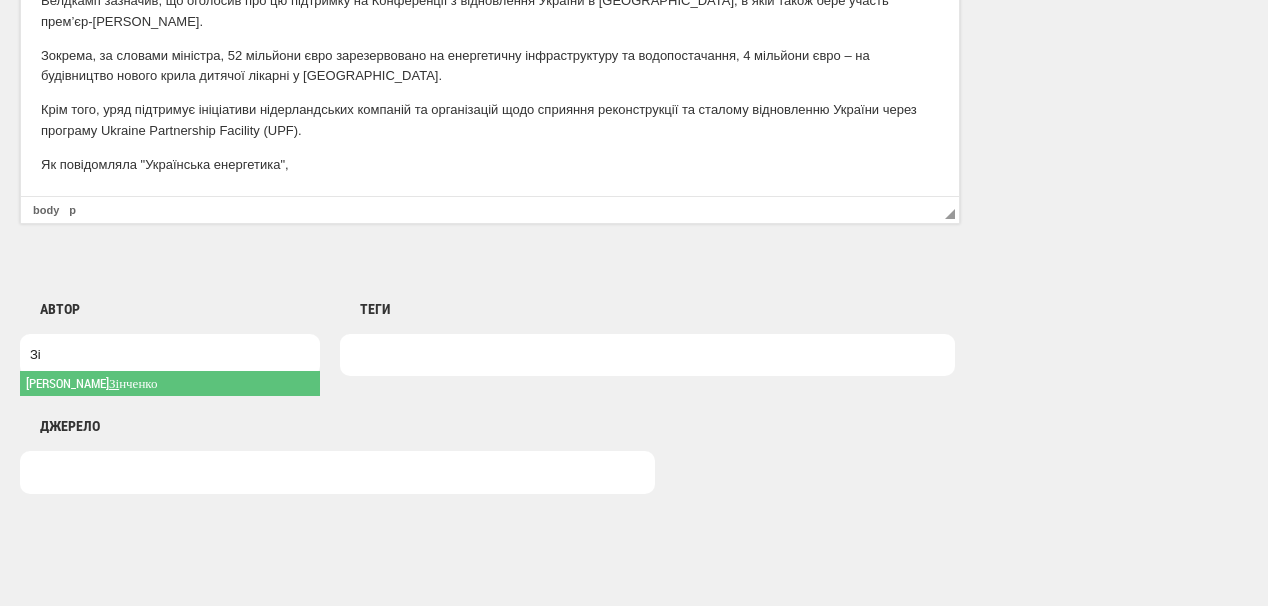 type on "Зі" 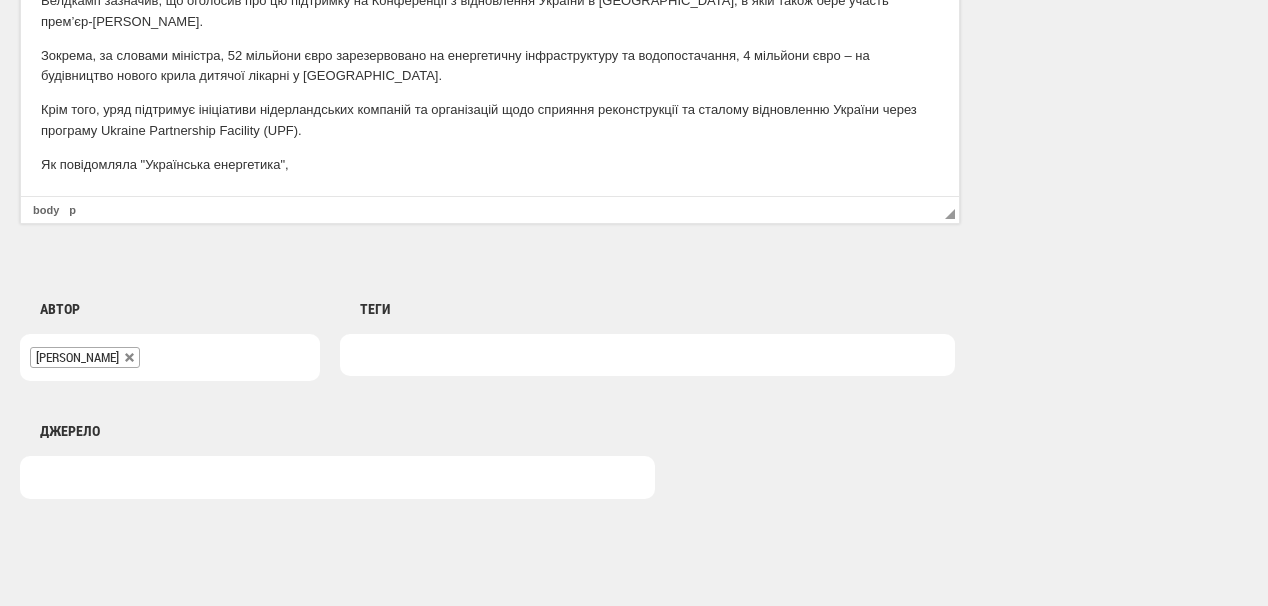 click at bounding box center (647, 355) 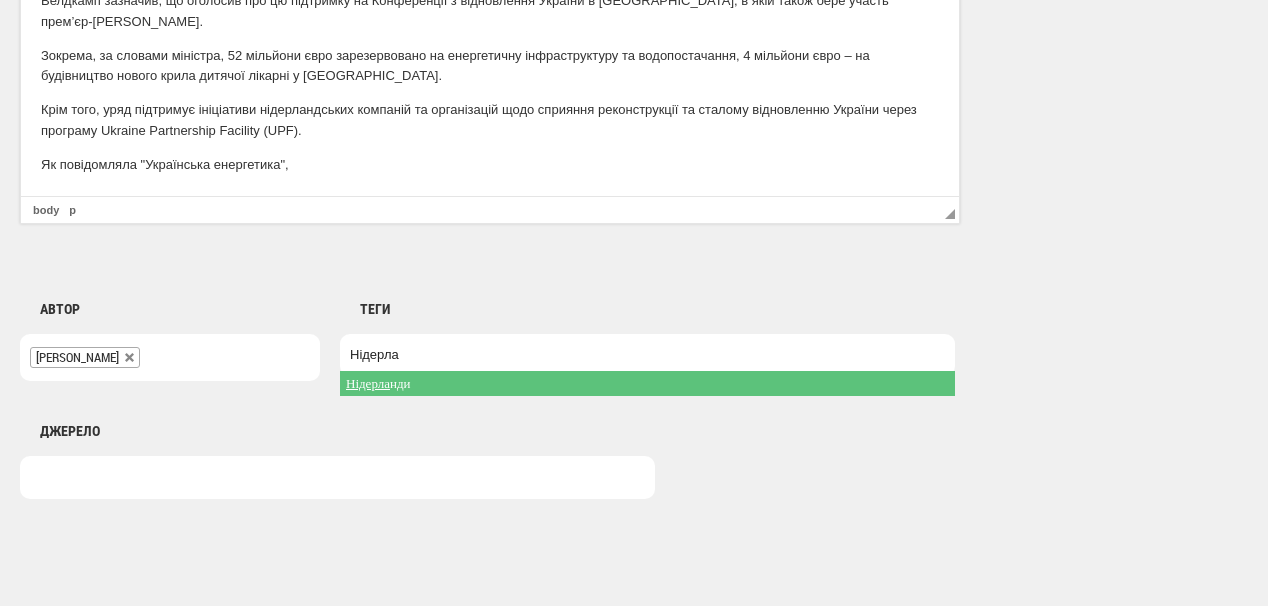 type on "Нідерла" 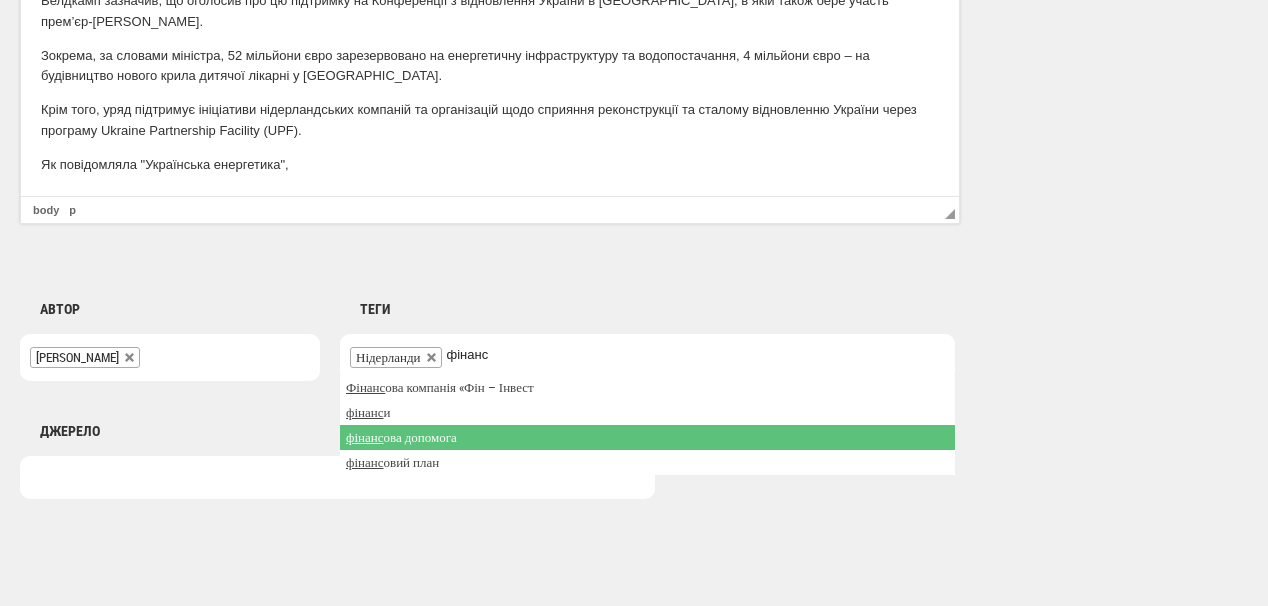type on "фінанс" 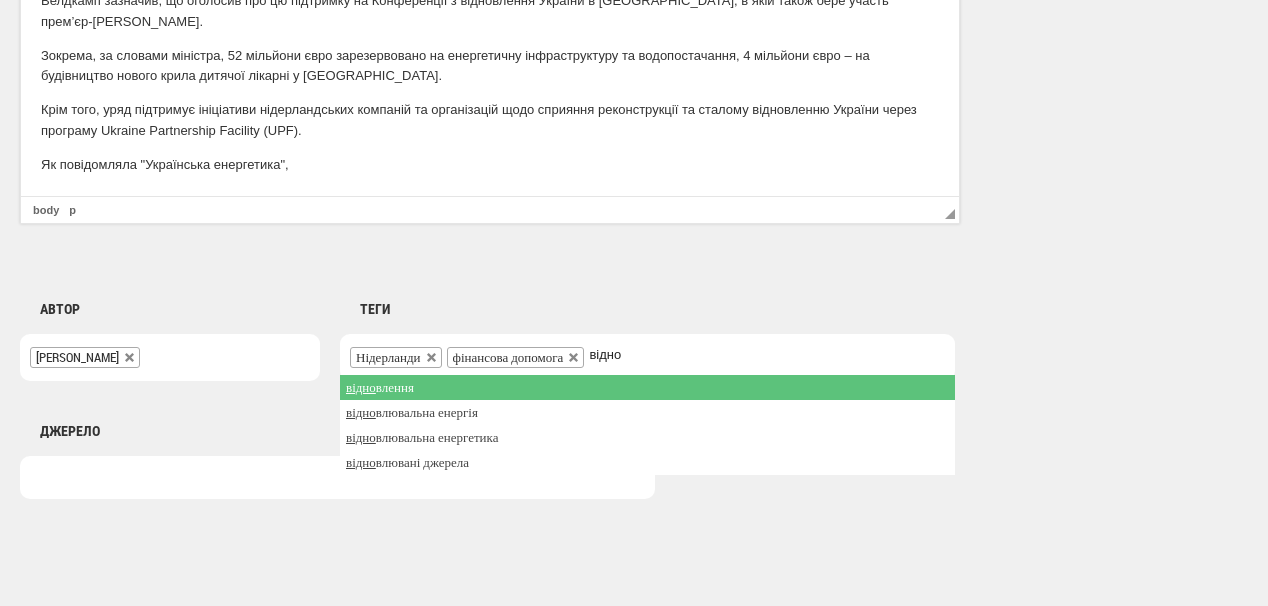 type on "відно" 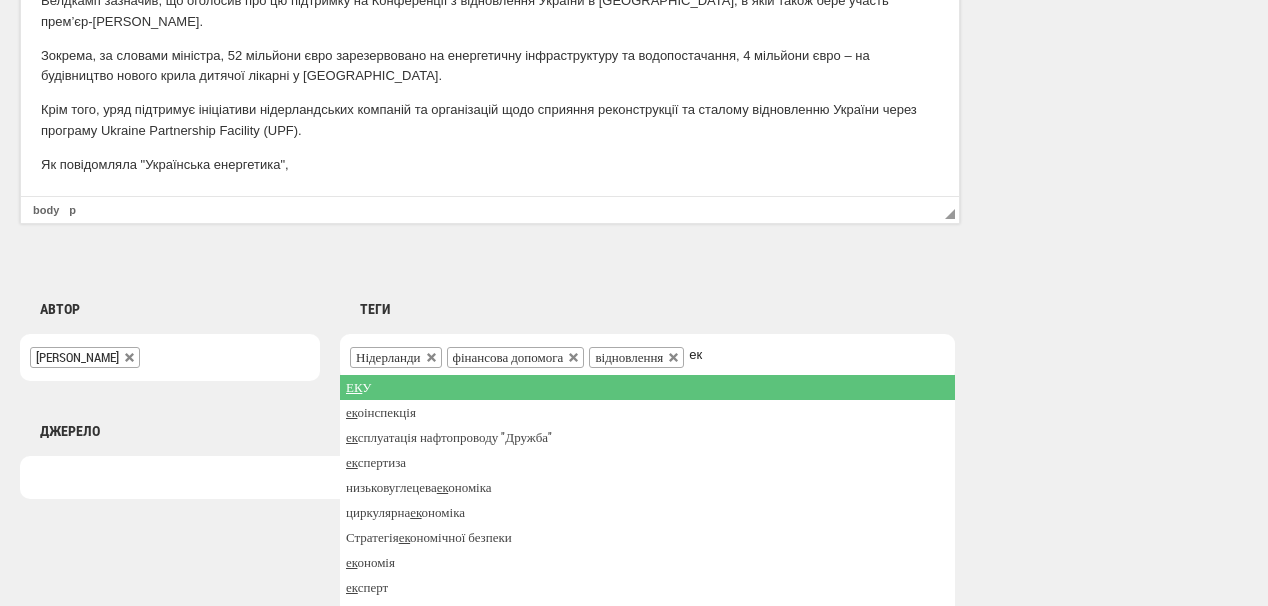 type on "е" 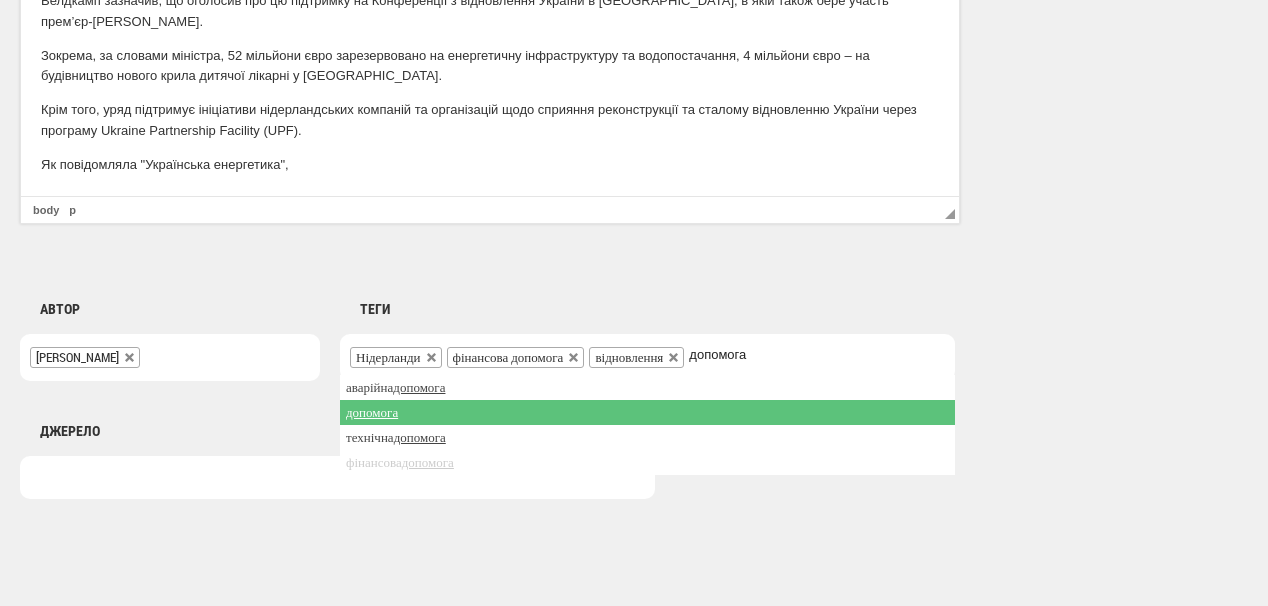 type on "допомога" 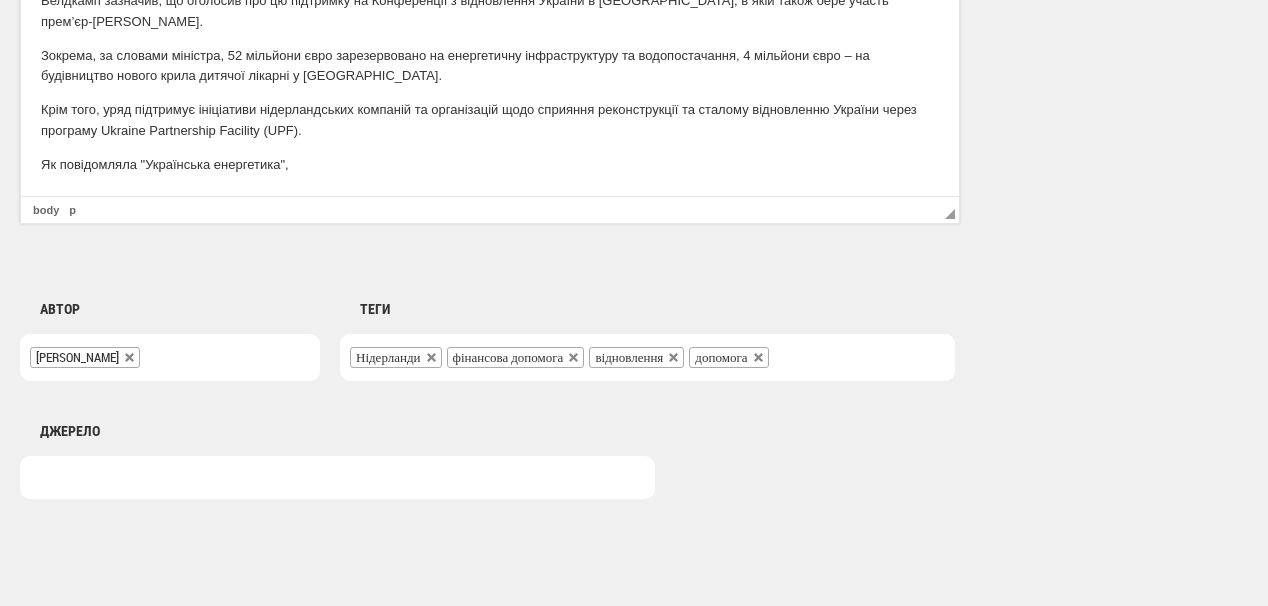 click on "Як повідомляла "Українська енергетика"," at bounding box center [490, 165] 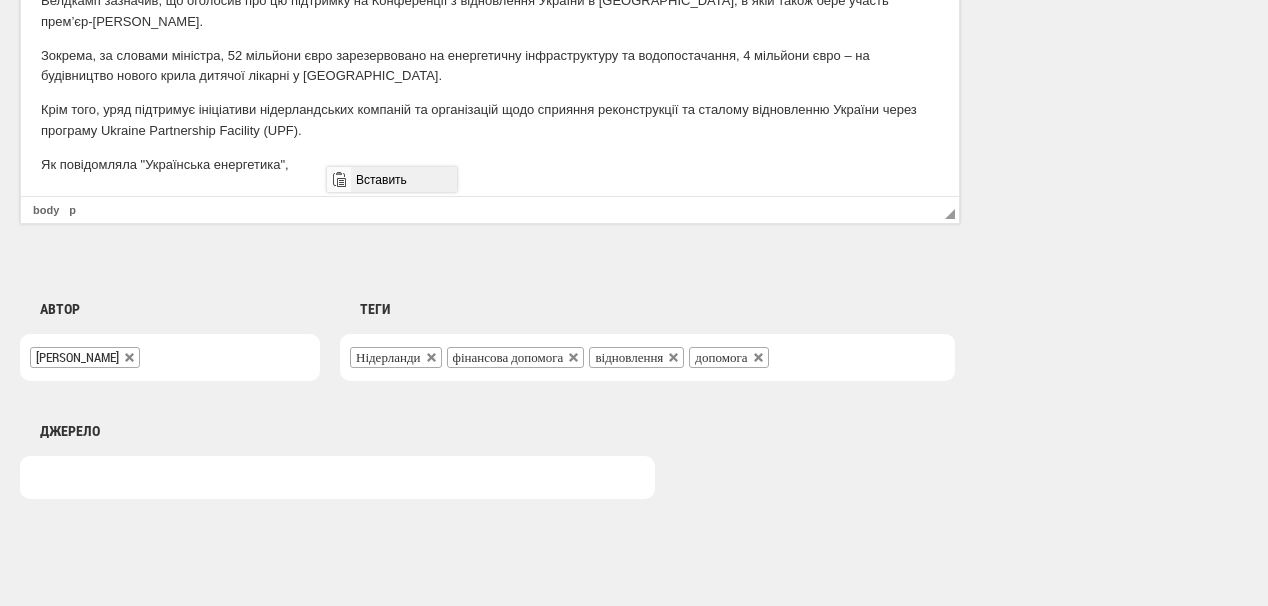 click on "Вставить" at bounding box center (403, 179) 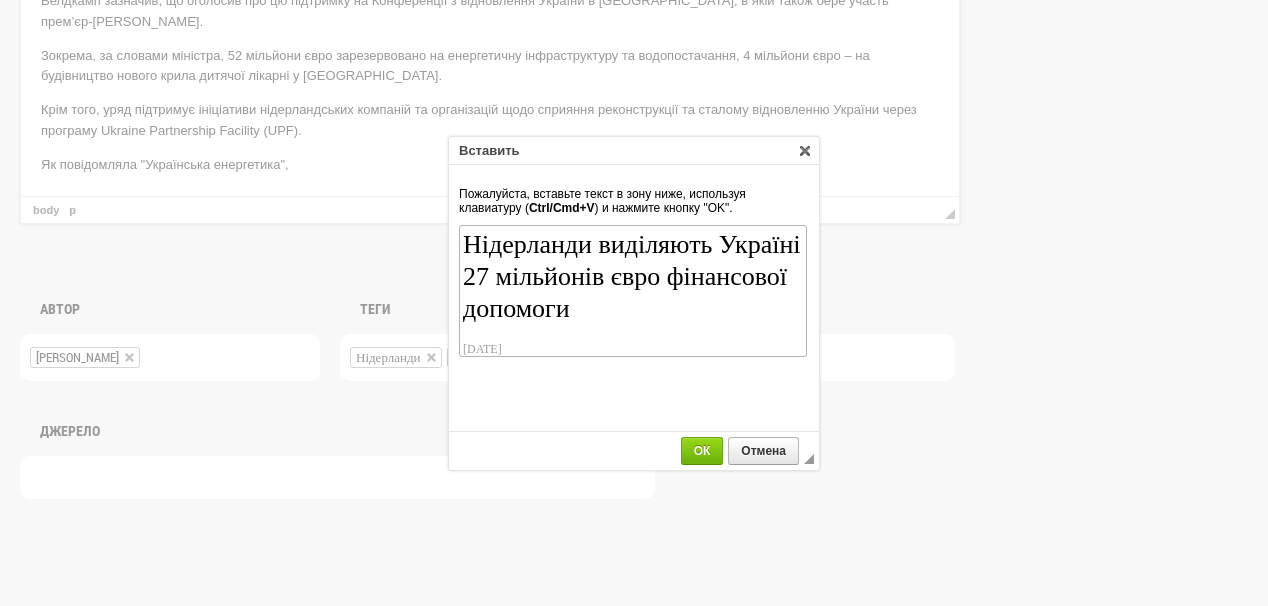 scroll, scrollTop: 86, scrollLeft: 0, axis: vertical 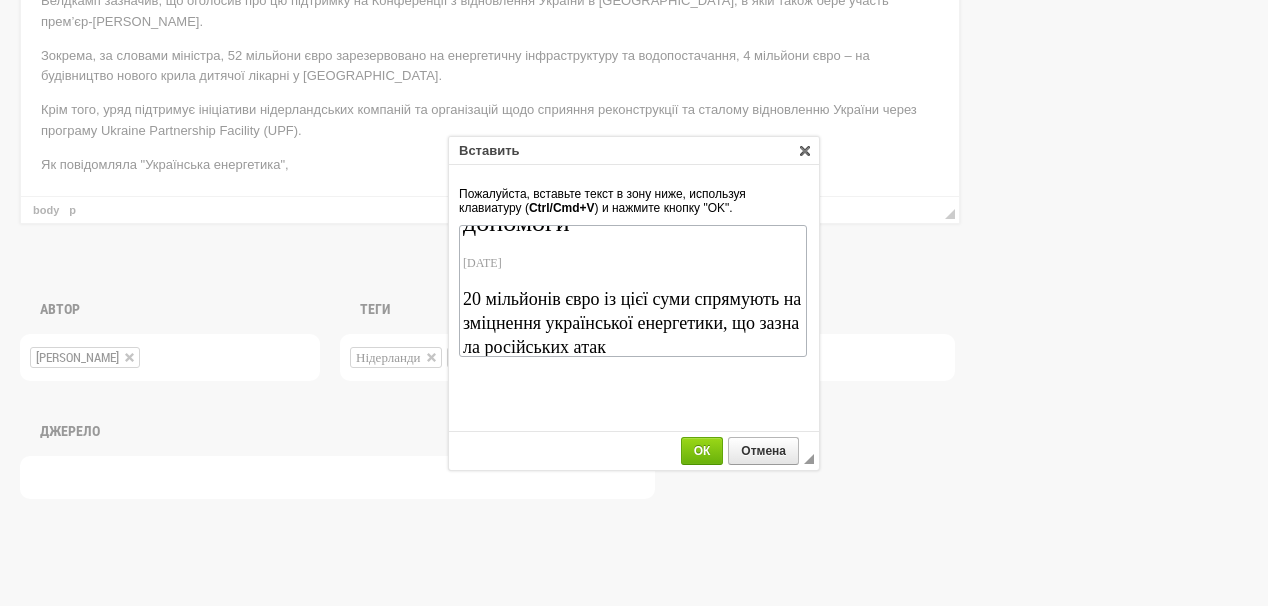 drag, startPoint x: 550, startPoint y: 273, endPoint x: 469, endPoint y: 255, distance: 82.9759 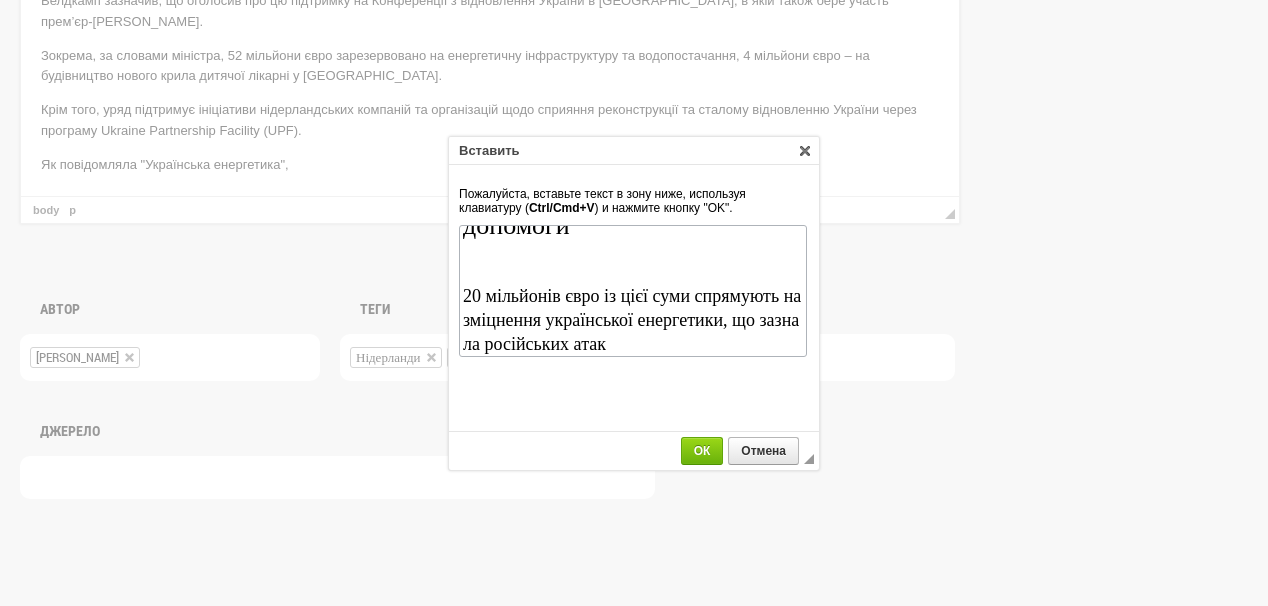 scroll, scrollTop: 40, scrollLeft: 0, axis: vertical 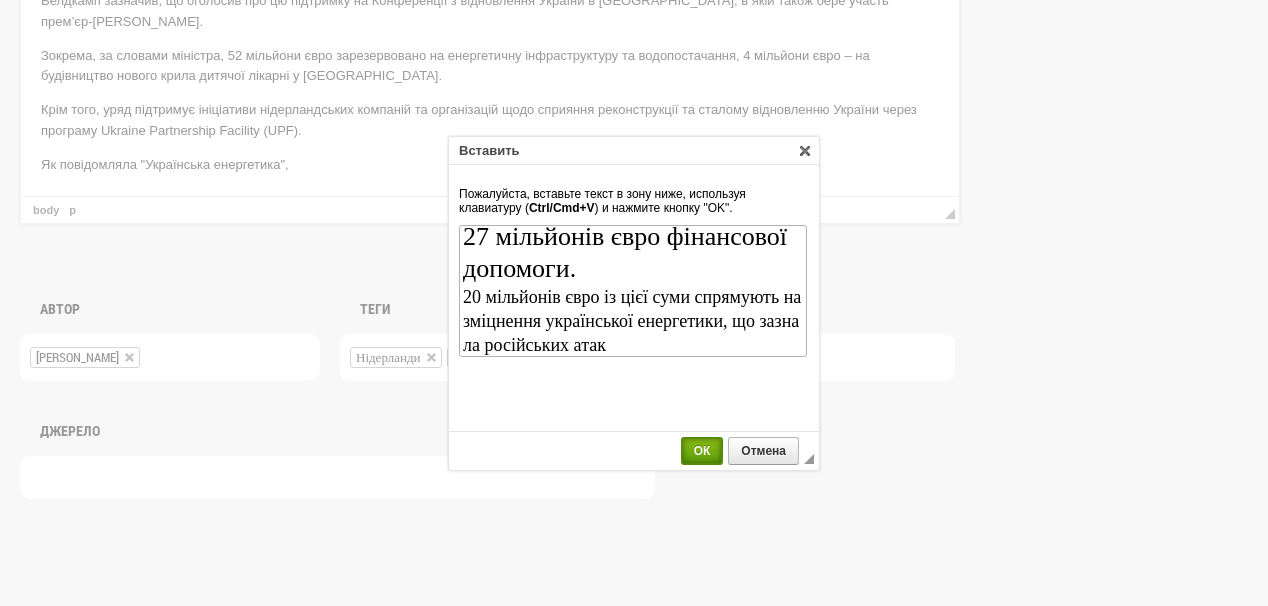 click on "ОК" at bounding box center [702, 451] 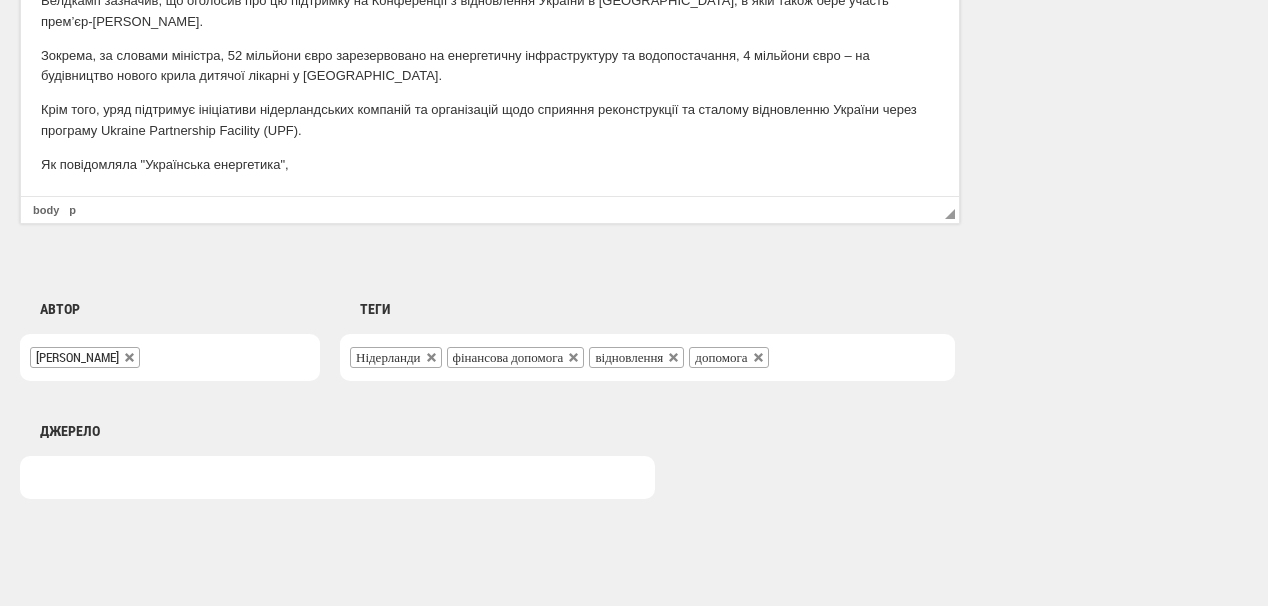 scroll, scrollTop: 0, scrollLeft: 0, axis: both 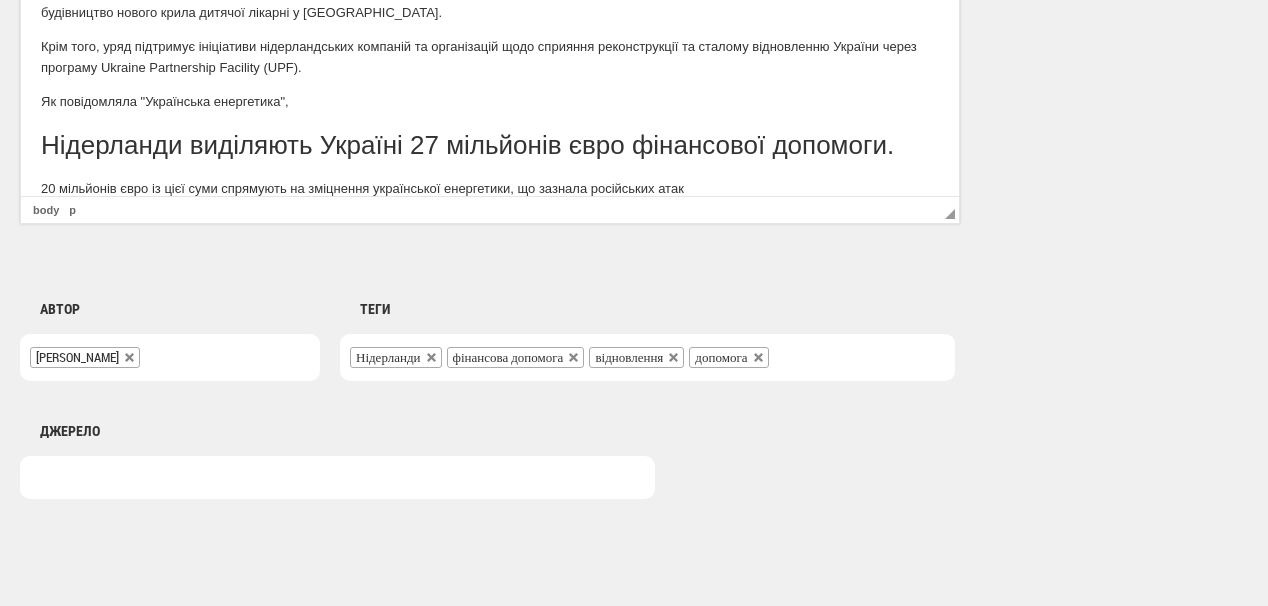 click on "Як повідомляла "Українська енергетика"," at bounding box center (490, 102) 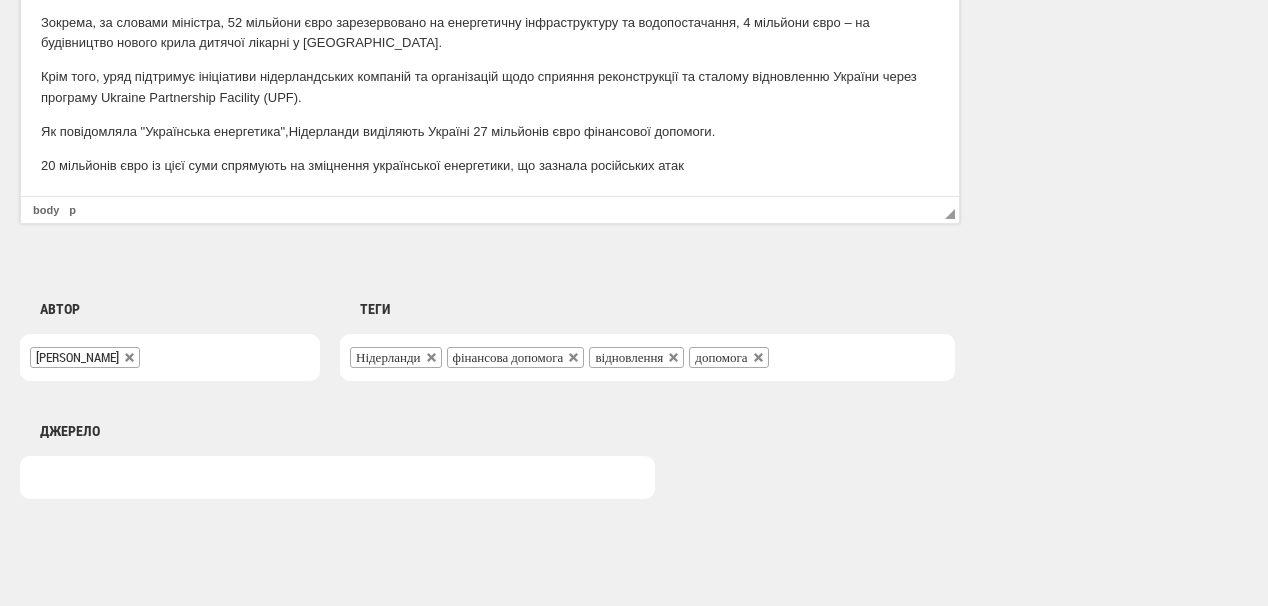 click on "Як повідомляла "Українська енергетика",  Нідерланди виділяють Україні 27 мільйонів євро фінансової допомоги." at bounding box center (490, 132) 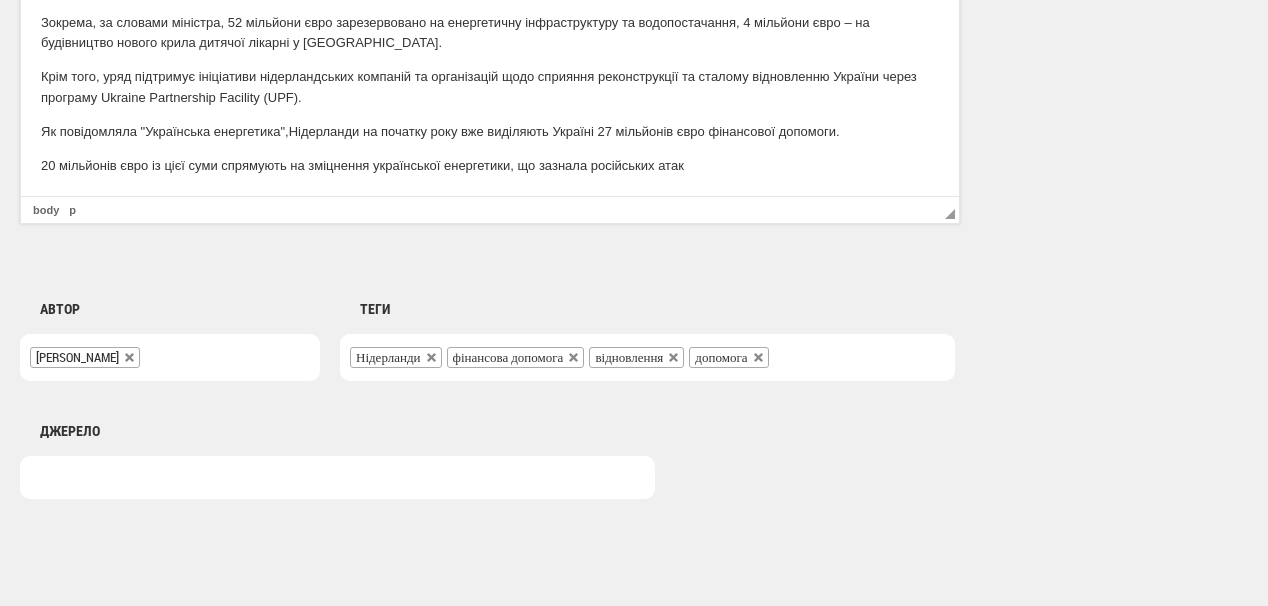 click on "Як повідомляла "Українська енергетика",  Нідерланди на початку року вже виділяють Україні 27 мільйонів євро фінансової допомоги." at bounding box center (490, 132) 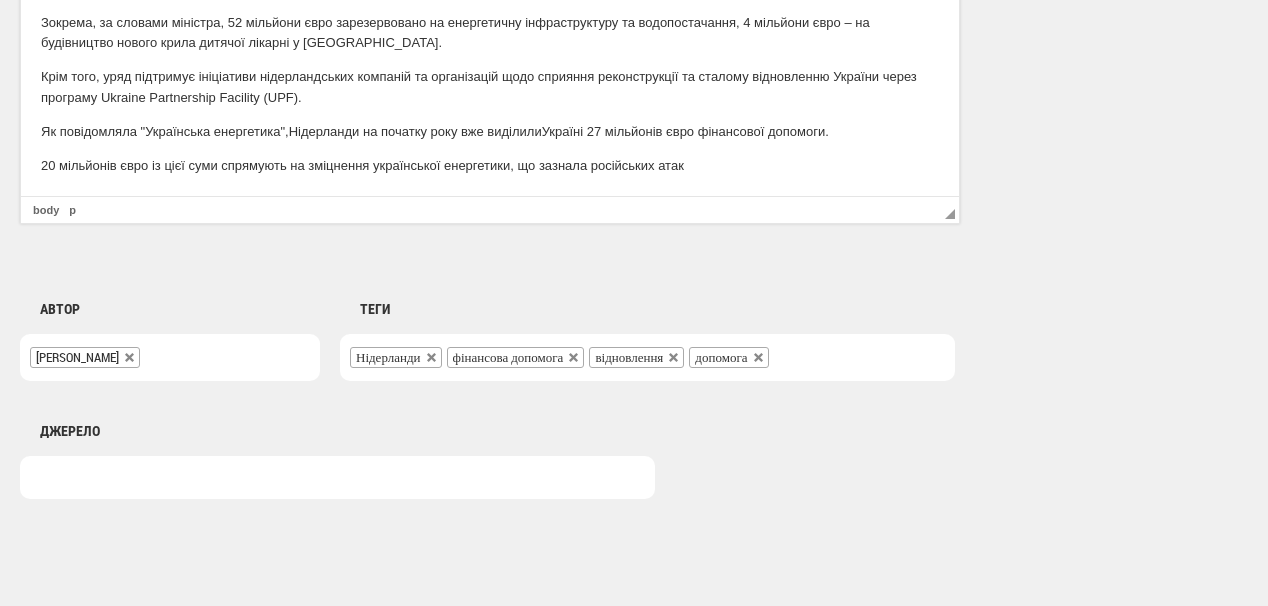 click on "Як повідомляла "Українська енергетика",  Нідерланди на початку року вже виділили  Україні 27 мільйонів євро фінансової допомоги." at bounding box center [490, 132] 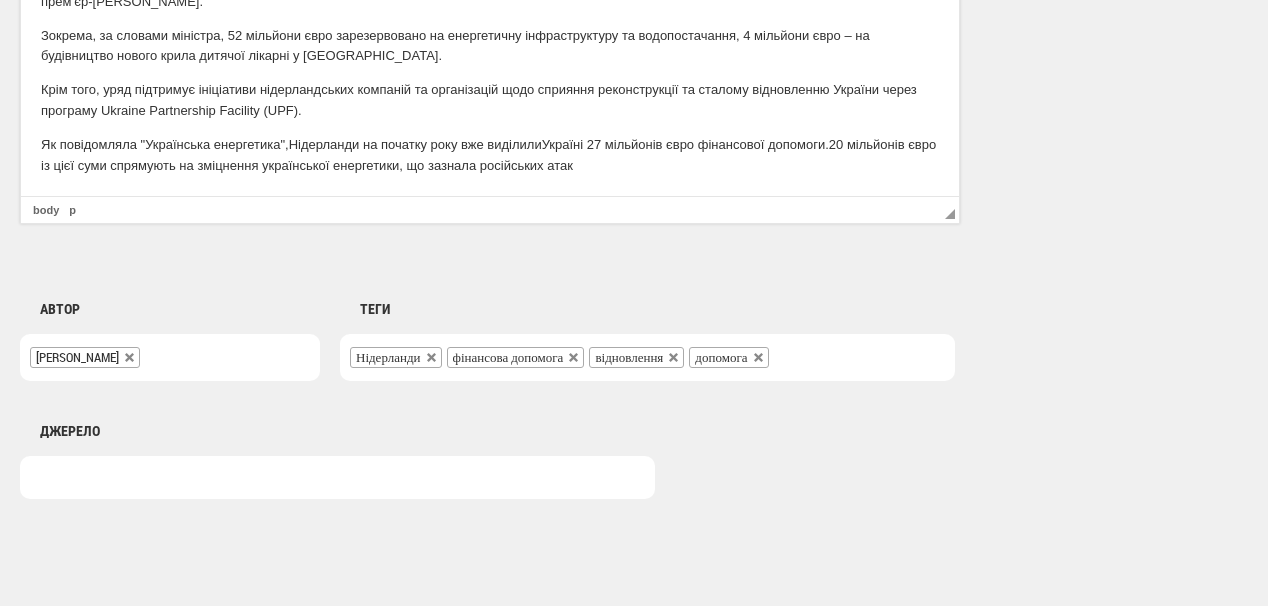 click on "Як повідомляла "Українська енергетика",  Нідерланди на початку року вже виділили  Україні 27 мільйонів євро фінансової допомоги.  20 мільйонів євро із цієї суми спрямують на зміцнення української енергетики, що зазнала російських атак" at bounding box center (490, 156) 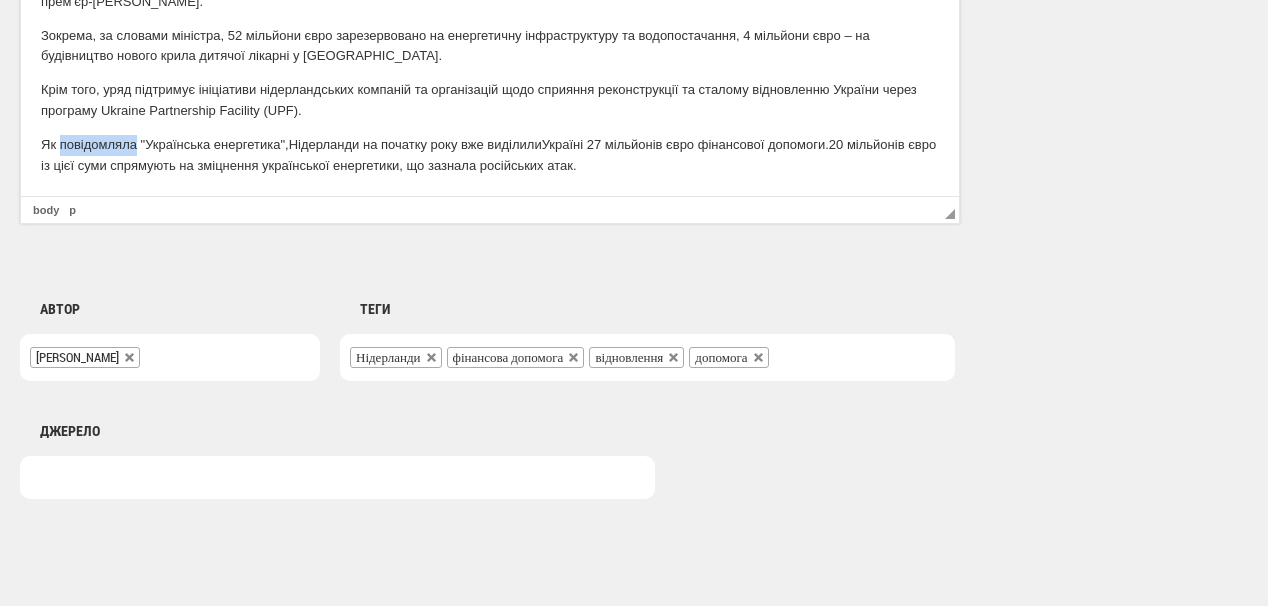 drag, startPoint x: 61, startPoint y: 145, endPoint x: 229, endPoint y: 190, distance: 173.9224 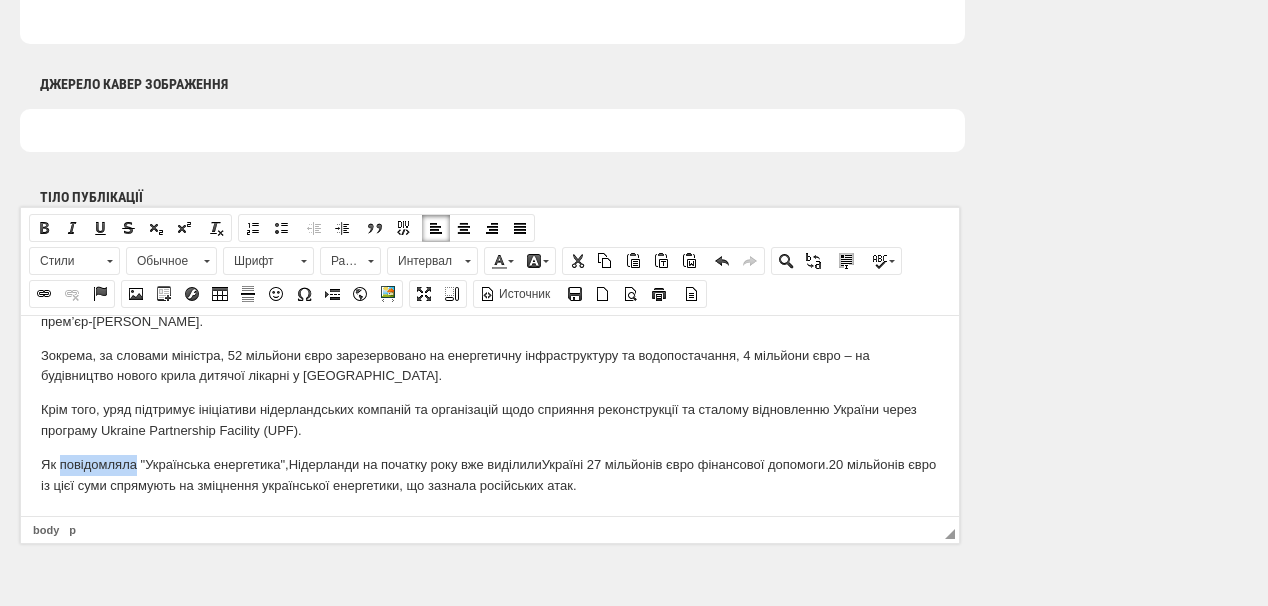 scroll, scrollTop: 1120, scrollLeft: 0, axis: vertical 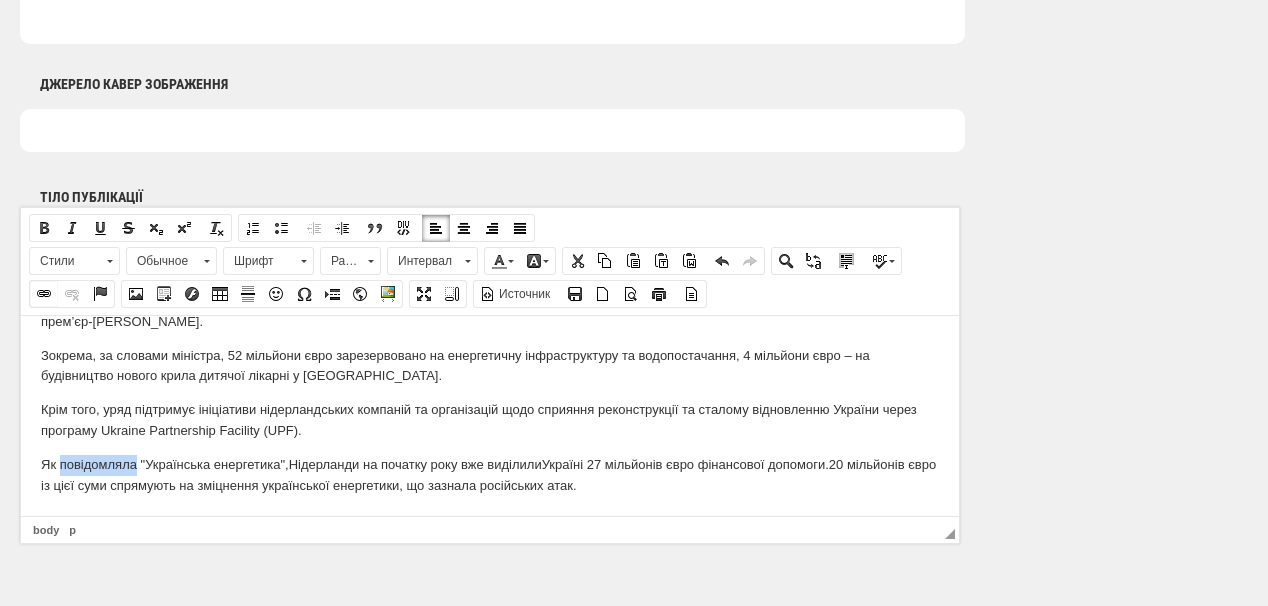 click at bounding box center (44, 294) 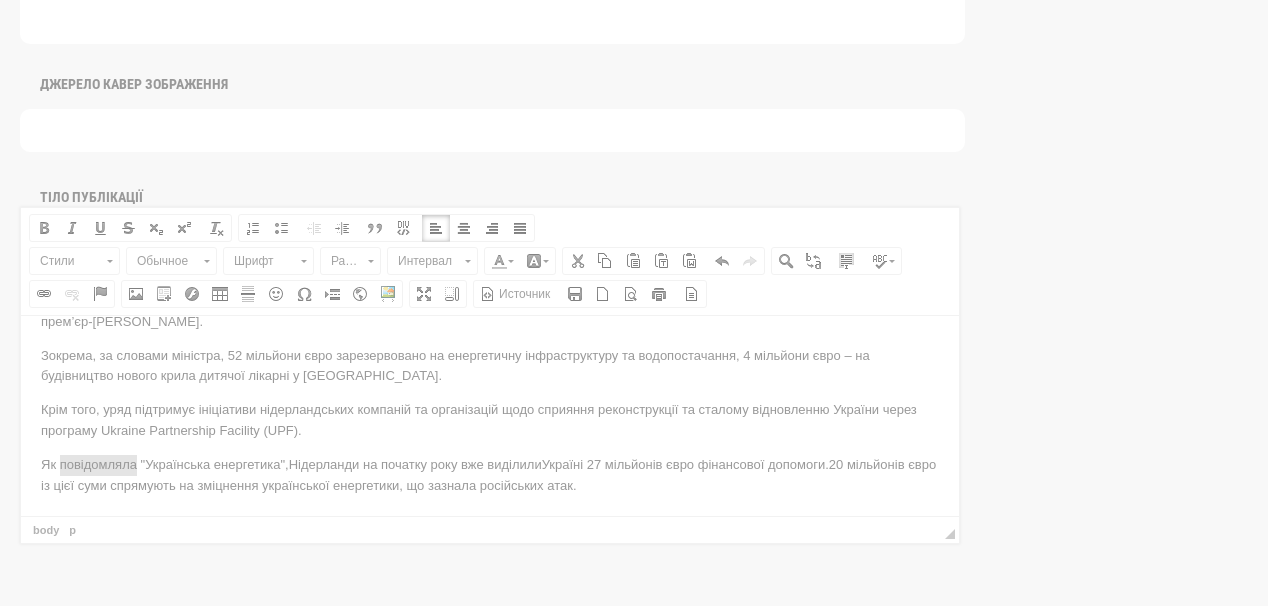 scroll, scrollTop: 0, scrollLeft: 0, axis: both 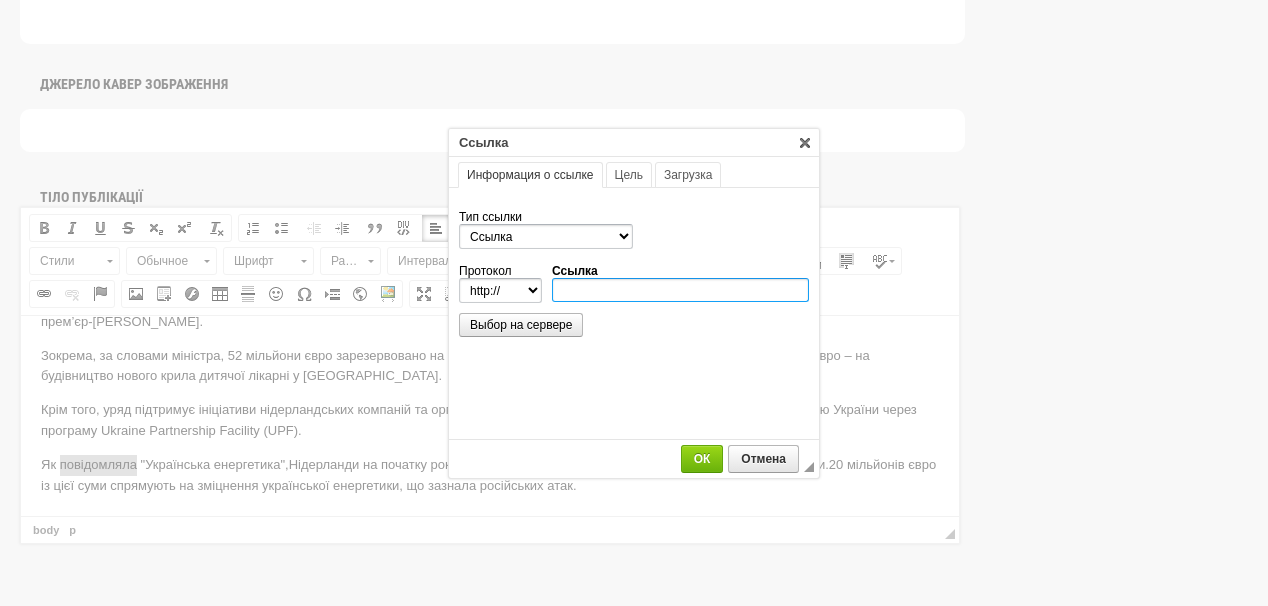 click on "Ссылка" at bounding box center [680, 290] 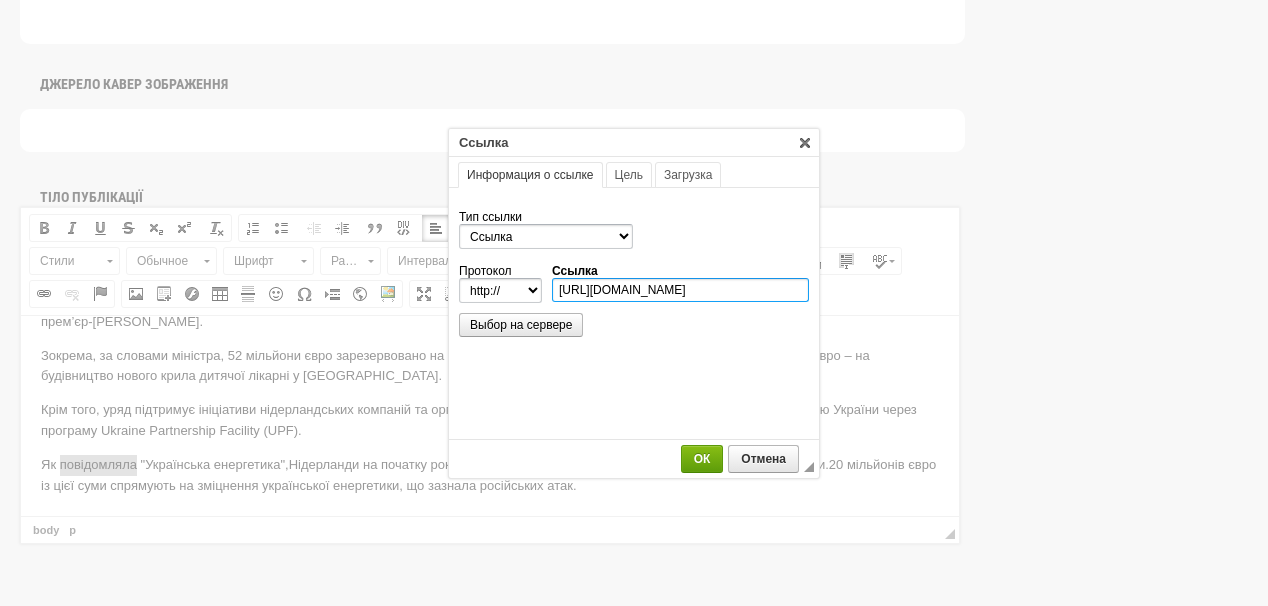 scroll, scrollTop: 0, scrollLeft: 270, axis: horizontal 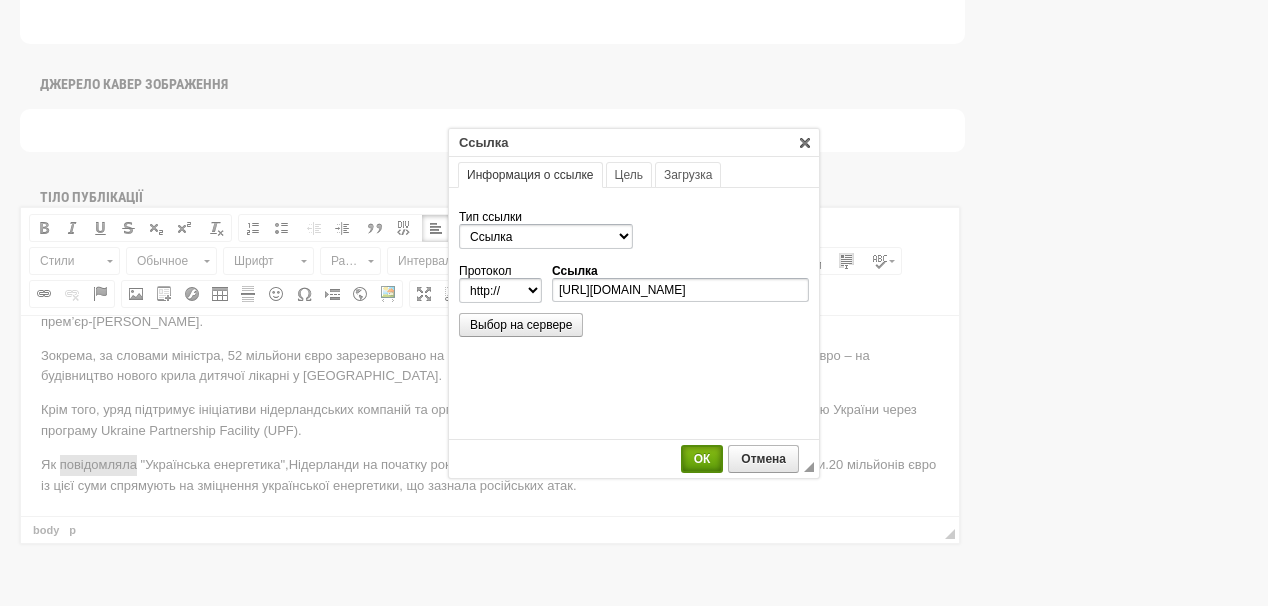 select on "https://" 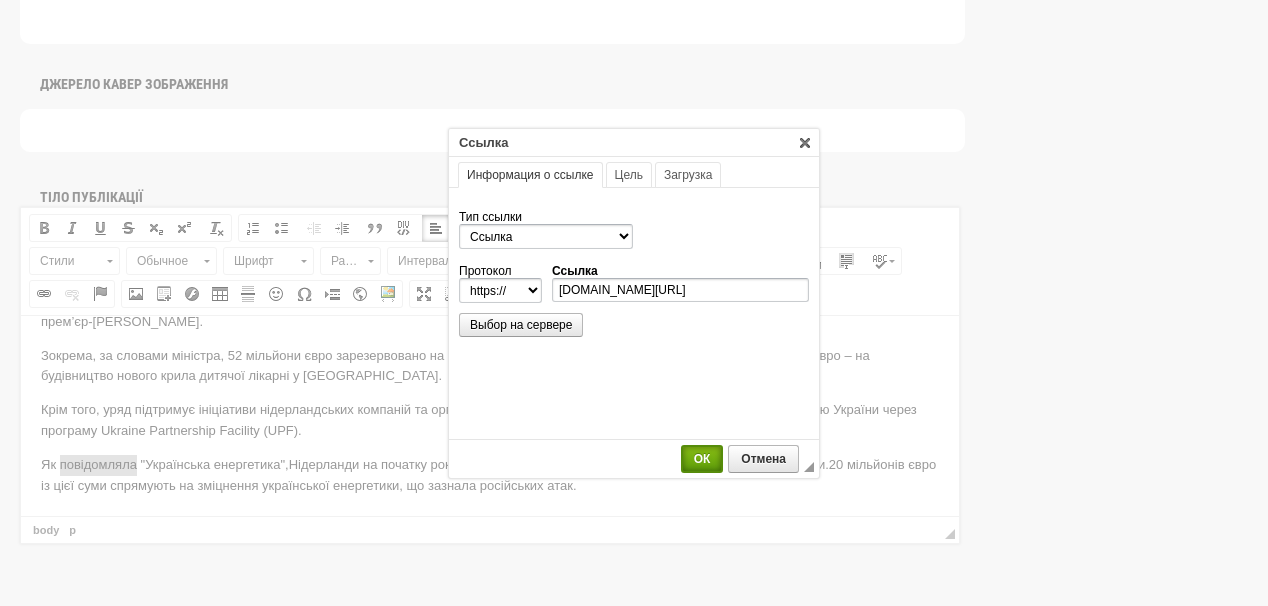 scroll, scrollTop: 0, scrollLeft: 0, axis: both 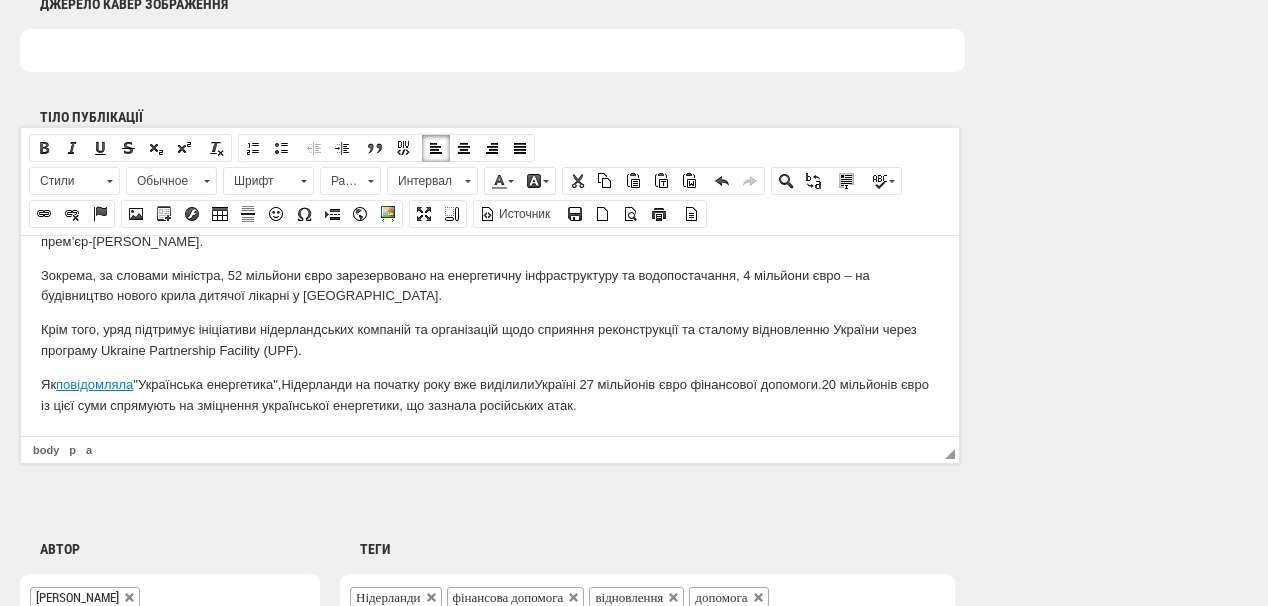 click on "Як  повідомляла  "Українська енергетика",  Нідерланди на початку року вже виділили  Україні 27 мільйонів євро фінансової допомоги.  20 мільйонів євро із цієї суми спрямують на зміцнення української енергетики, що зазнала російських атак." at bounding box center [490, 395] 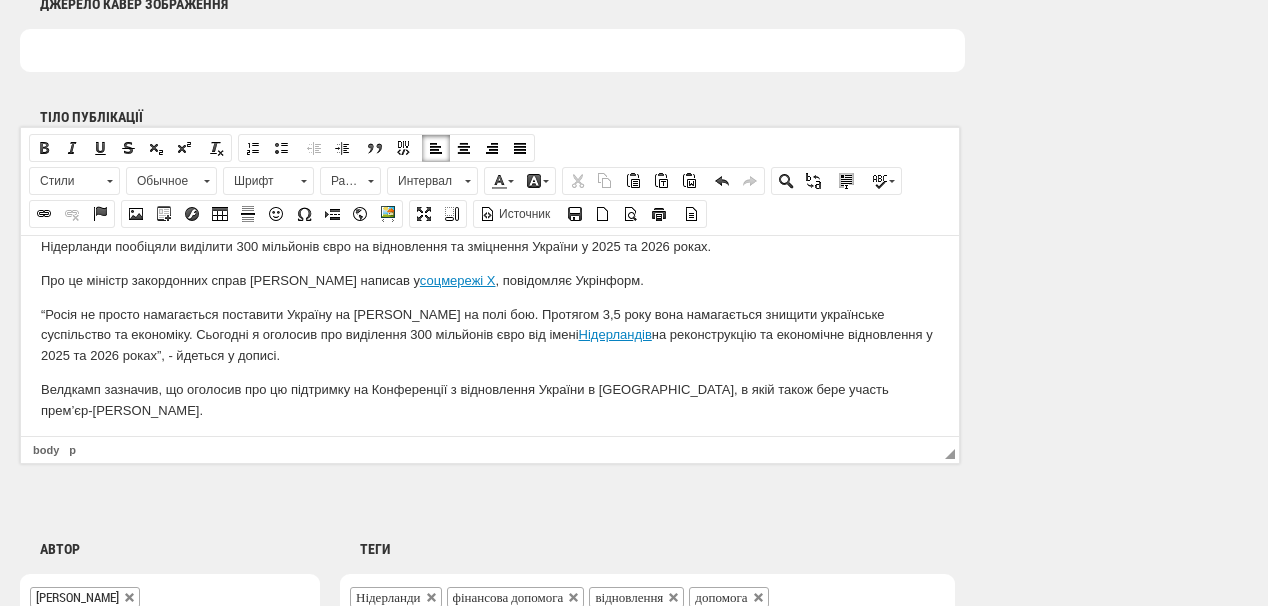 scroll, scrollTop: 0, scrollLeft: 0, axis: both 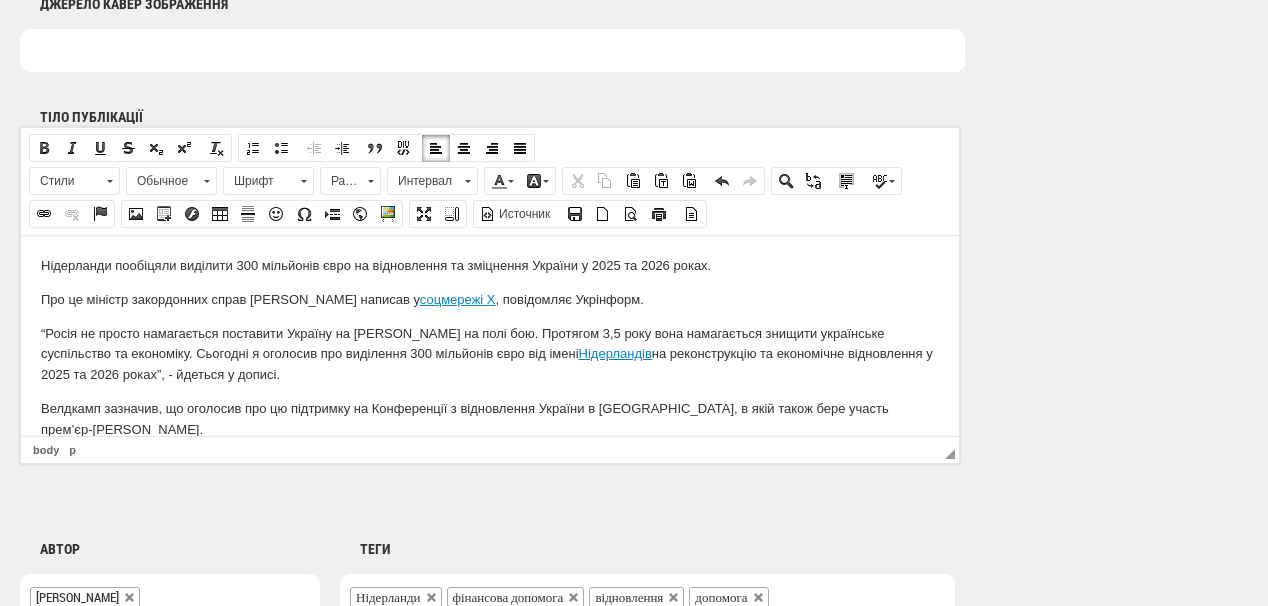 click on "Нідерланди пообіцяли виділити 300 мільйонів євро на відновлення та зміцнення України у 2025 та 2026 роках." at bounding box center (490, 265) 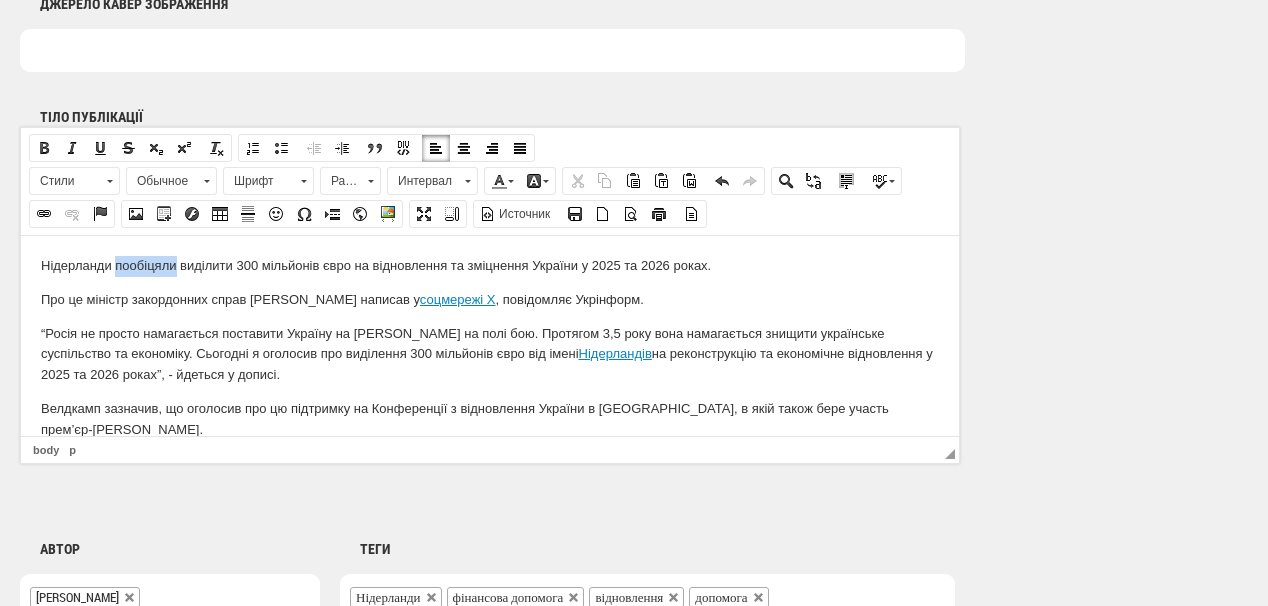 drag, startPoint x: 117, startPoint y: 265, endPoint x: 200, endPoint y: 264, distance: 83.00603 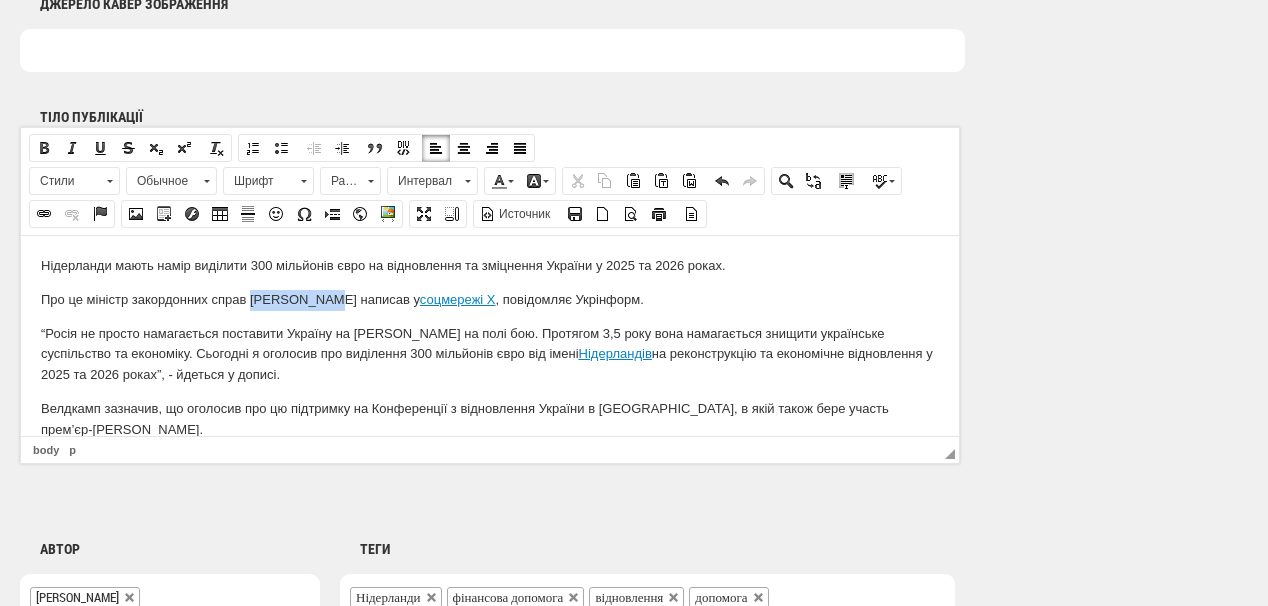 drag, startPoint x: 249, startPoint y: 297, endPoint x: 325, endPoint y: 299, distance: 76.02631 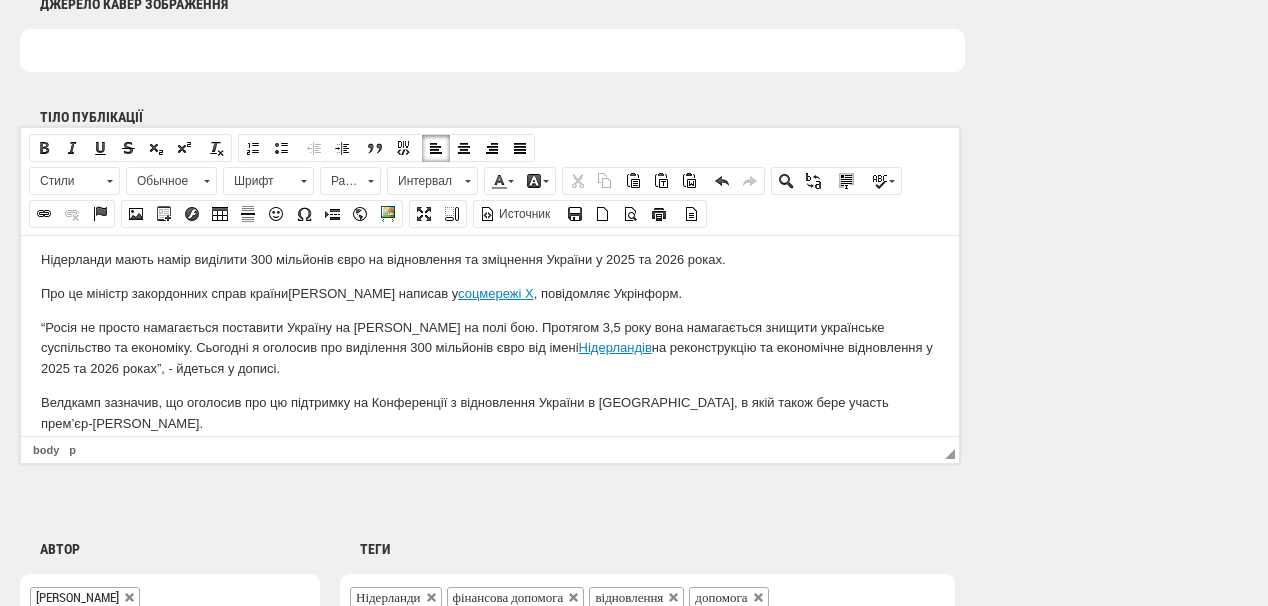 scroll, scrollTop: 0, scrollLeft: 0, axis: both 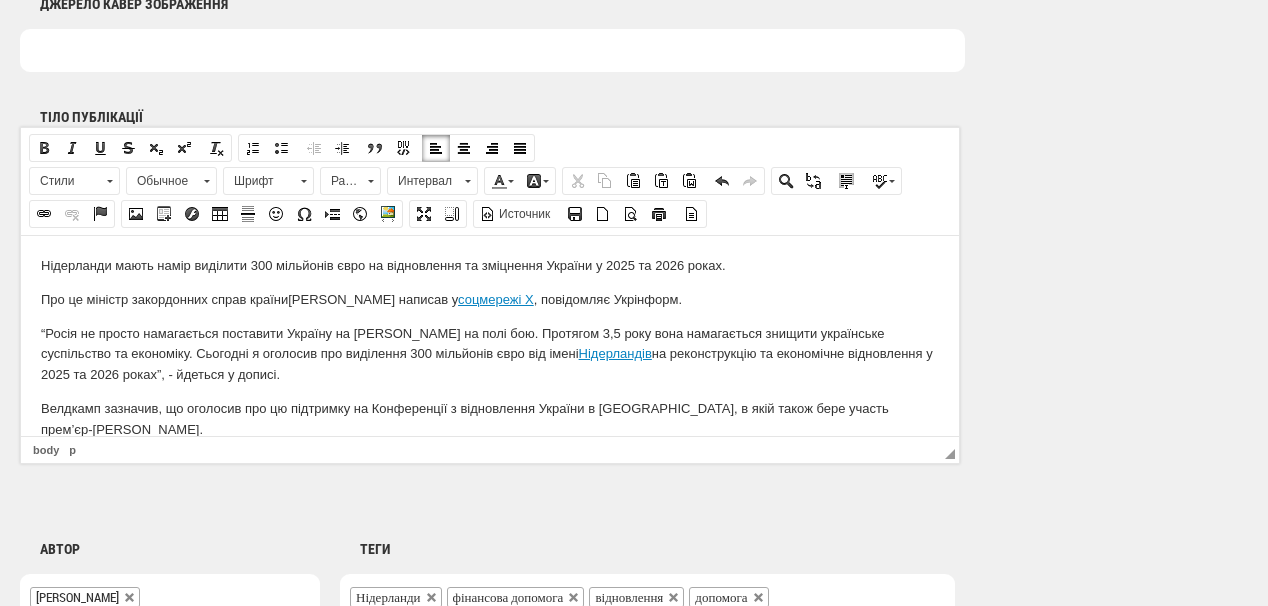 drag, startPoint x: 401, startPoint y: 300, endPoint x: 448, endPoint y: 298, distance: 47.042534 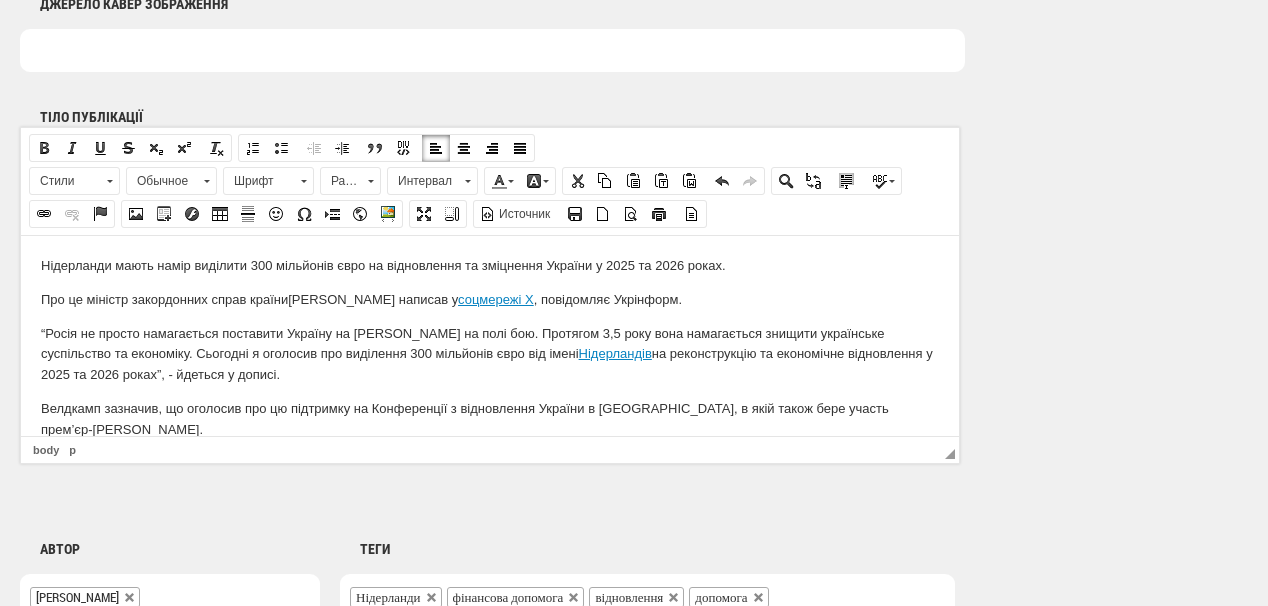 drag, startPoint x: 39, startPoint y: 210, endPoint x: 66, endPoint y: 208, distance: 27.073973 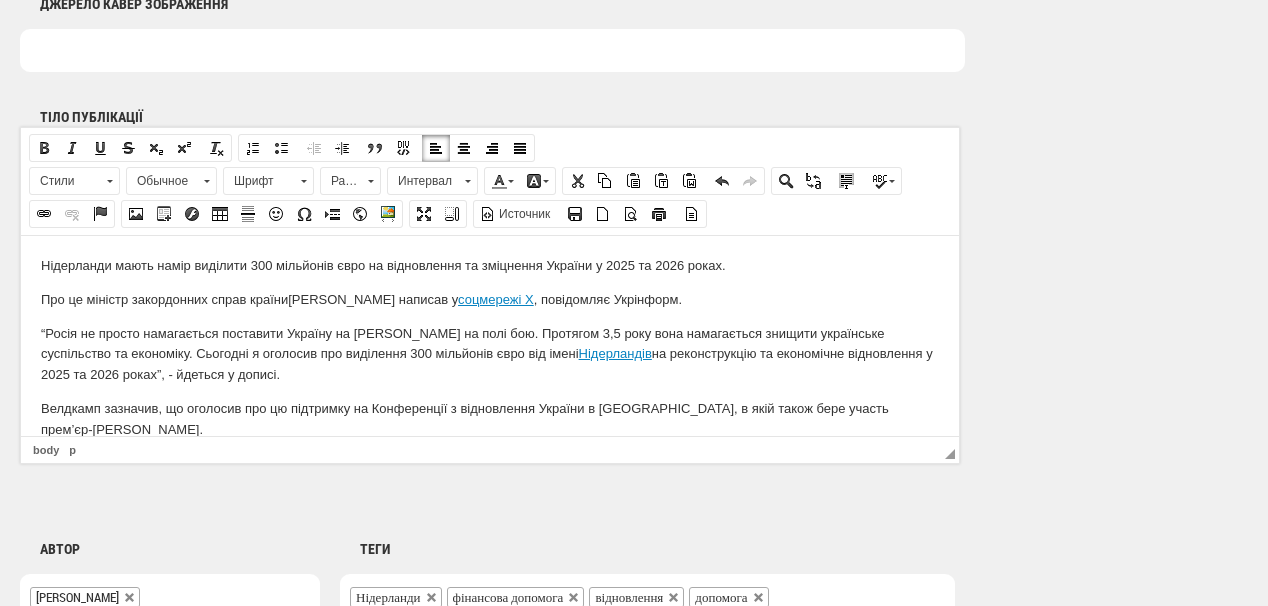 select on "http://" 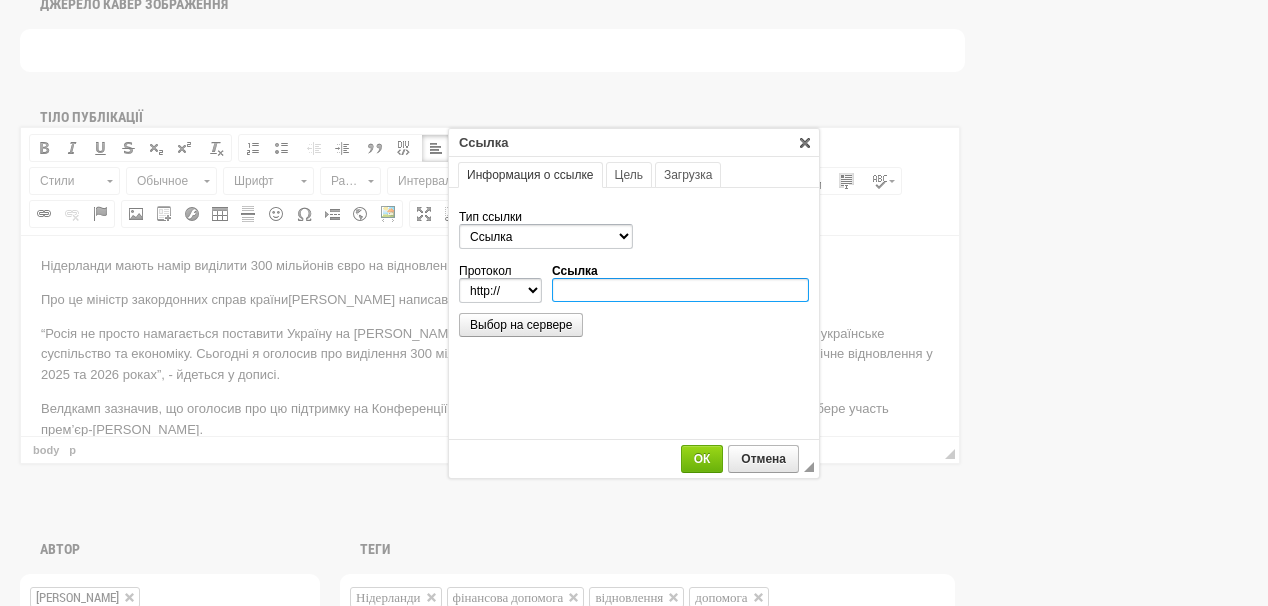 click on "Ссылка" at bounding box center (680, 290) 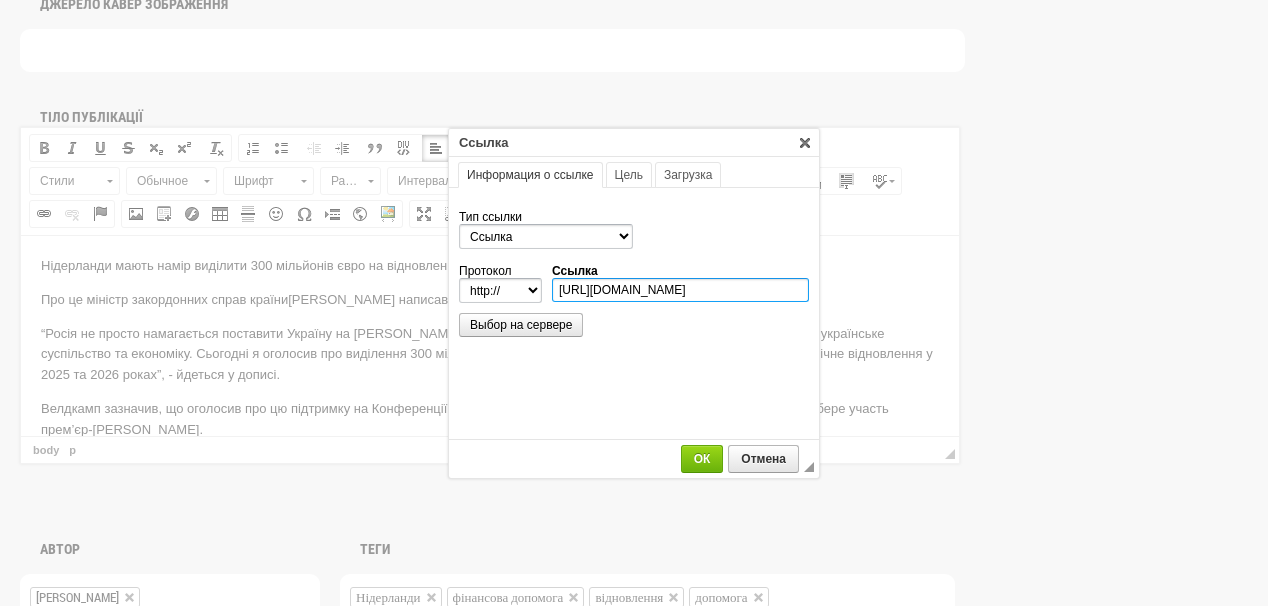 scroll, scrollTop: 0, scrollLeft: 244, axis: horizontal 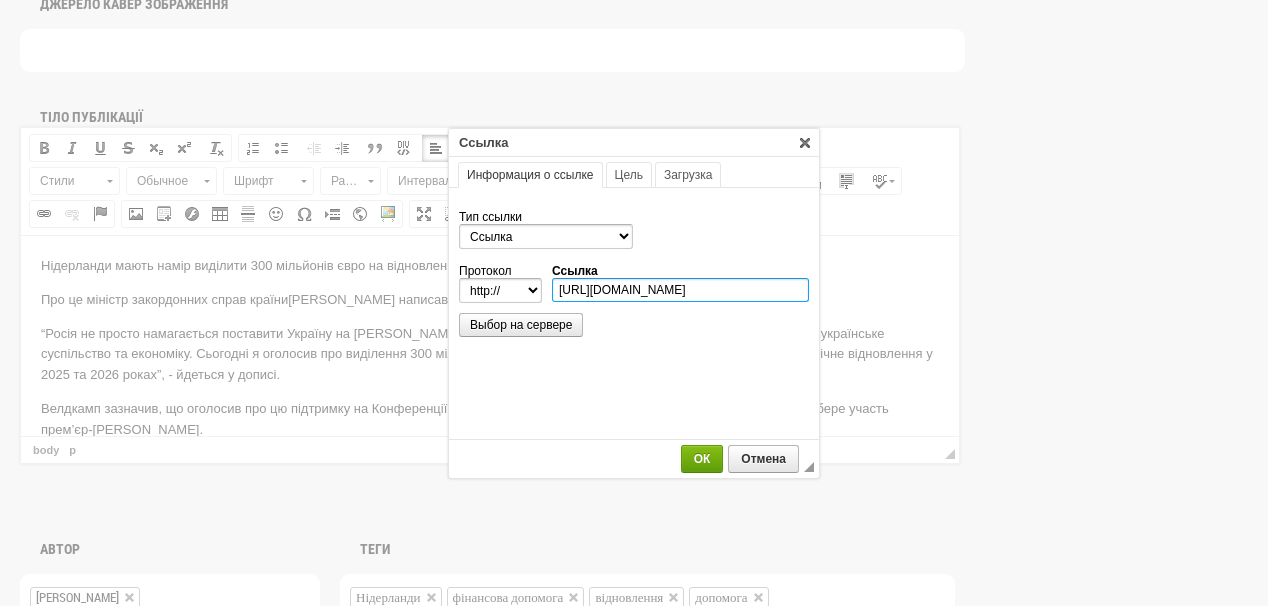 type on "https://x.com/ministerBZ/status/1943213305713070198?t=11IVWAsbIQrCJgI4Sb3skg&s=07" 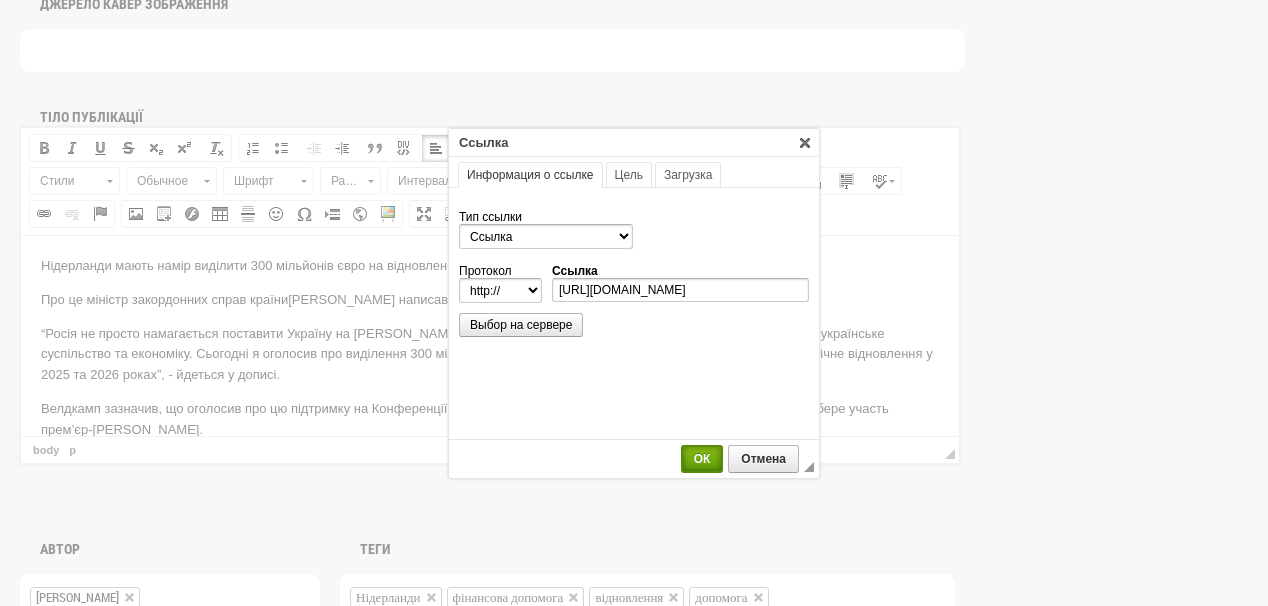 select on "https://" 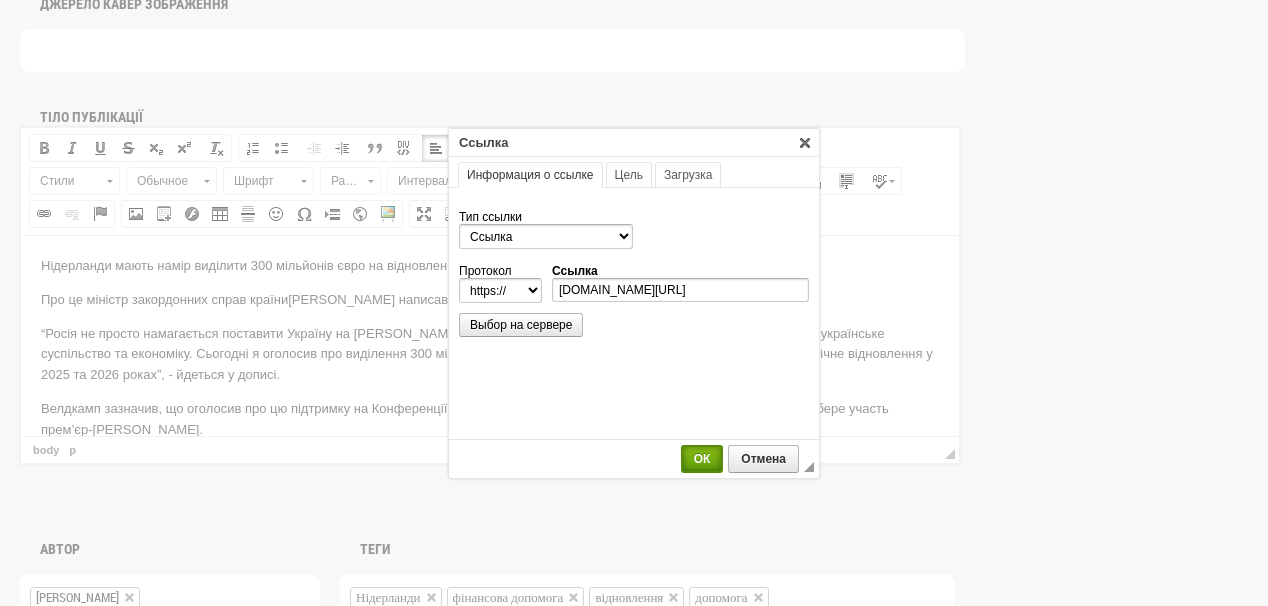 scroll, scrollTop: 0, scrollLeft: 0, axis: both 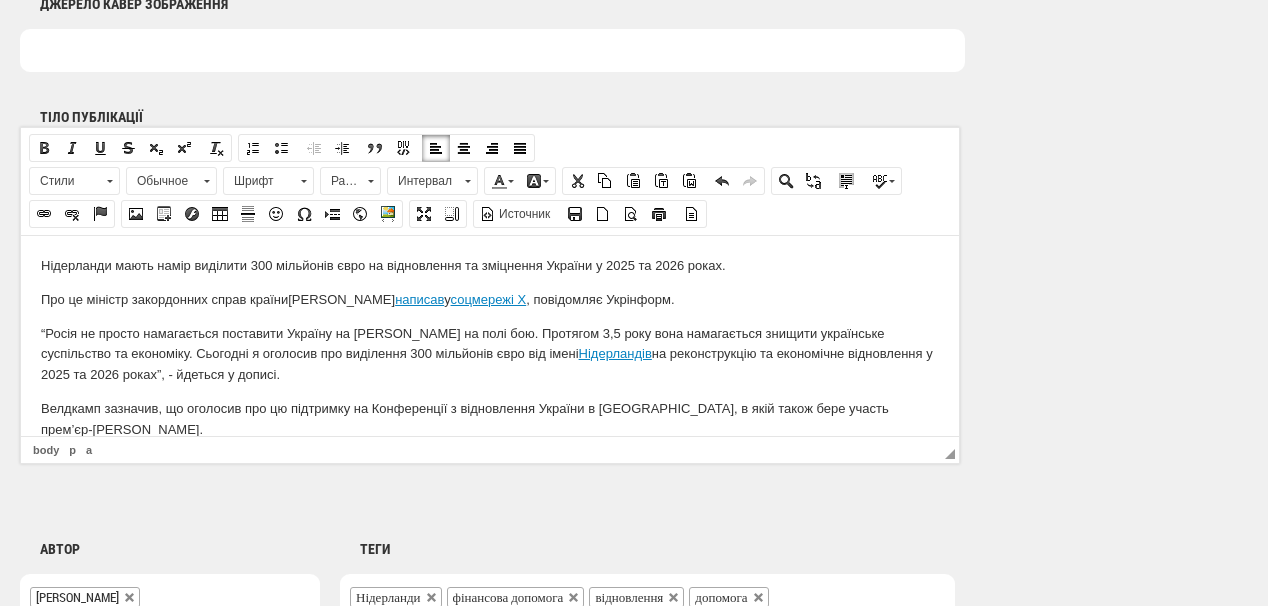 click on "Про це міністр закордонних справ країни  Каспар Велдкамп  написав  у  соцмережі Х , повідомляє Укрінформ." at bounding box center (490, 299) 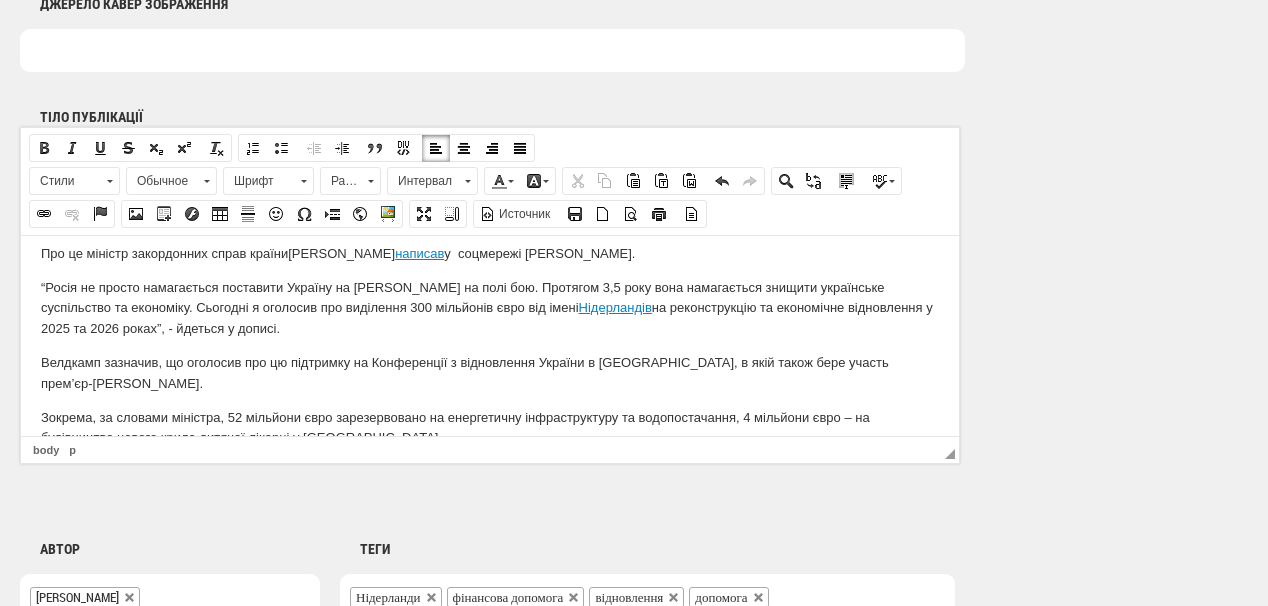 scroll, scrollTop: 80, scrollLeft: 0, axis: vertical 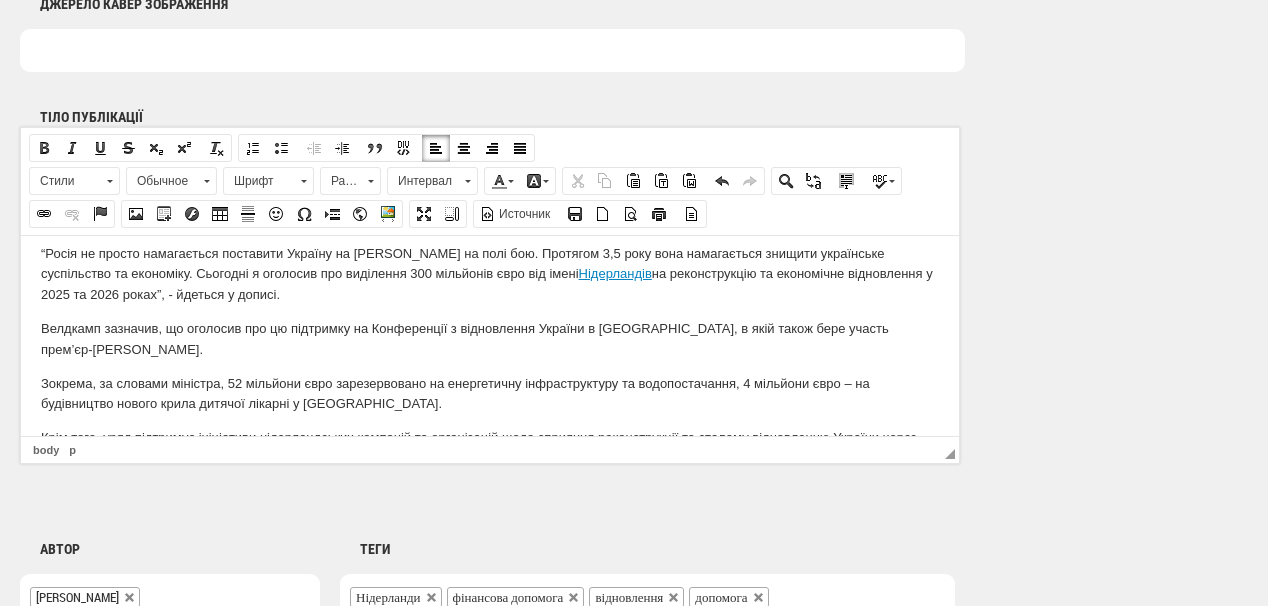 click on "“Росія не просто намагається поставити Україну на коліна на полі бою. Протягом 3,5 року вона намагається знищити українське суспільство та економіку. Сьогодні я оголосив про виділення 300 мільйонів євро від імені  Нідерландів  на реконструкцію та економічне відновлення у 2025 та 2026 роках”, - йдеться у дописі." at bounding box center [490, 274] 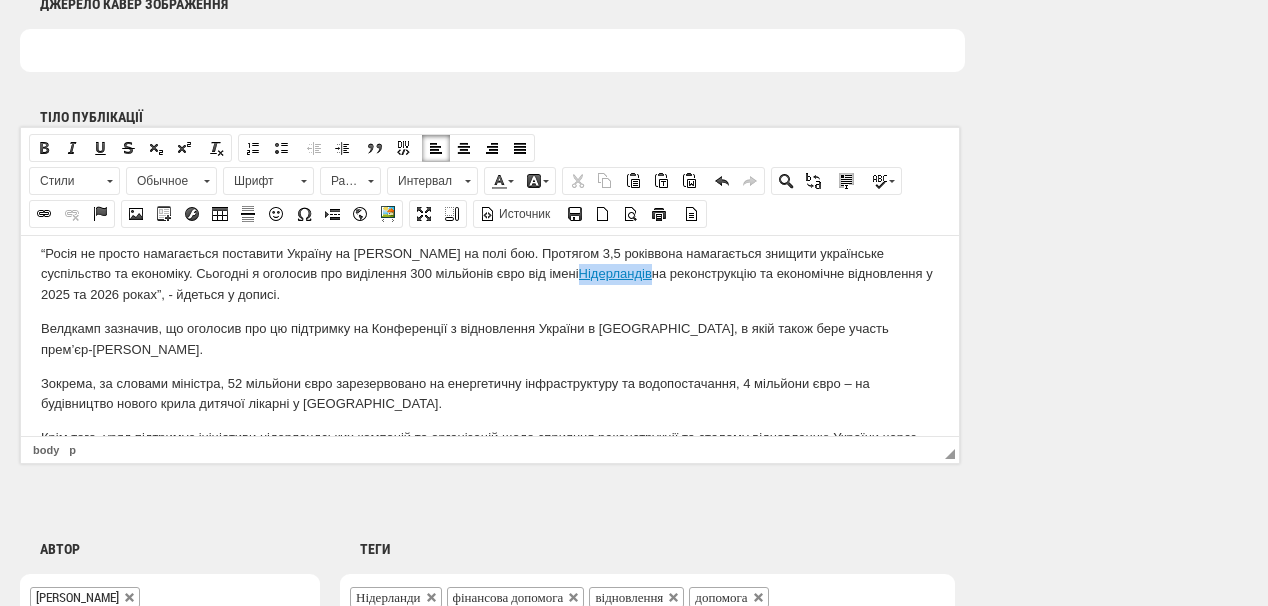 drag, startPoint x: 491, startPoint y: 274, endPoint x: 564, endPoint y: 279, distance: 73.171036 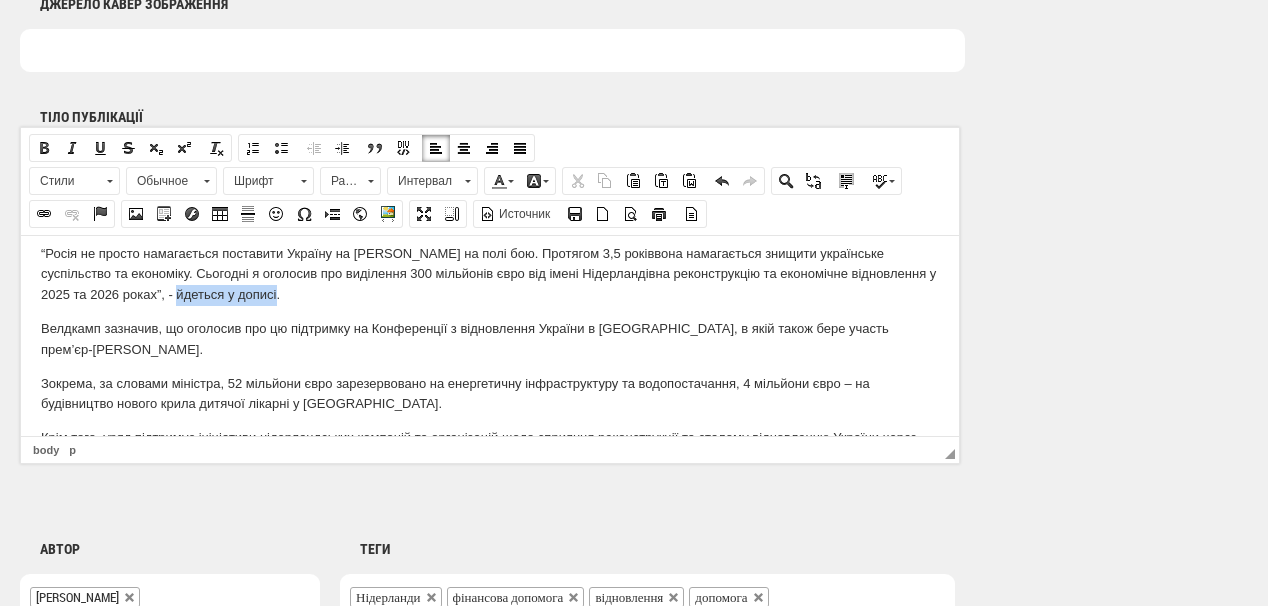 drag, startPoint x: 129, startPoint y: 294, endPoint x: 226, endPoint y: 300, distance: 97.18539 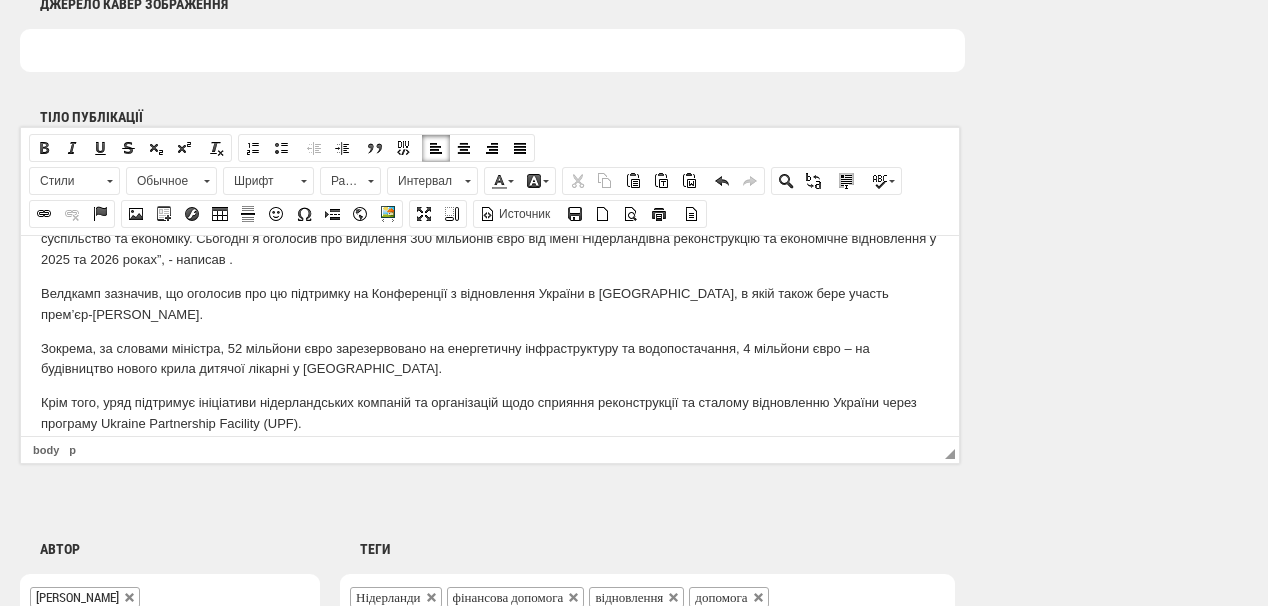 scroll, scrollTop: 80, scrollLeft: 0, axis: vertical 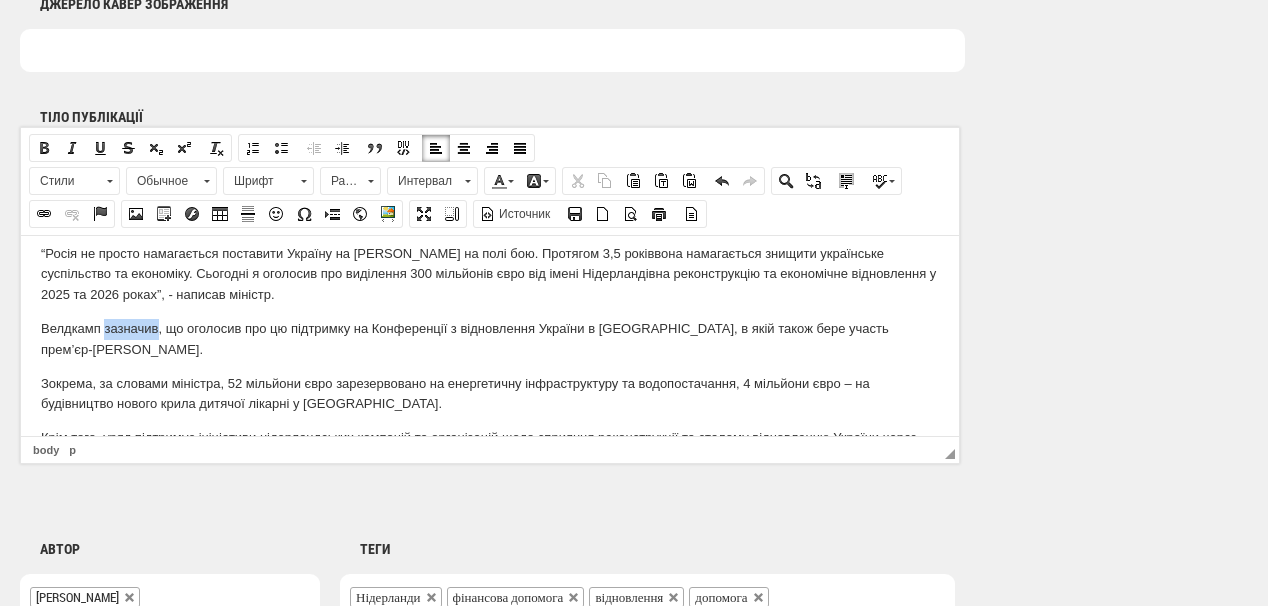 drag, startPoint x: 105, startPoint y: 324, endPoint x: 157, endPoint y: 325, distance: 52.009613 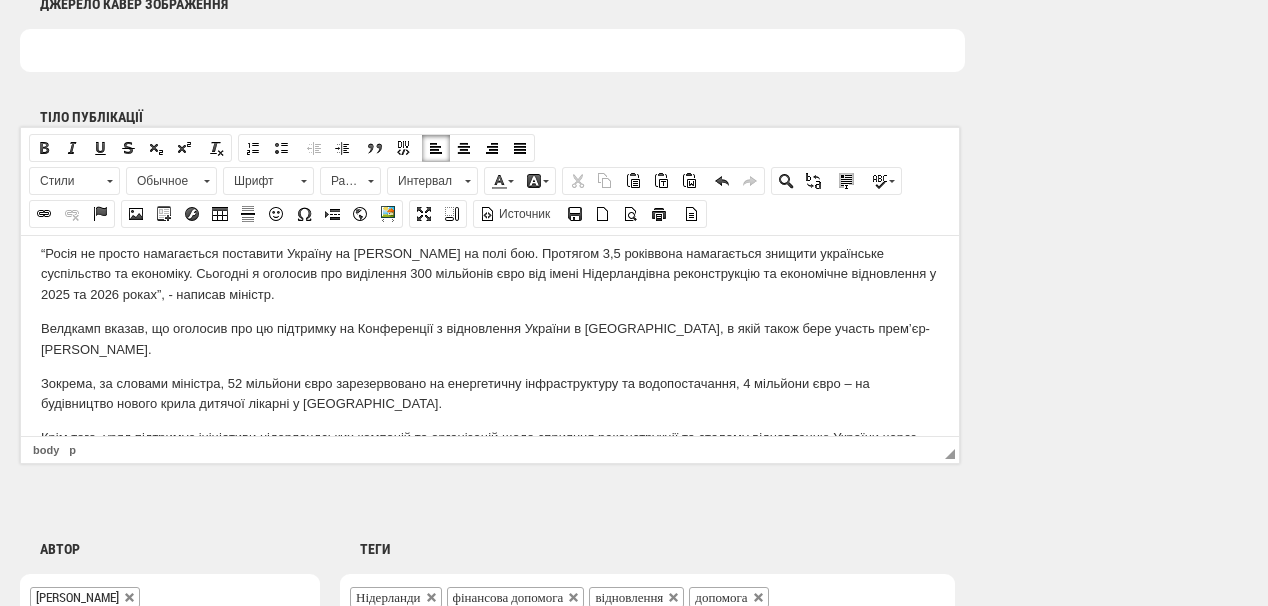 click on "Велдкамп вказав, що оголосив про цю підтримку на Конференції з відновлення України в Римі, в якій також бере участь прем’єр-міністр Дік Схооф." at bounding box center [490, 339] 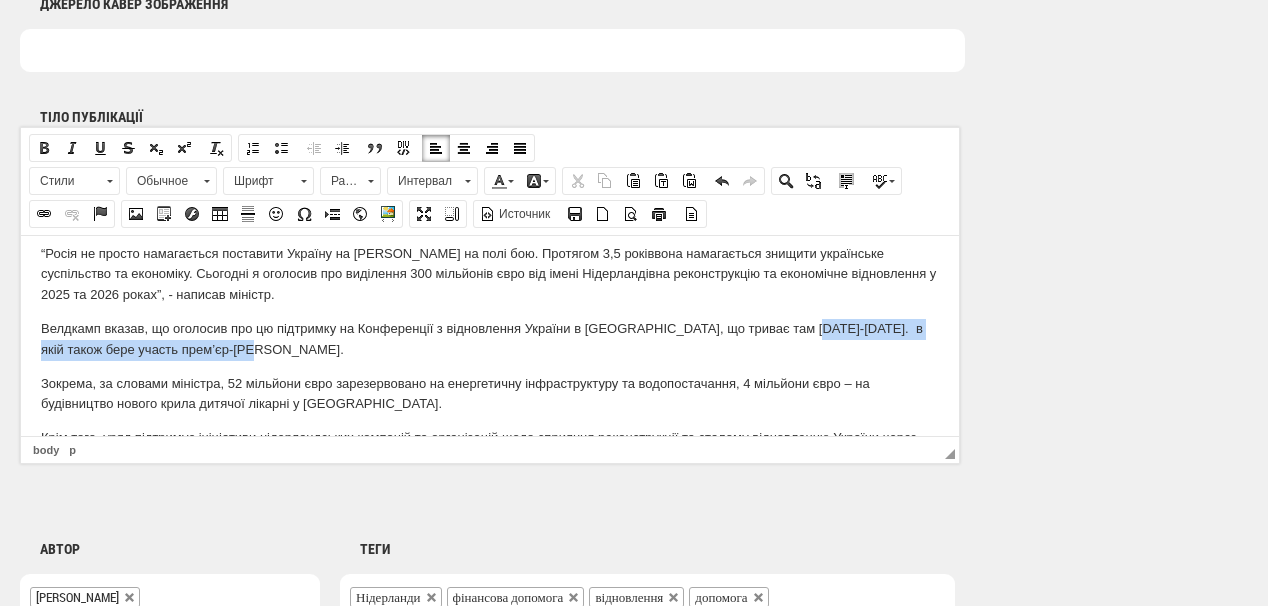drag, startPoint x: 794, startPoint y: 329, endPoint x: 805, endPoint y: 336, distance: 13.038404 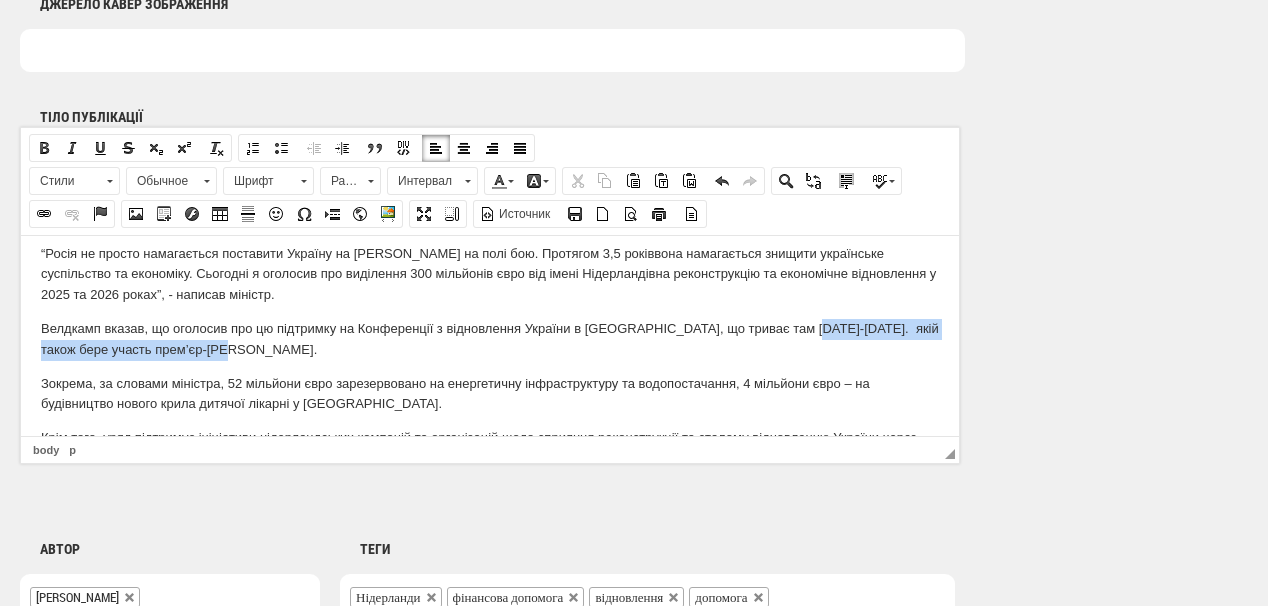 drag, startPoint x: 795, startPoint y: 324, endPoint x: 805, endPoint y: 348, distance: 26 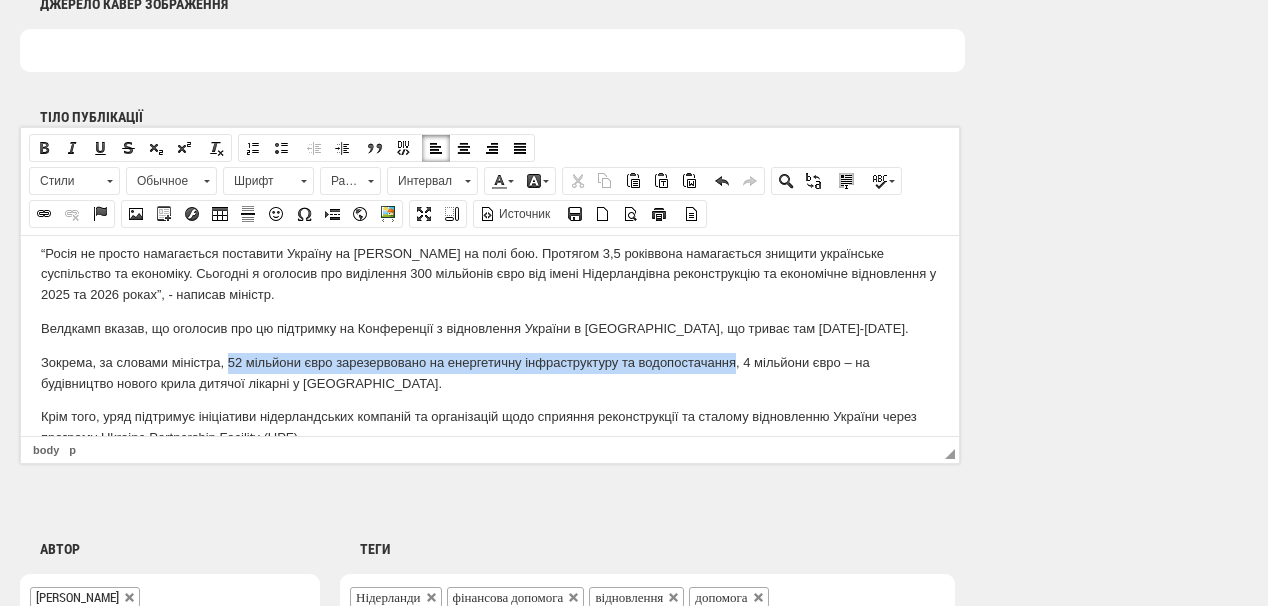 drag, startPoint x: 228, startPoint y: 359, endPoint x: 733, endPoint y: 358, distance: 505.00098 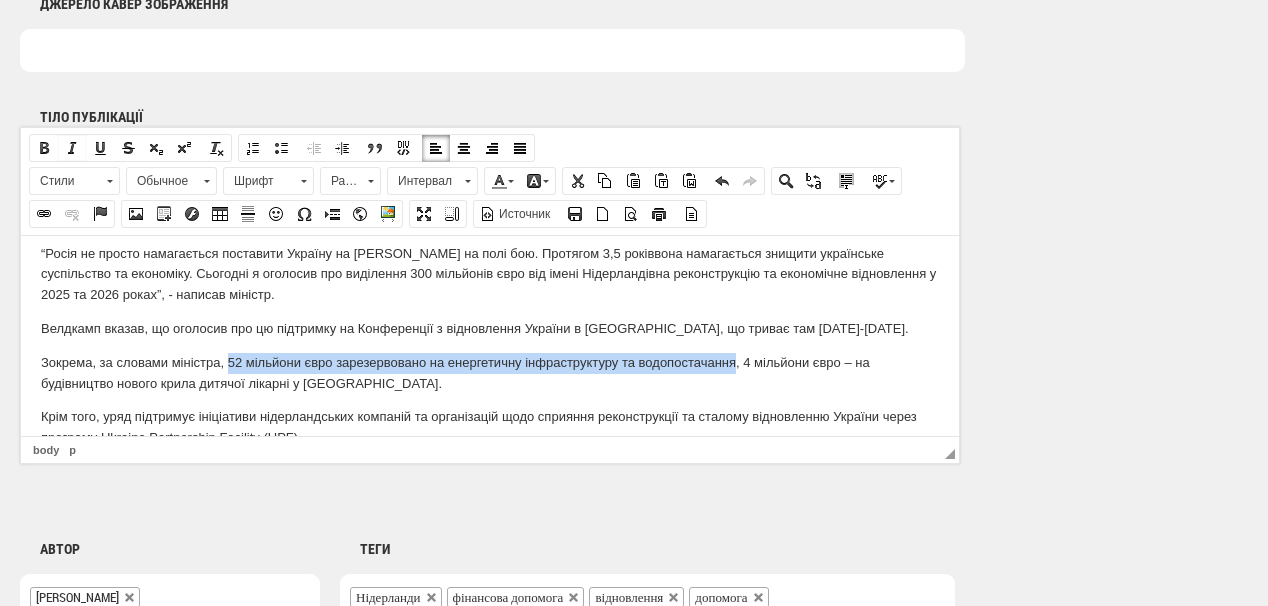 drag, startPoint x: 47, startPoint y: 143, endPoint x: 72, endPoint y: 150, distance: 25.96151 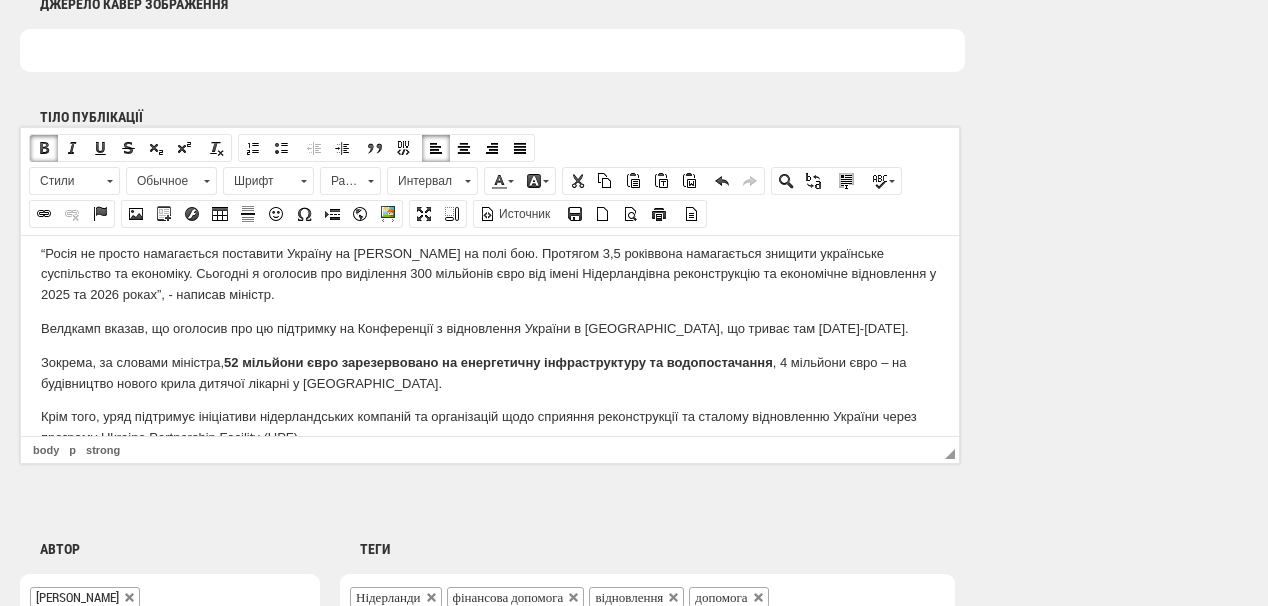 click on "Нідерланди мають намір виділити 300 мільйонів євро на відновлення та зміцнення України у 2025 та 2026 роках. Про це міністр закордонних справ країни  Каспар Велдкамп  написав  у  соцмережі Х . “Росія не просто намагається поставити Україну на коліна на полі бою. Протягом 3,5 років  вона намагається знищити українське суспільство та економіку. Сьогодні я оголосив про виділення 300 мільйонів євро від імені Нідерландів  на реконструкцію та економічне відновлення у 2025 та 2026 роках”, - написав міністр. Зокрема, за словами міністра,  Як  повідомляла" at bounding box center (490, 339) 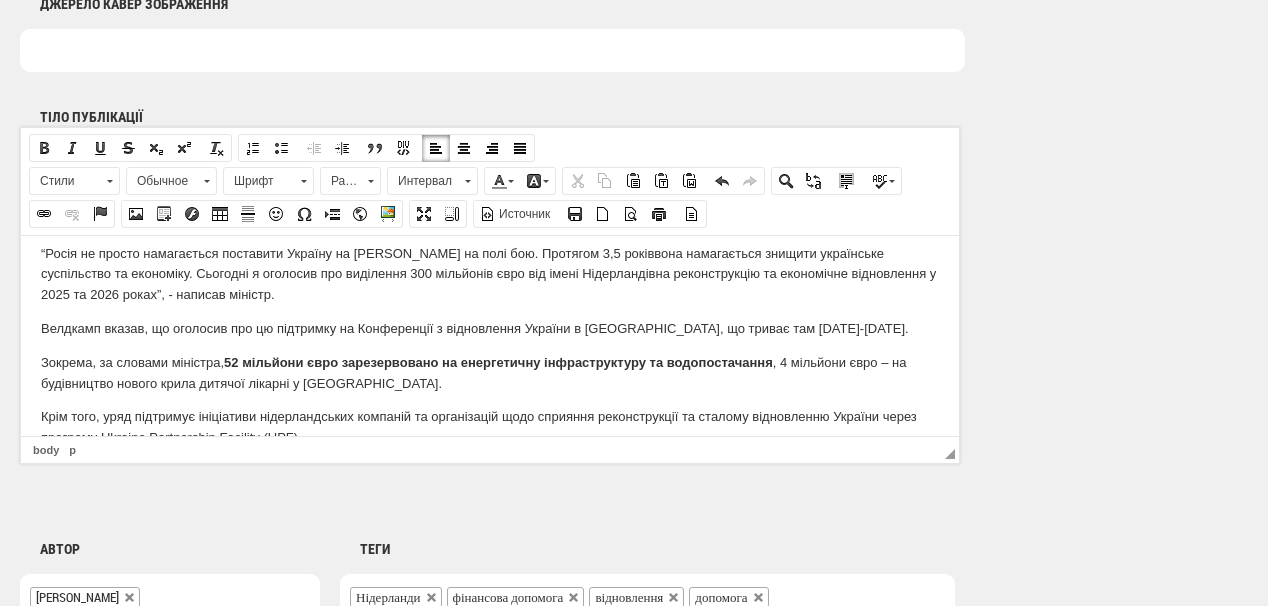 scroll, scrollTop: 160, scrollLeft: 0, axis: vertical 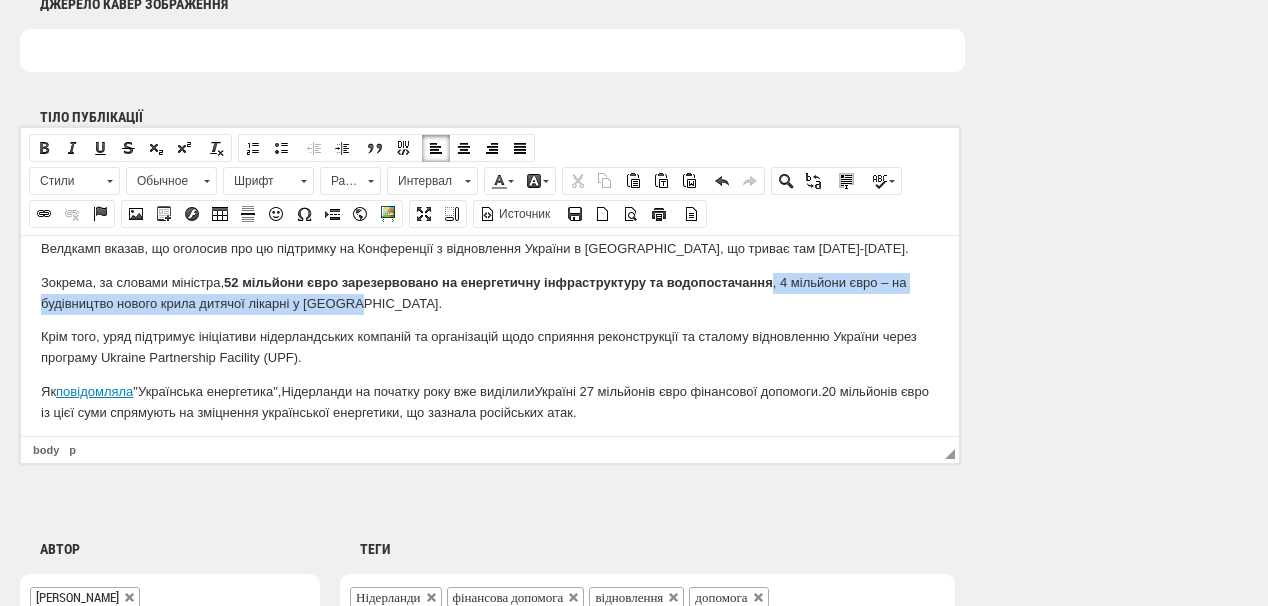 drag, startPoint x: 777, startPoint y: 283, endPoint x: 777, endPoint y: 297, distance: 14 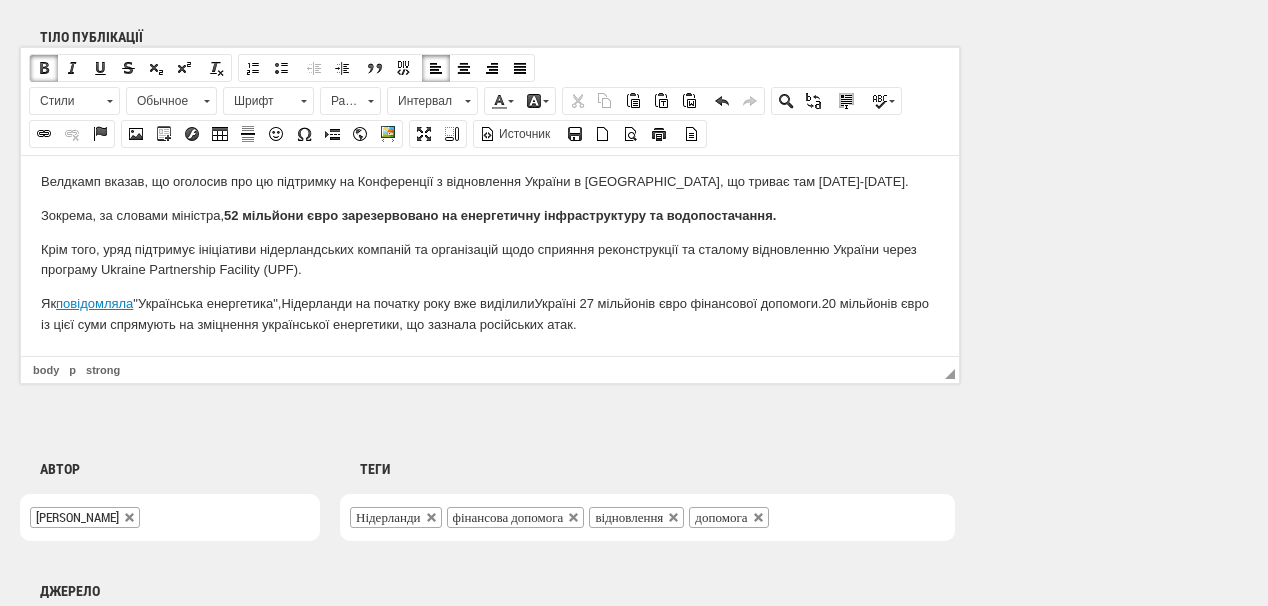 scroll, scrollTop: 0, scrollLeft: 0, axis: both 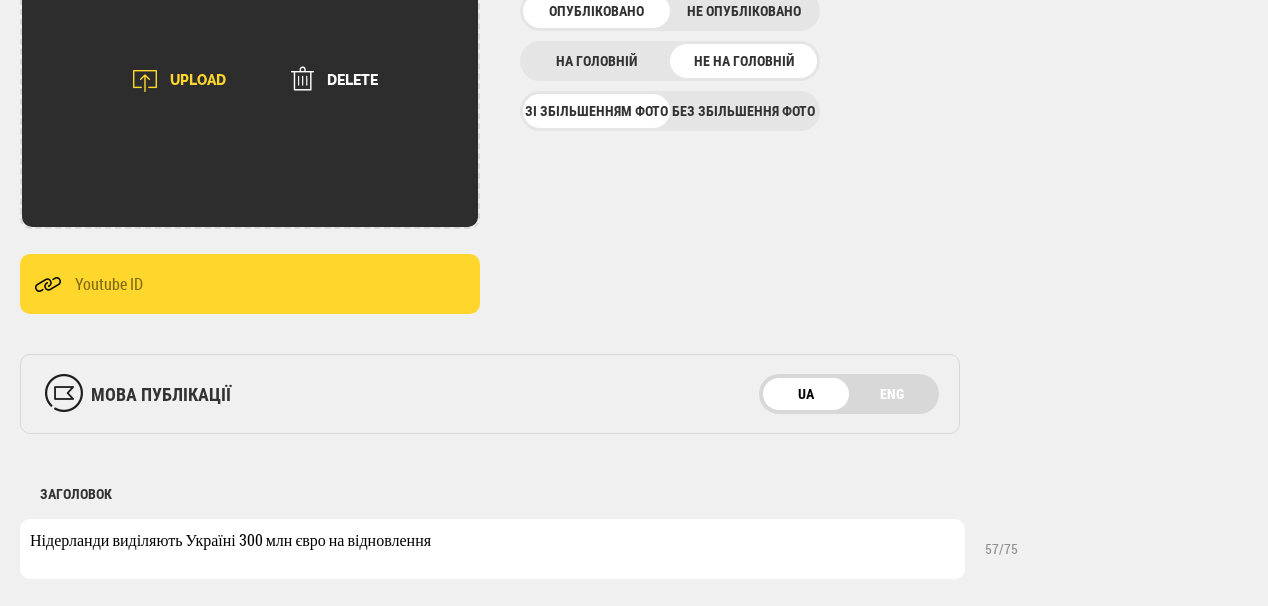 click on "UPLOAD" at bounding box center (172, 81) 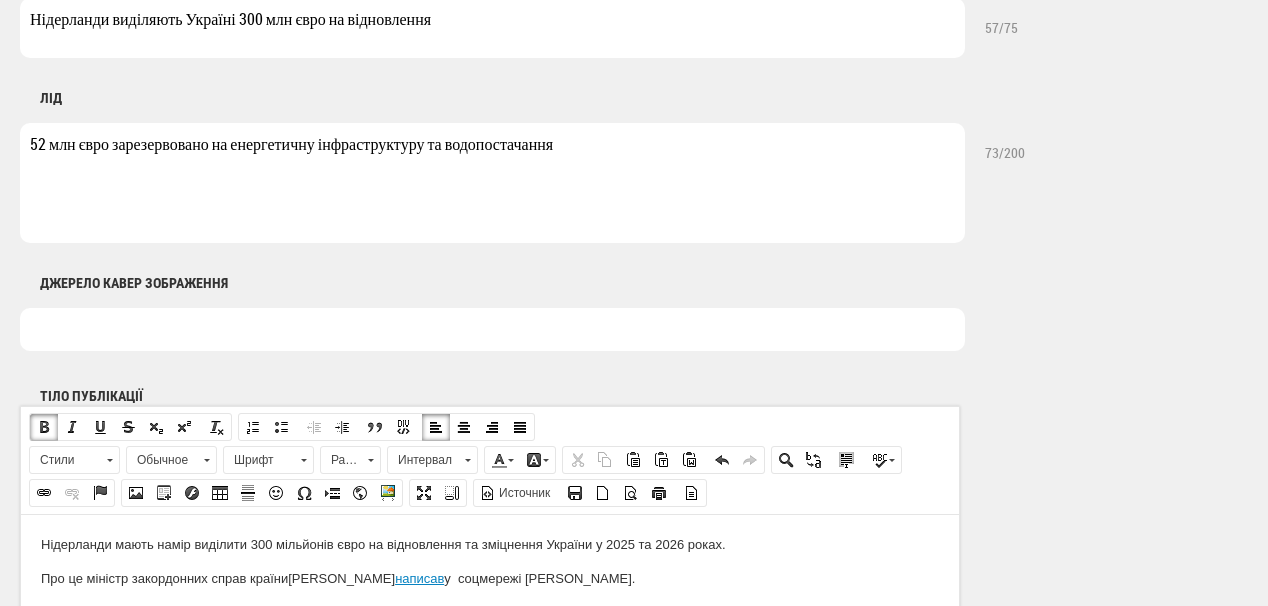 scroll, scrollTop: 960, scrollLeft: 0, axis: vertical 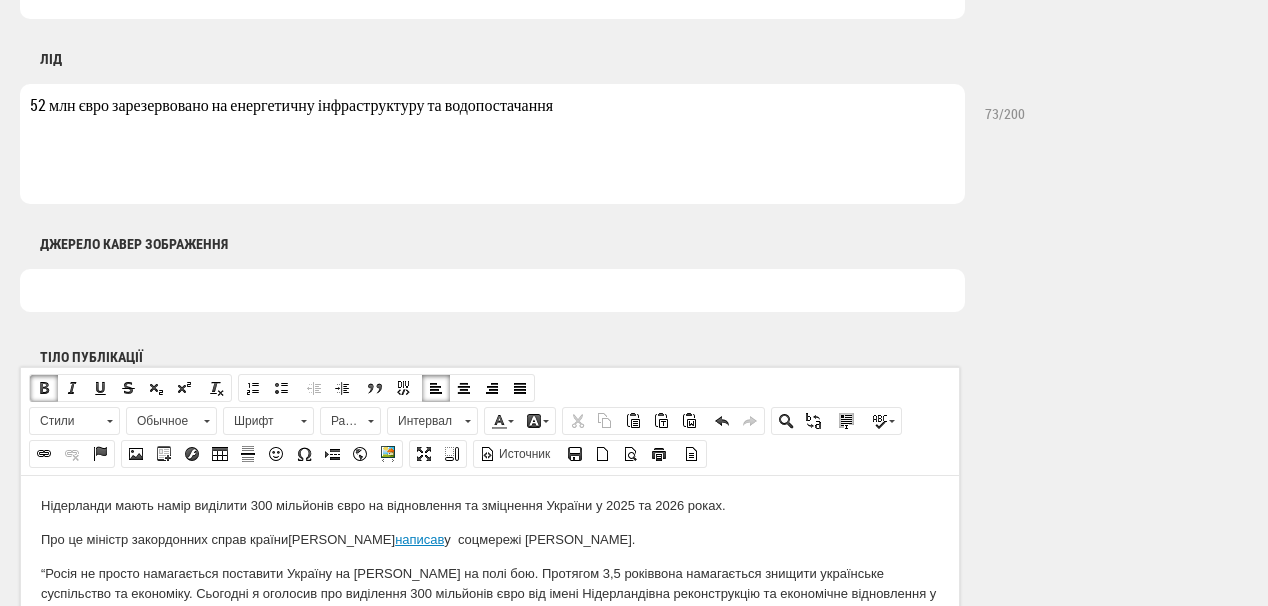 click at bounding box center (492, 290) 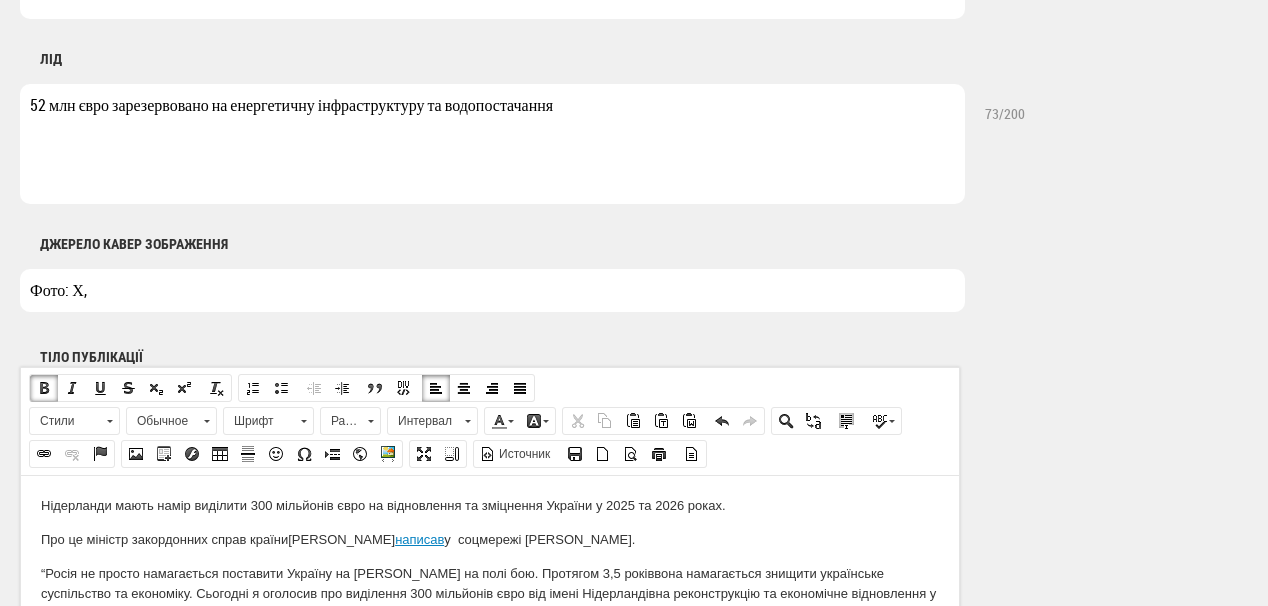 click on "Фото: Х," at bounding box center (492, 290) 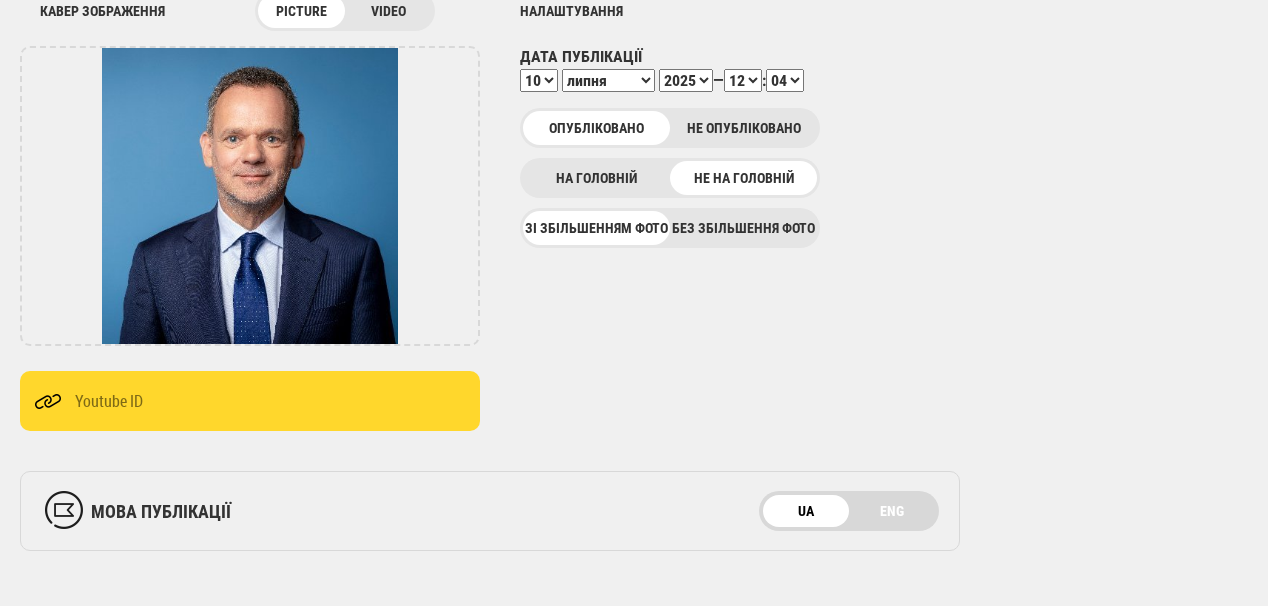 scroll, scrollTop: 200, scrollLeft: 0, axis: vertical 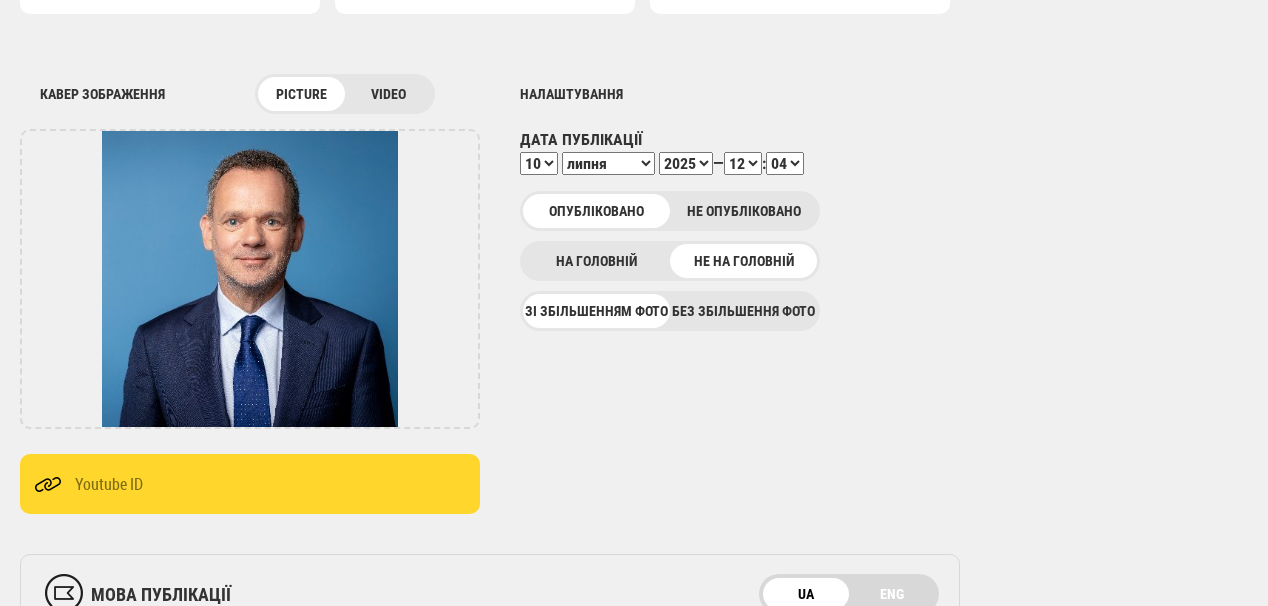 type on "Фото: Х, Caspar Veldkamp" 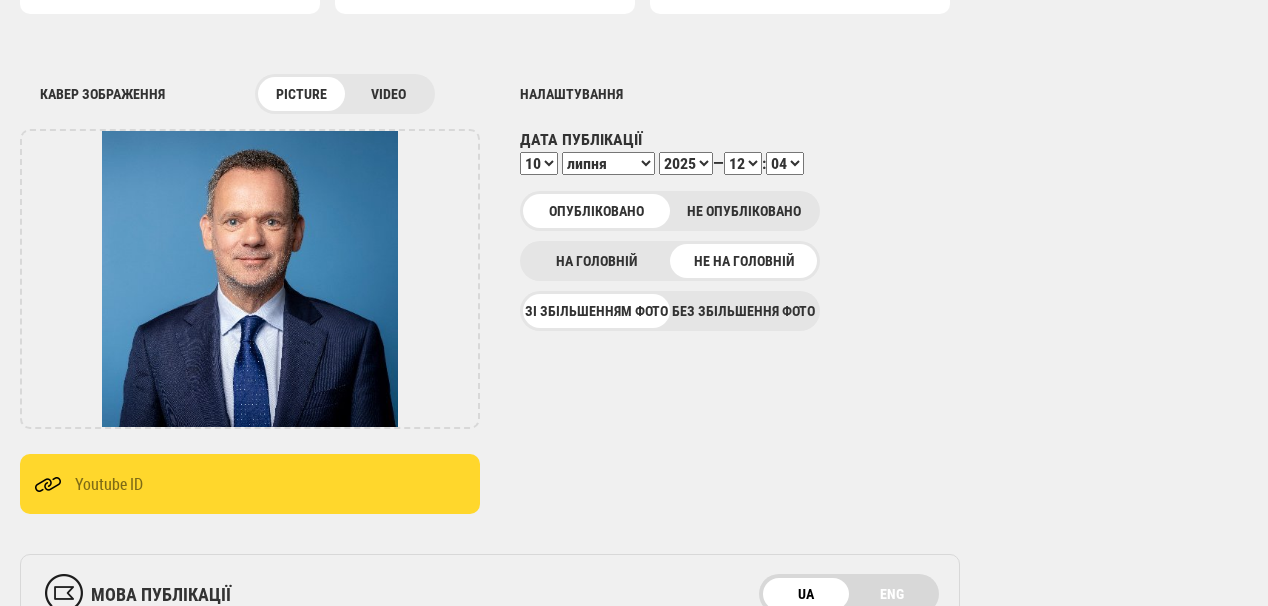 select on "18" 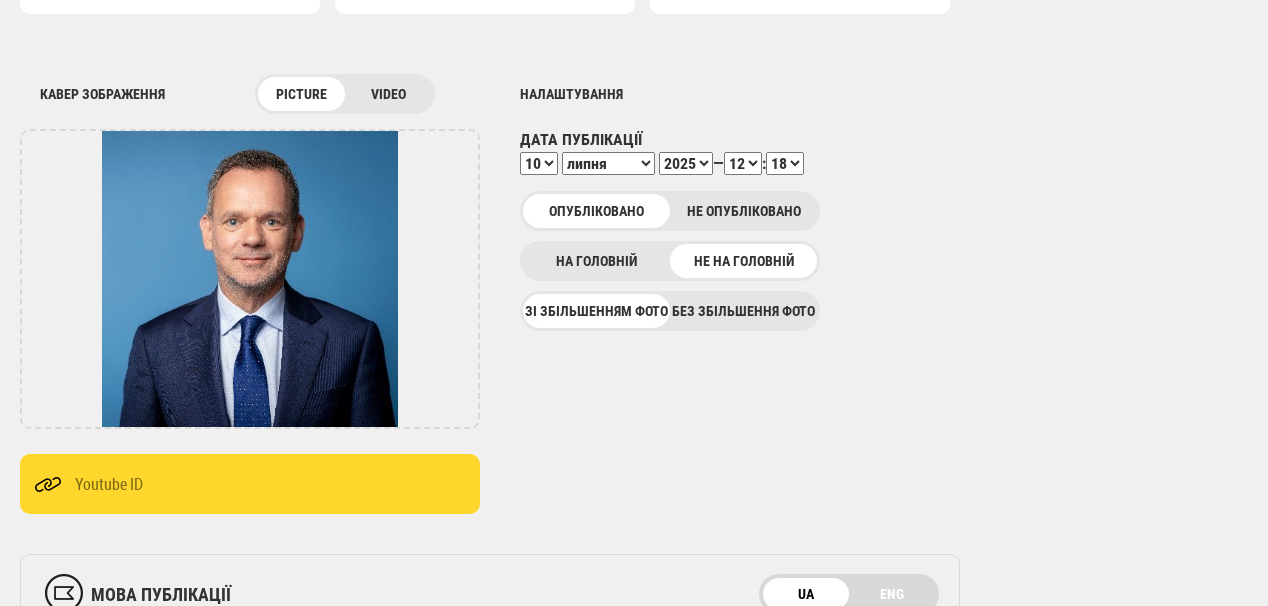 click on "00
01
02
03
04
05
06
07
08
09
10
11
12
13
14
15
16
17
18
19
20
21
22
23
24
25
26
27
28
29
30
31
32
33
34
35
36
37
38
39
40
41
42
43
44
45
46
47
48
49
50
51
52
53
54
55
56
57
58
59" at bounding box center [785, 163] 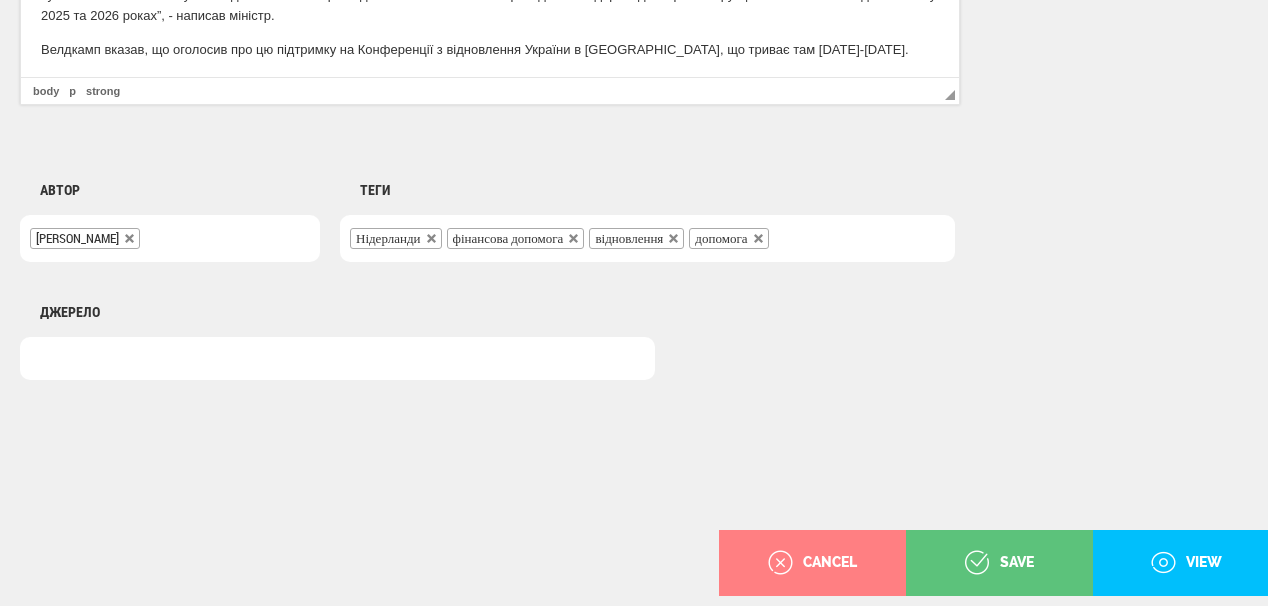 scroll, scrollTop: 1560, scrollLeft: 0, axis: vertical 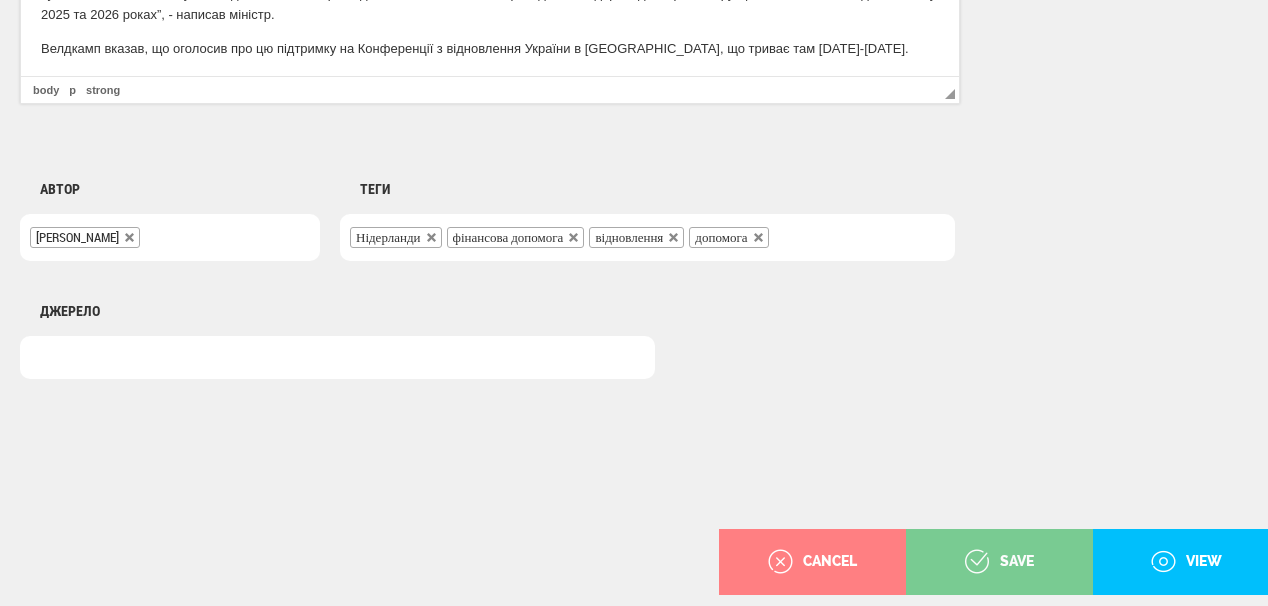 click on "save" at bounding box center (999, 562) 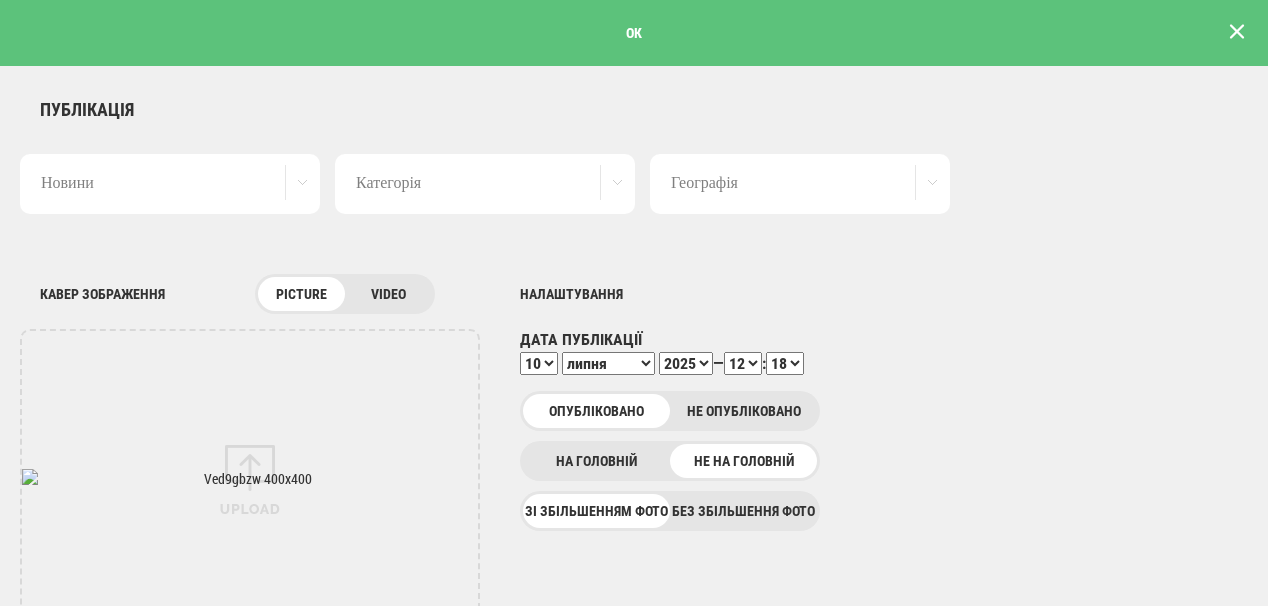 scroll, scrollTop: 0, scrollLeft: 0, axis: both 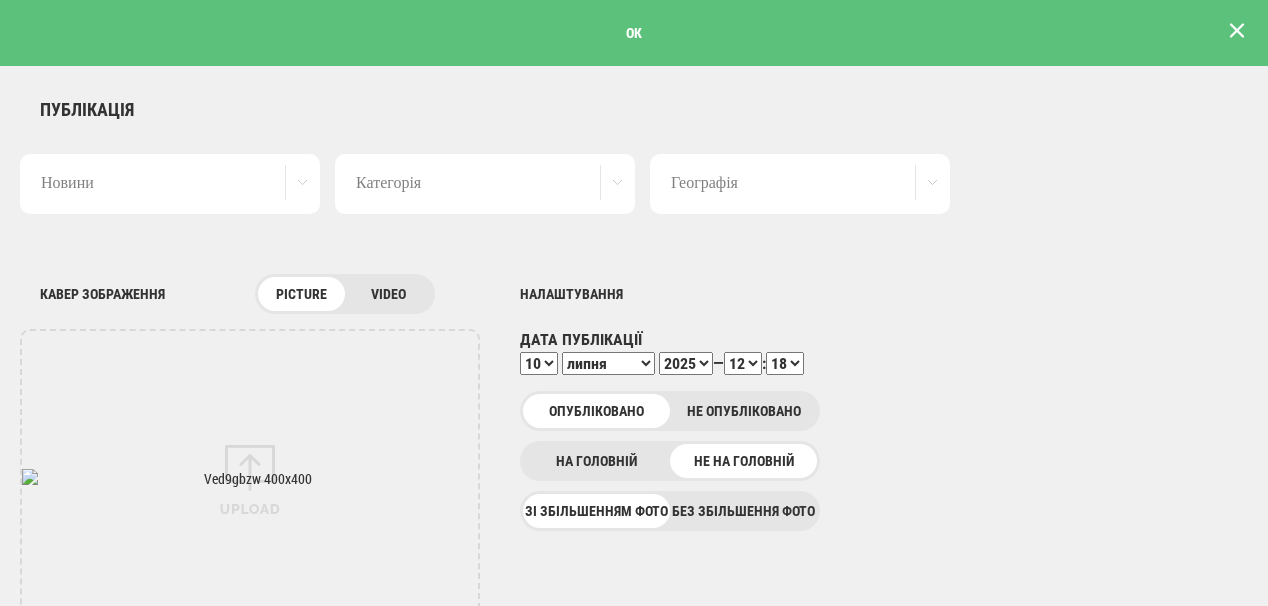 click at bounding box center (1237, 31) 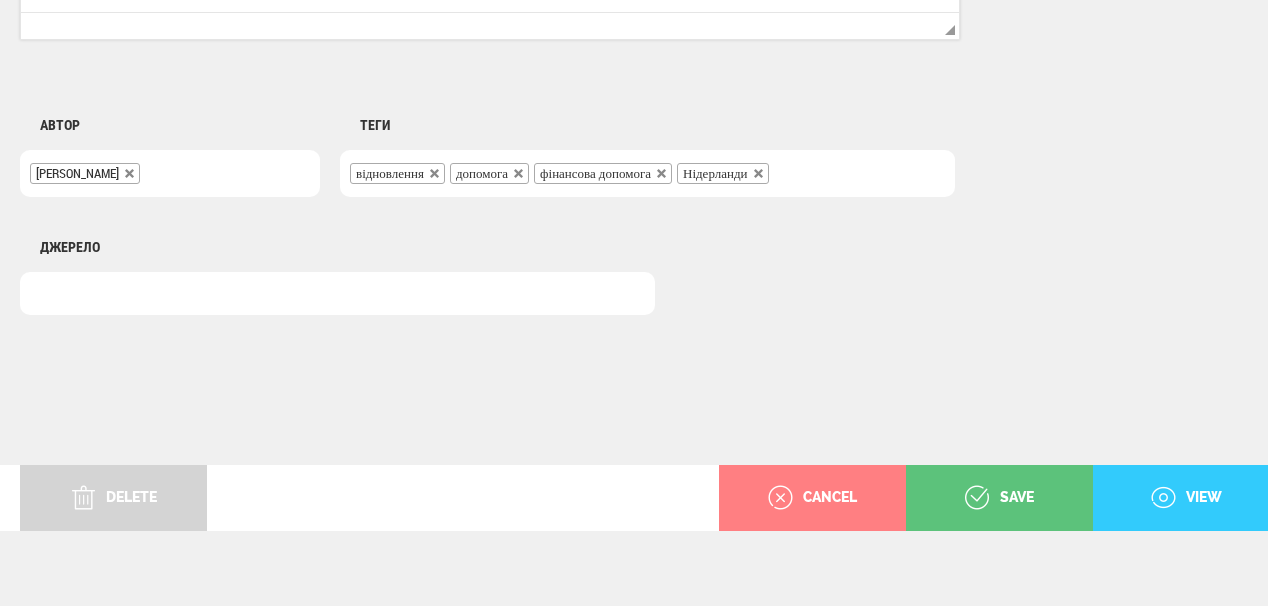 scroll, scrollTop: 1625, scrollLeft: 0, axis: vertical 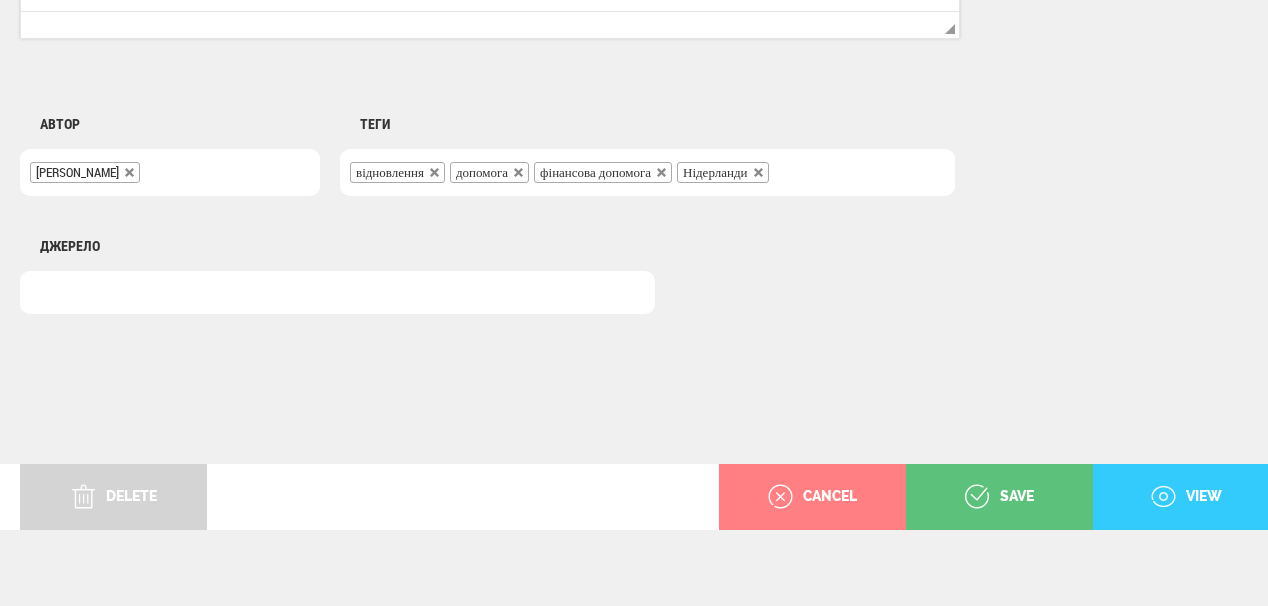 click on "view" at bounding box center (1186, 497) 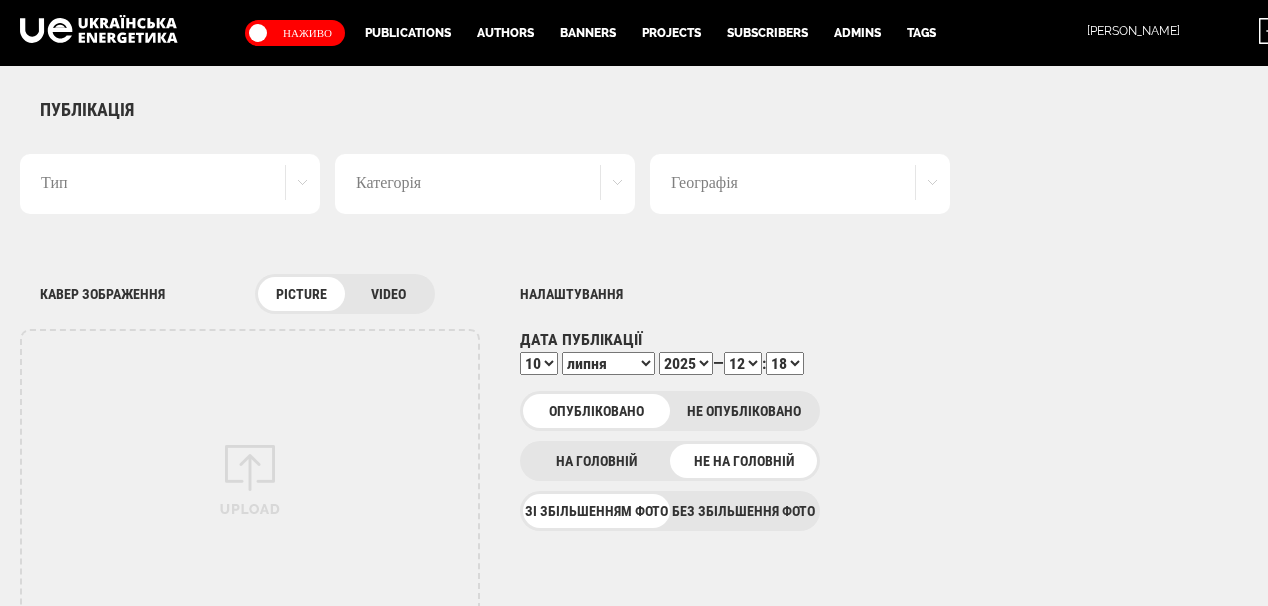 select on "18" 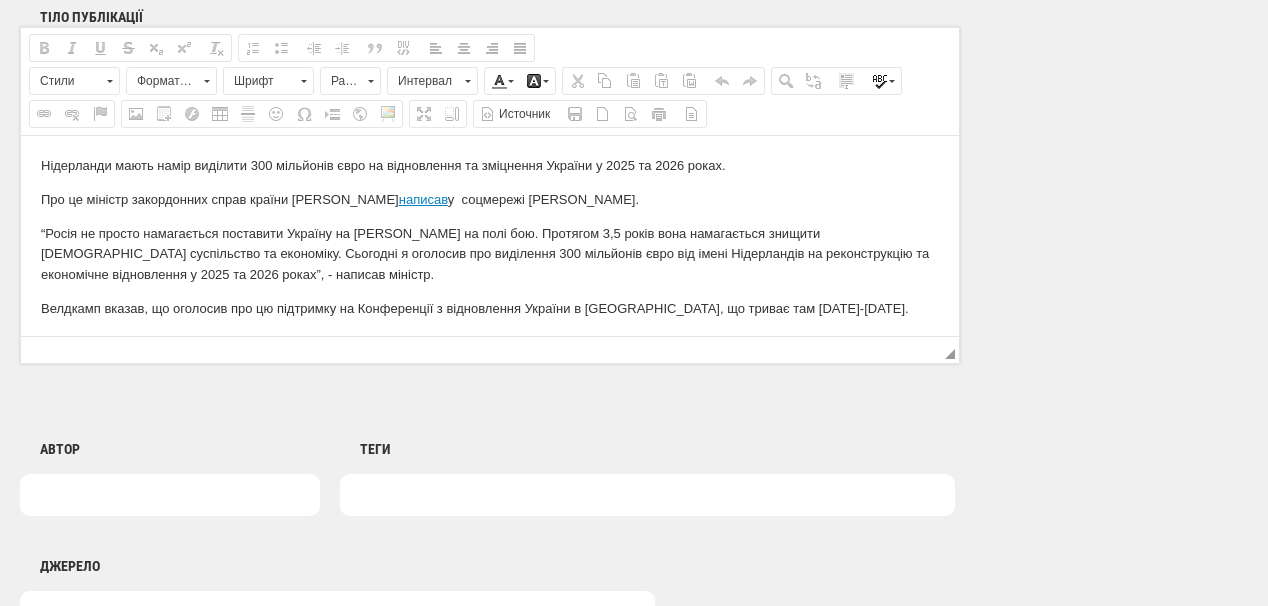 scroll, scrollTop: 0, scrollLeft: 0, axis: both 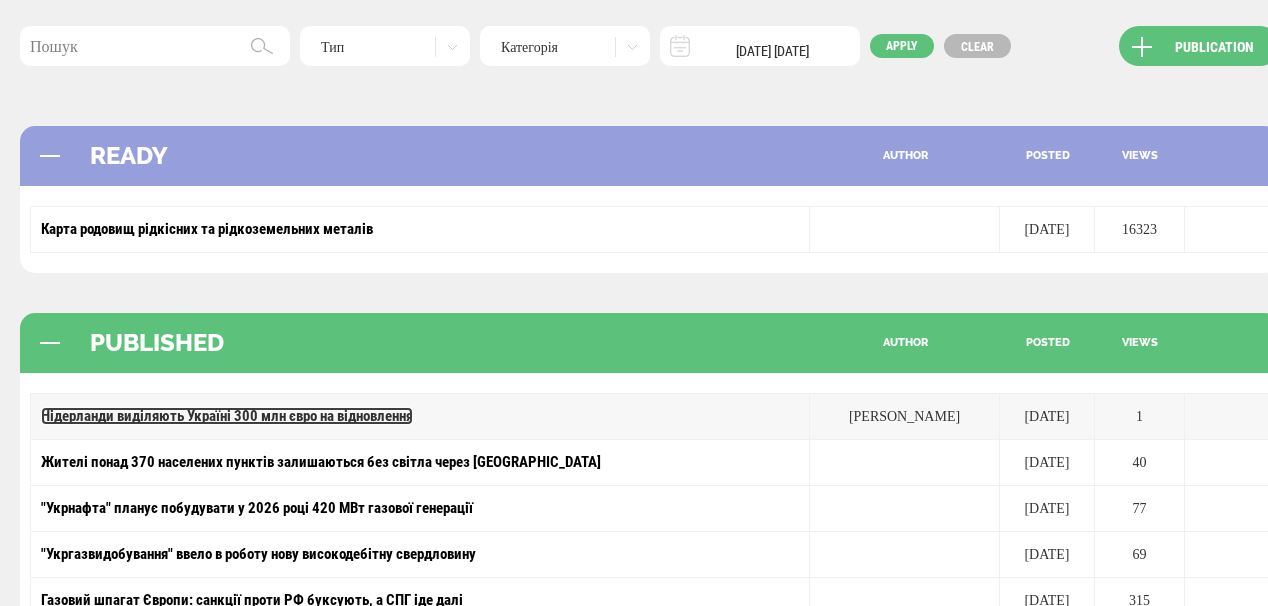 click on "Нідерланди виділяють Україні 300 млн євро на відновлення" at bounding box center (227, 416) 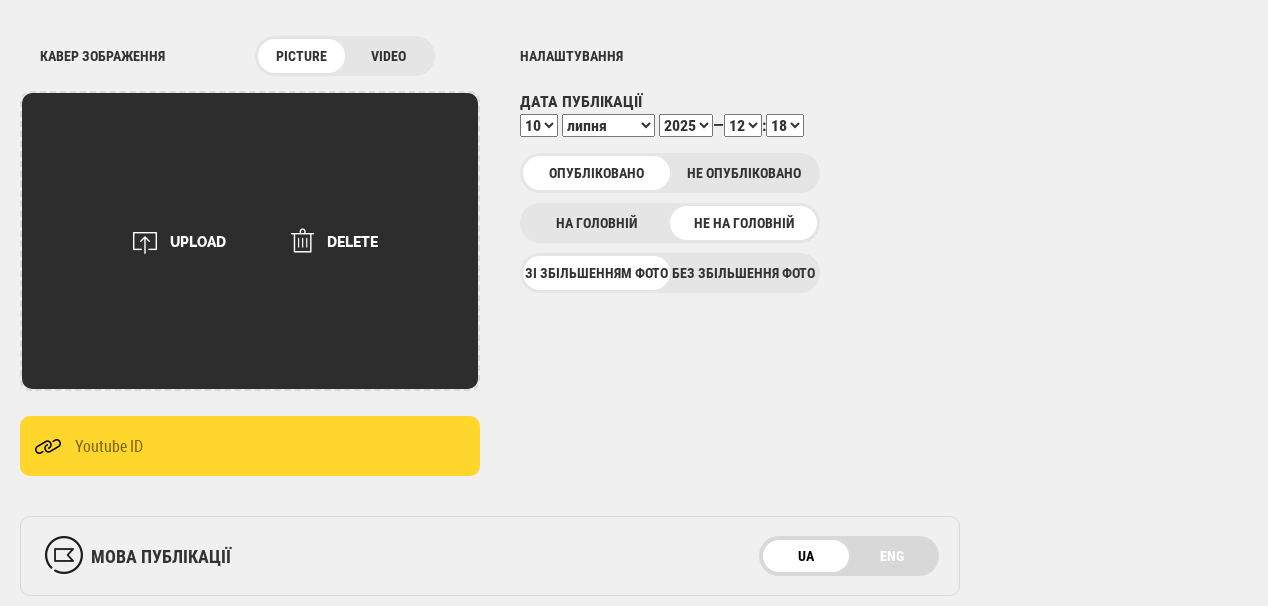 scroll, scrollTop: 240, scrollLeft: 0, axis: vertical 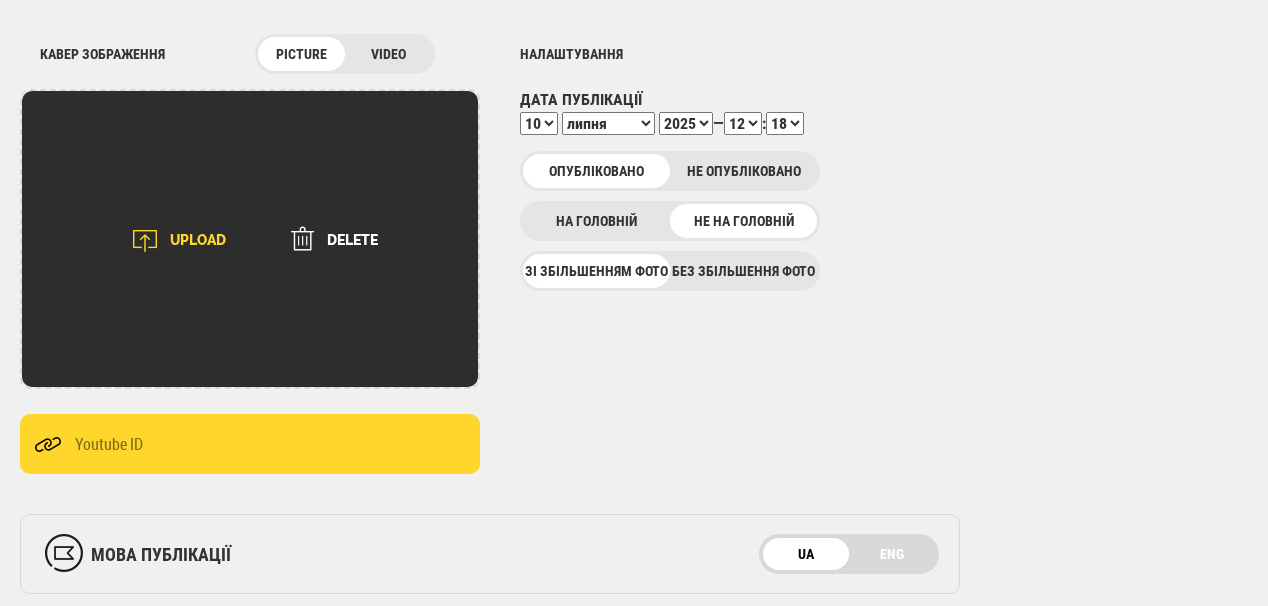 click on "UPLOAD" at bounding box center (172, 241) 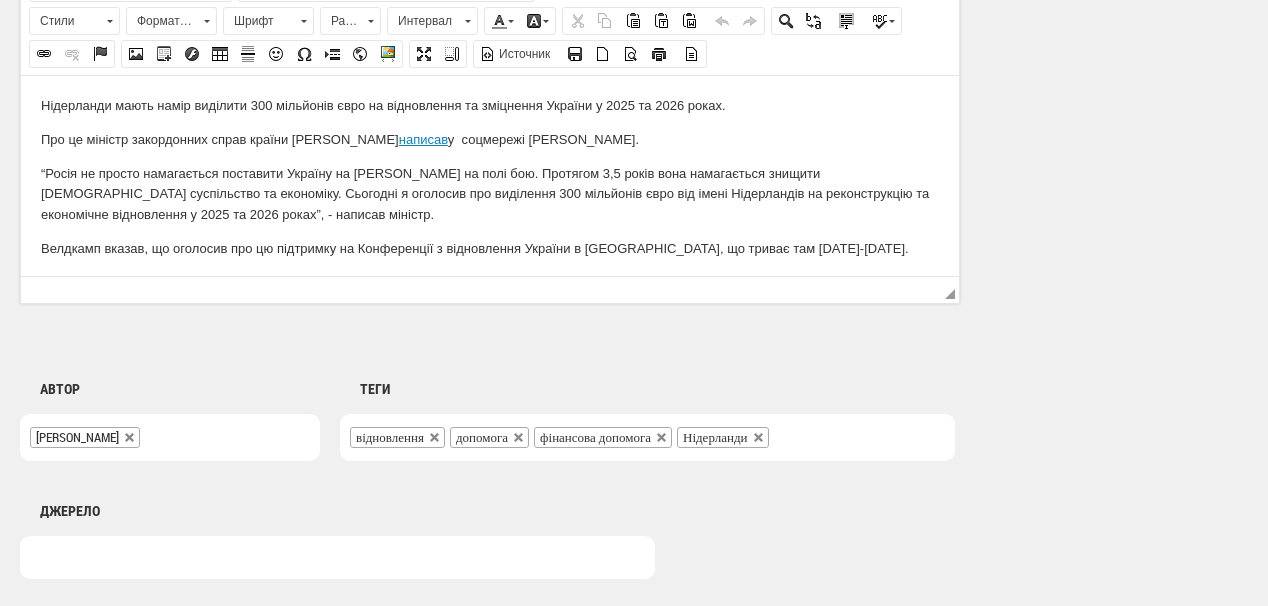 scroll, scrollTop: 1625, scrollLeft: 0, axis: vertical 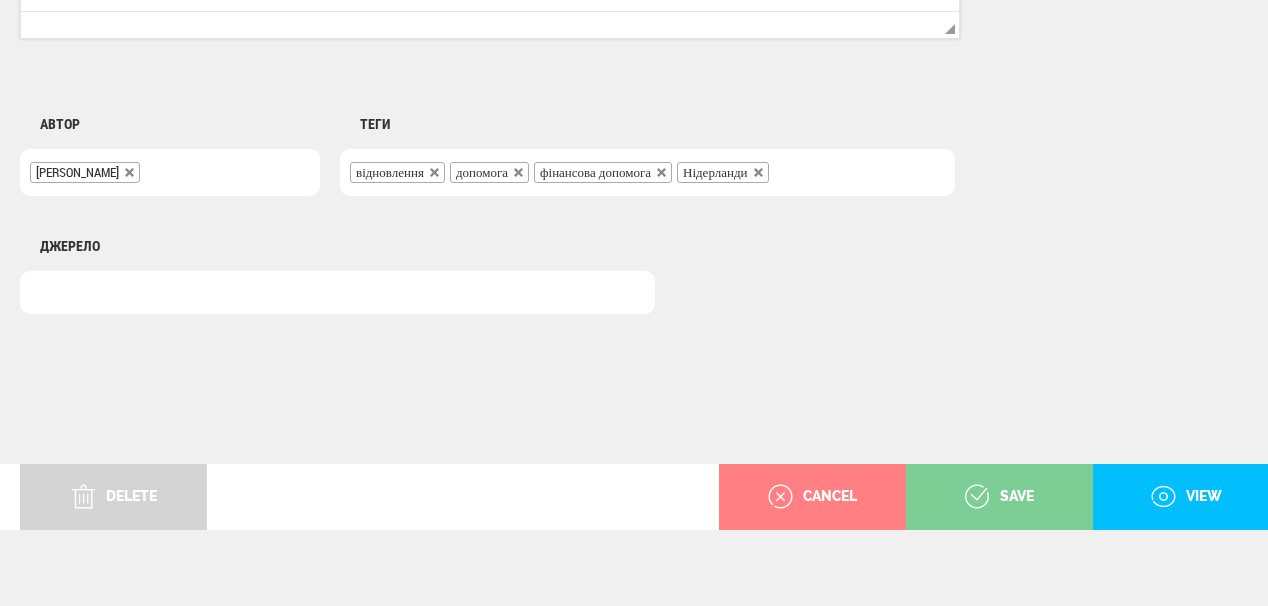 click on "save" at bounding box center (999, 497) 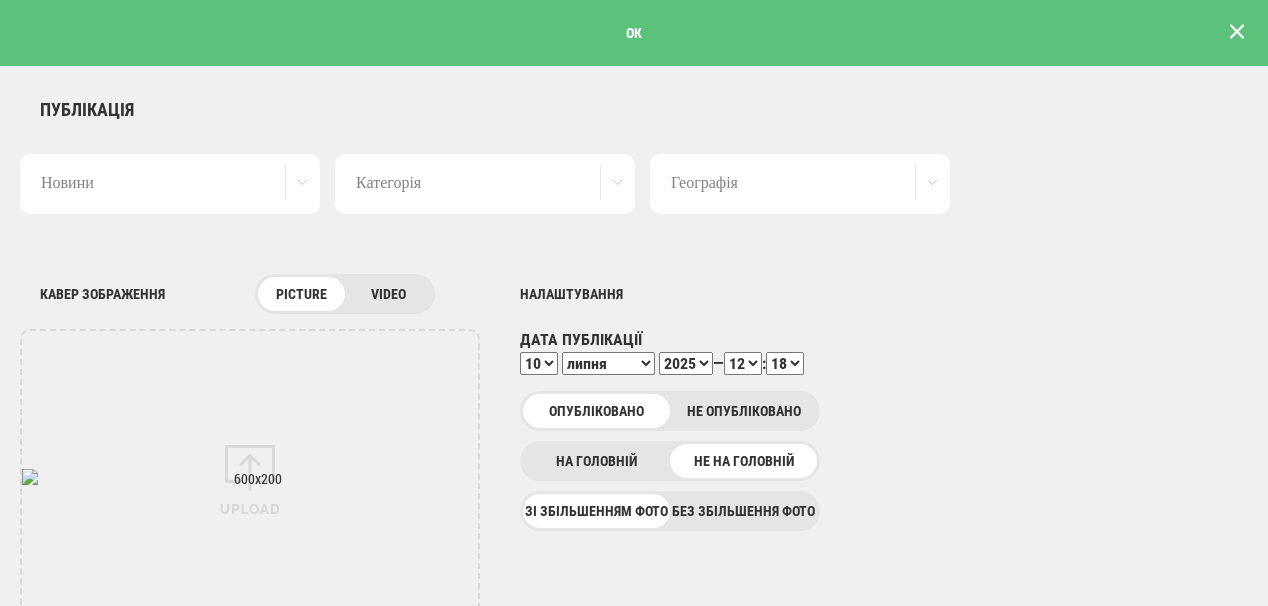 scroll, scrollTop: 0, scrollLeft: 0, axis: both 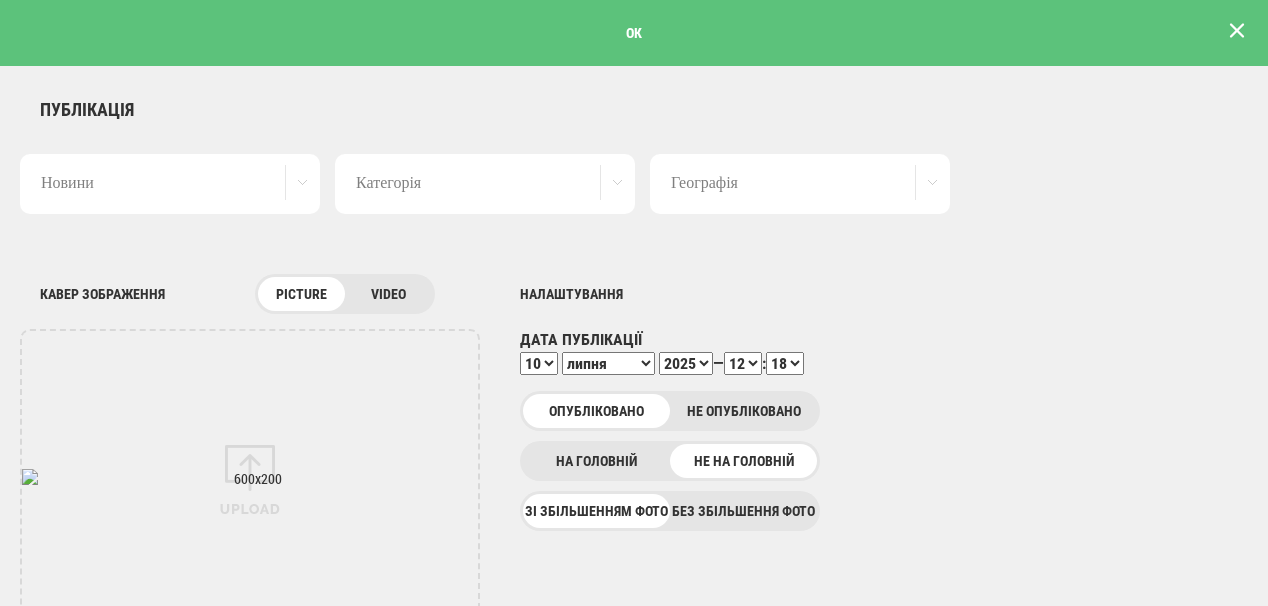 click at bounding box center [1237, 31] 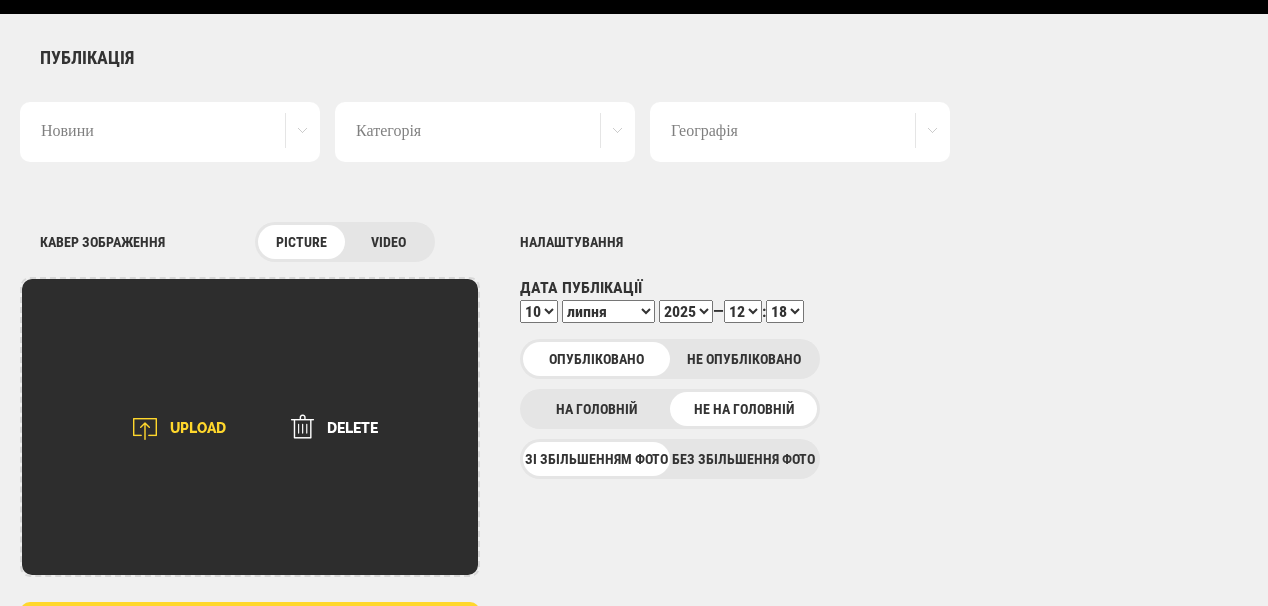 scroll, scrollTop: 80, scrollLeft: 0, axis: vertical 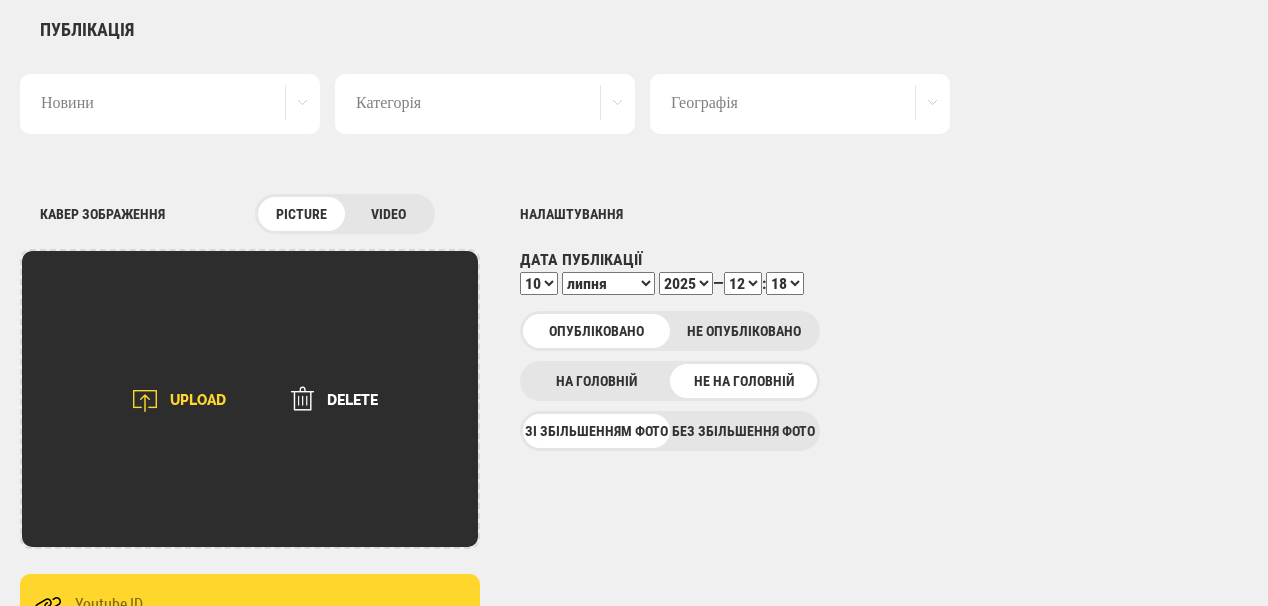 click on "UPLOAD" at bounding box center (172, 401) 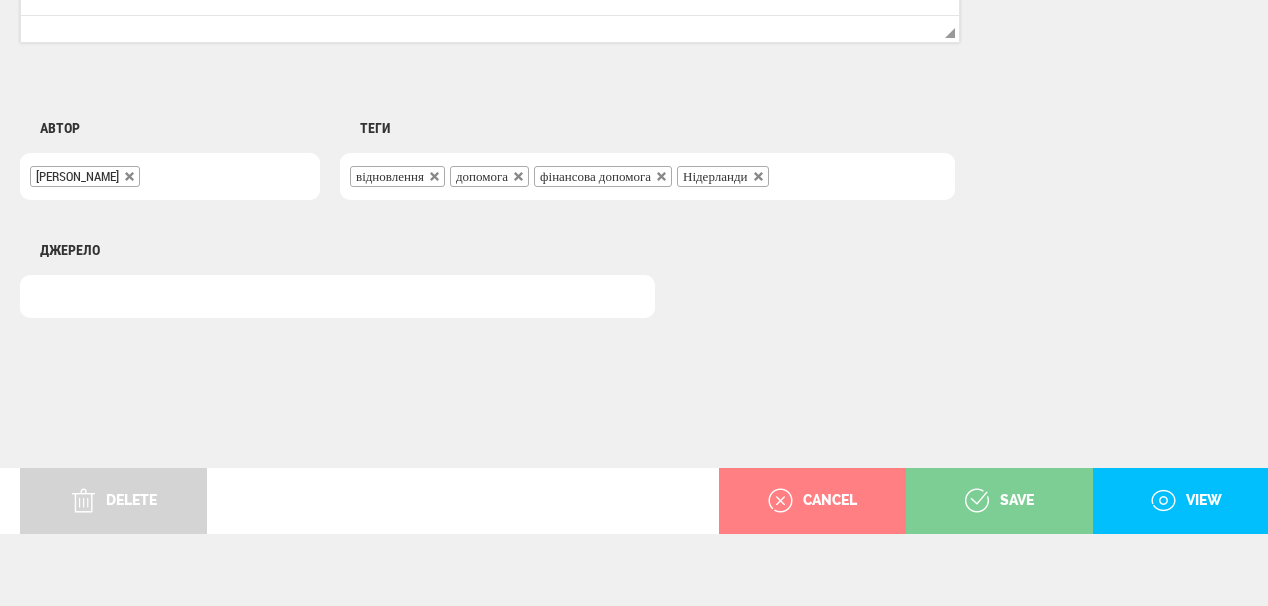 scroll, scrollTop: 1625, scrollLeft: 0, axis: vertical 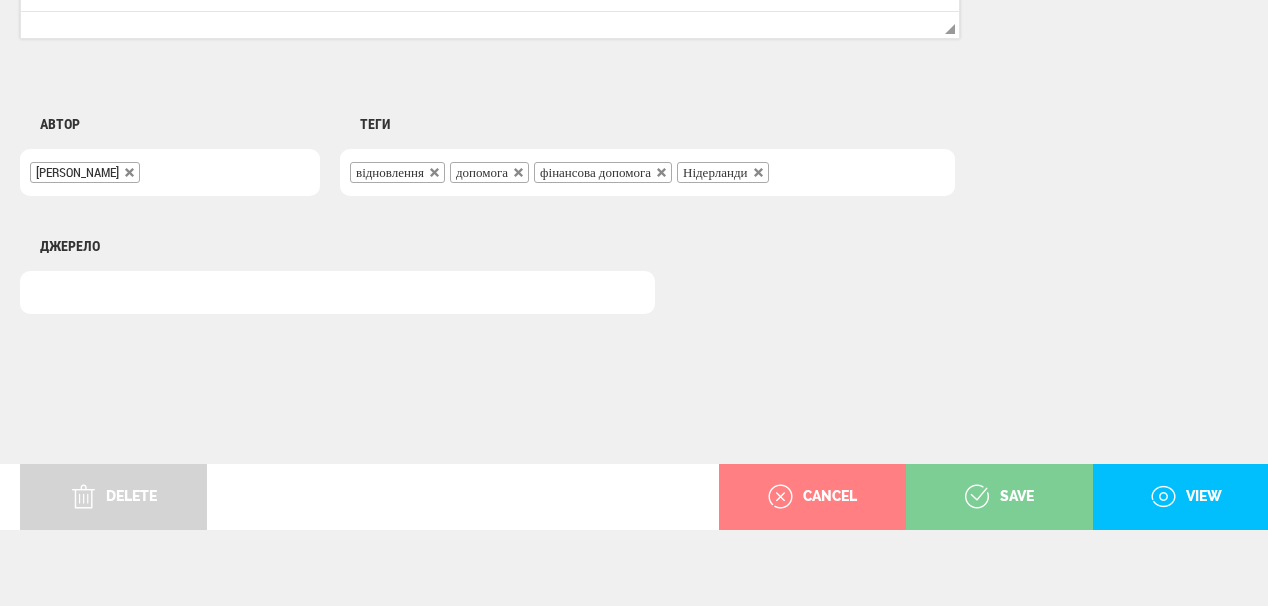 click on "save" at bounding box center [999, 497] 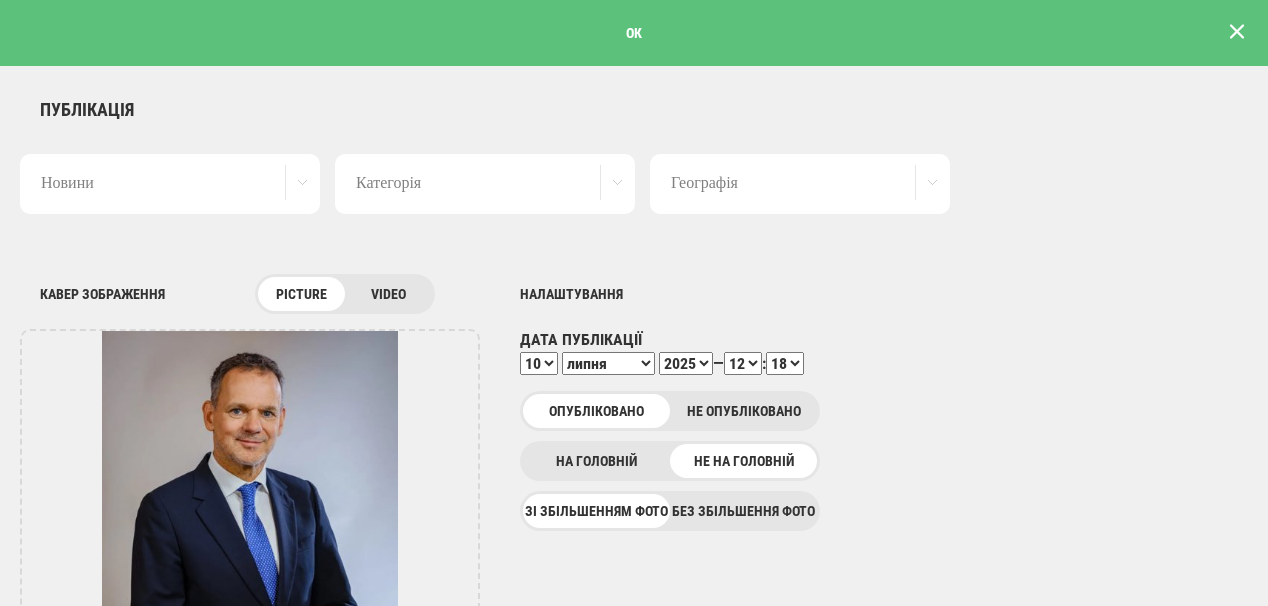 scroll, scrollTop: 0, scrollLeft: 0, axis: both 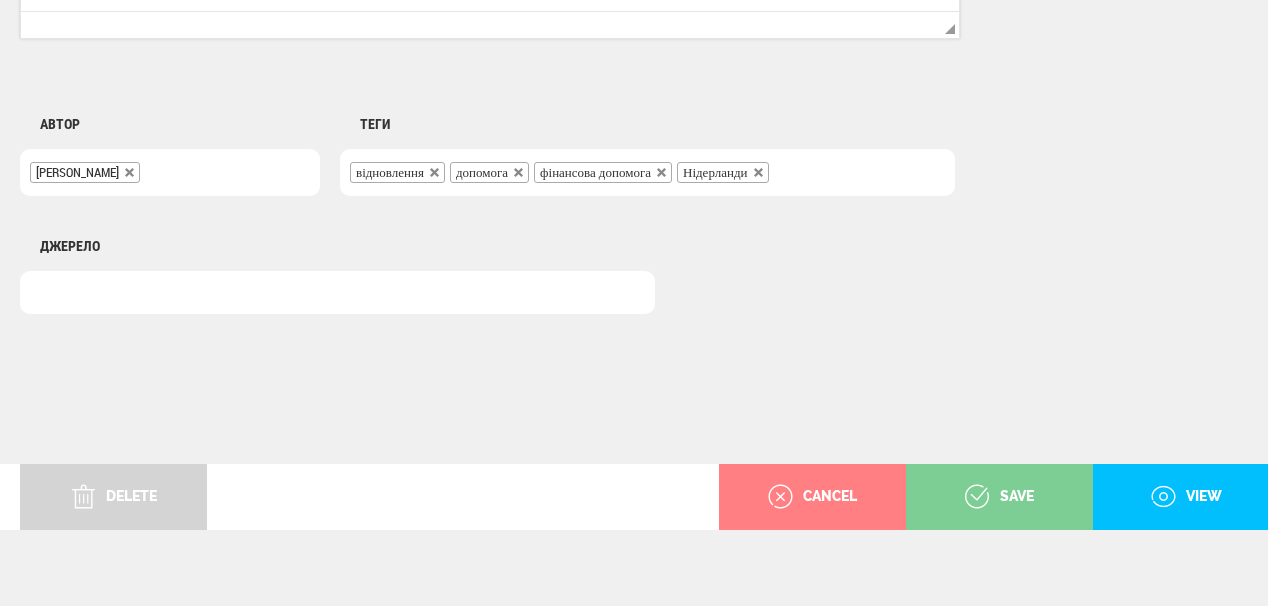 click on "save" at bounding box center [999, 497] 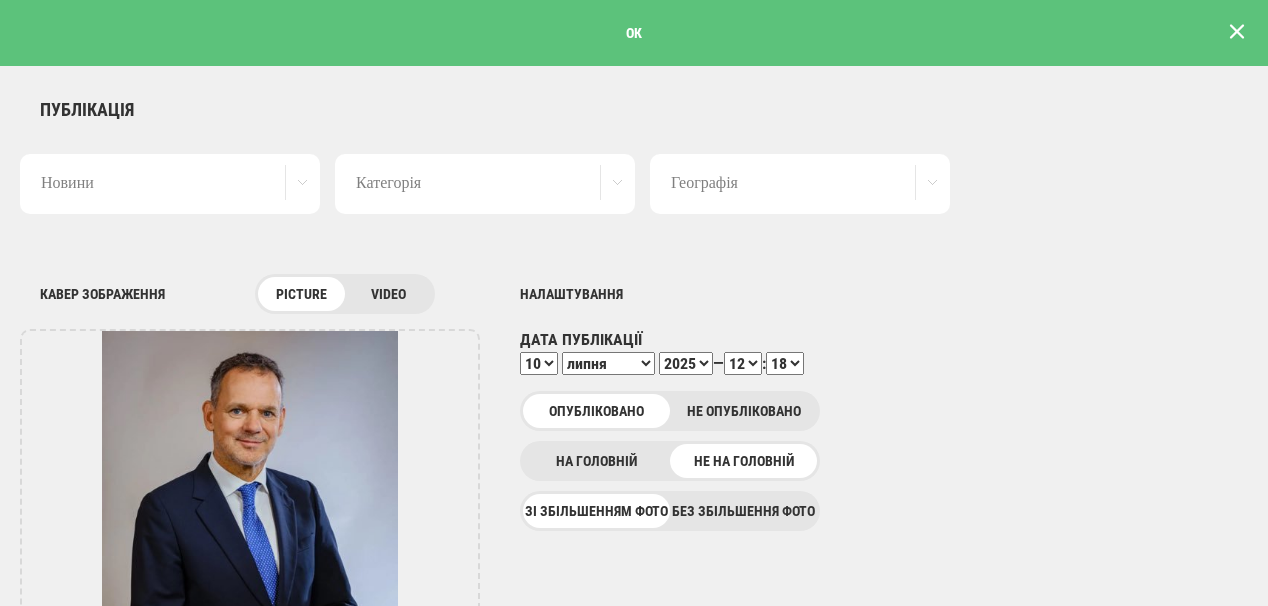 scroll, scrollTop: 0, scrollLeft: 0, axis: both 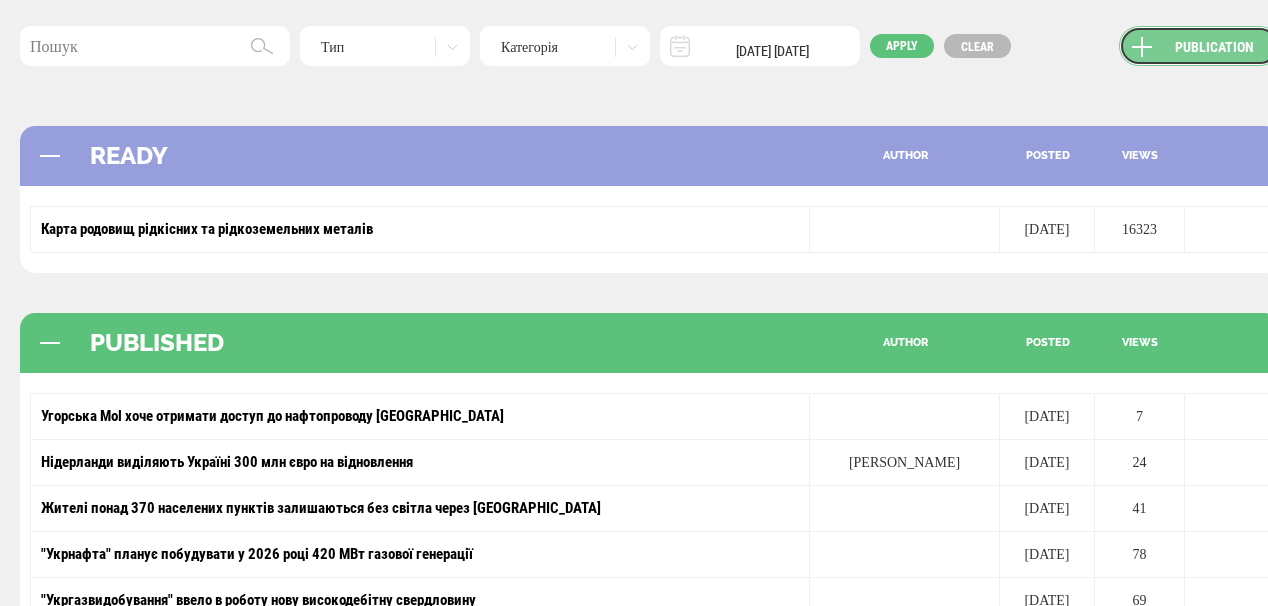 click on "Publication" at bounding box center [1199, 46] 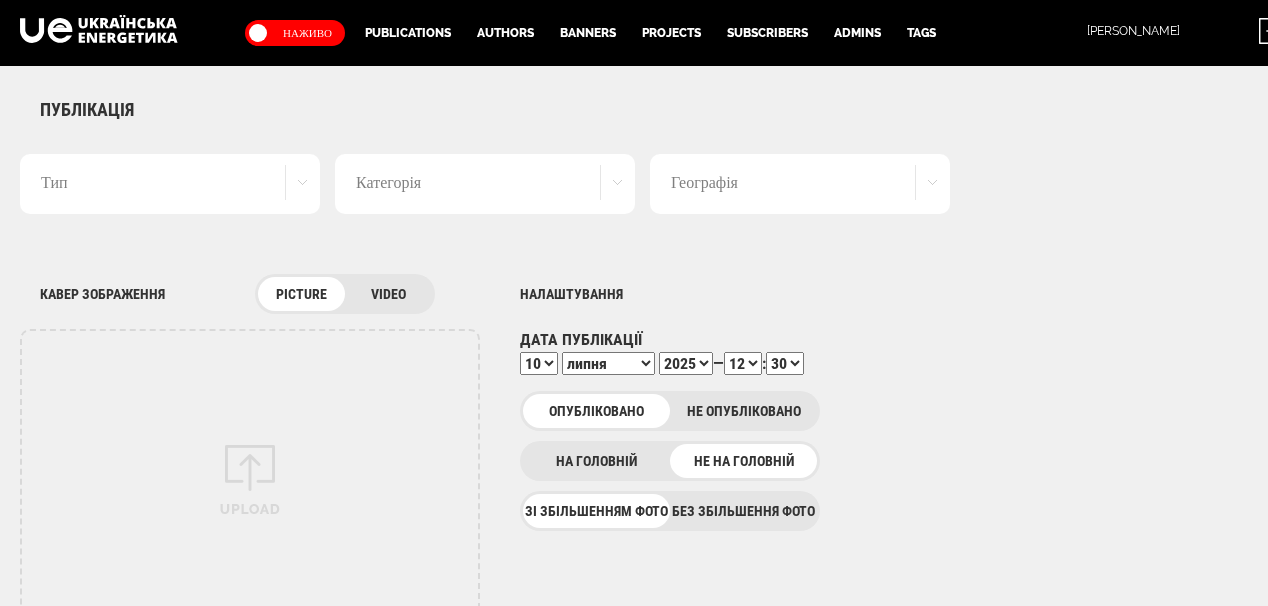 scroll, scrollTop: 0, scrollLeft: 0, axis: both 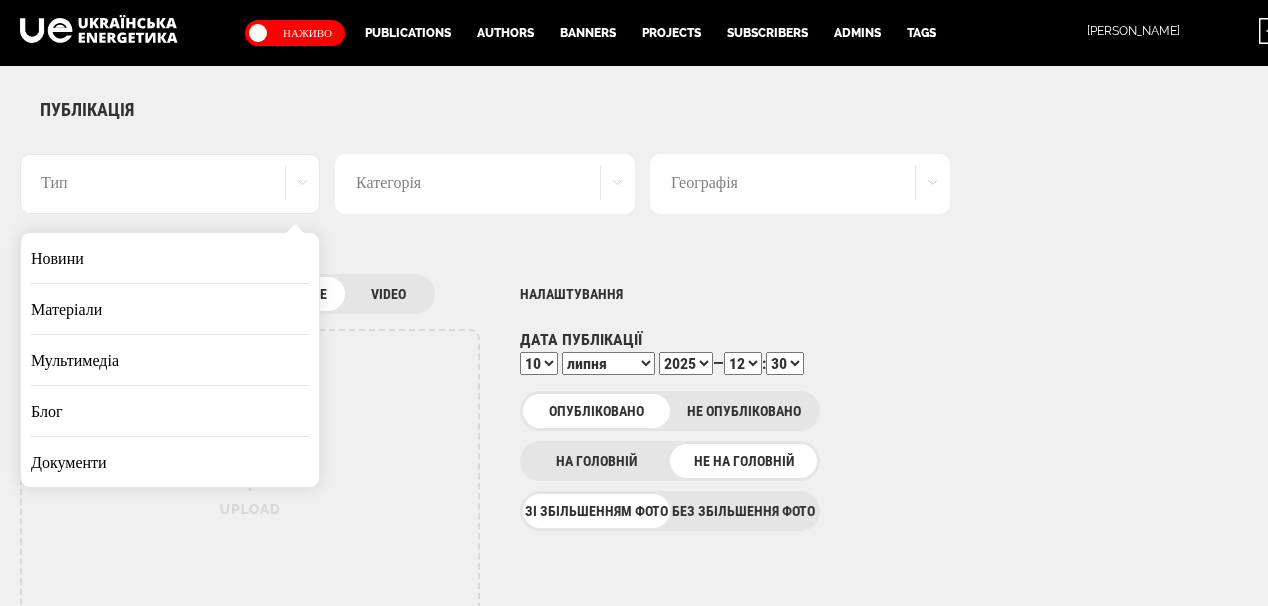 drag, startPoint x: 190, startPoint y: 254, endPoint x: 367, endPoint y: 251, distance: 177.02542 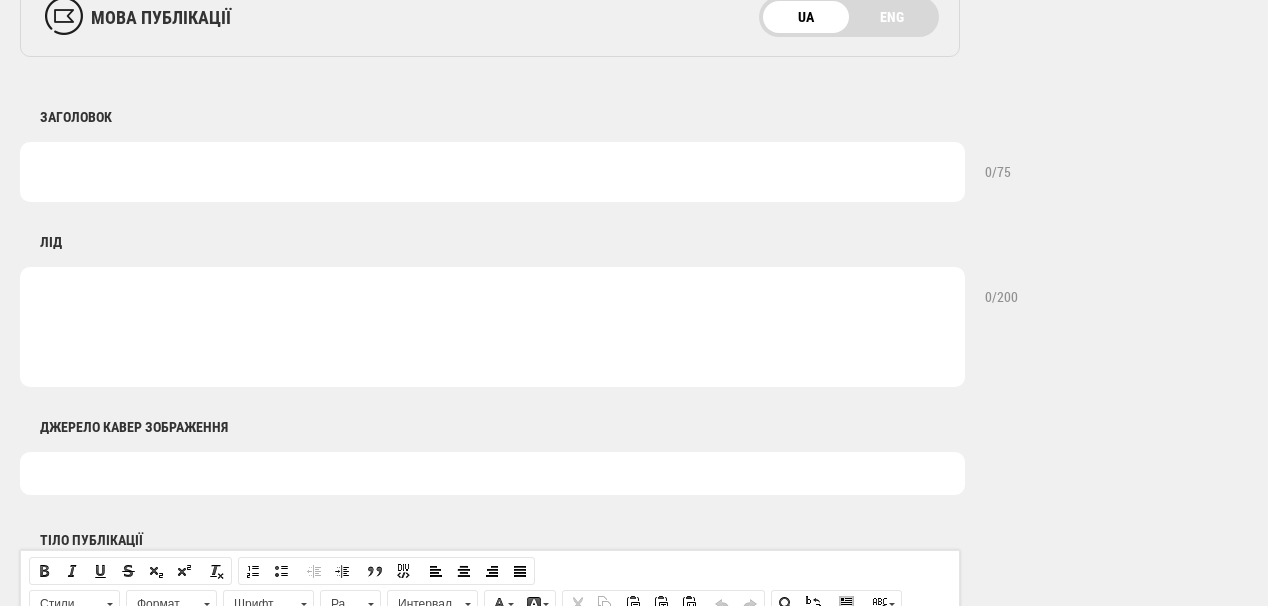scroll, scrollTop: 800, scrollLeft: 0, axis: vertical 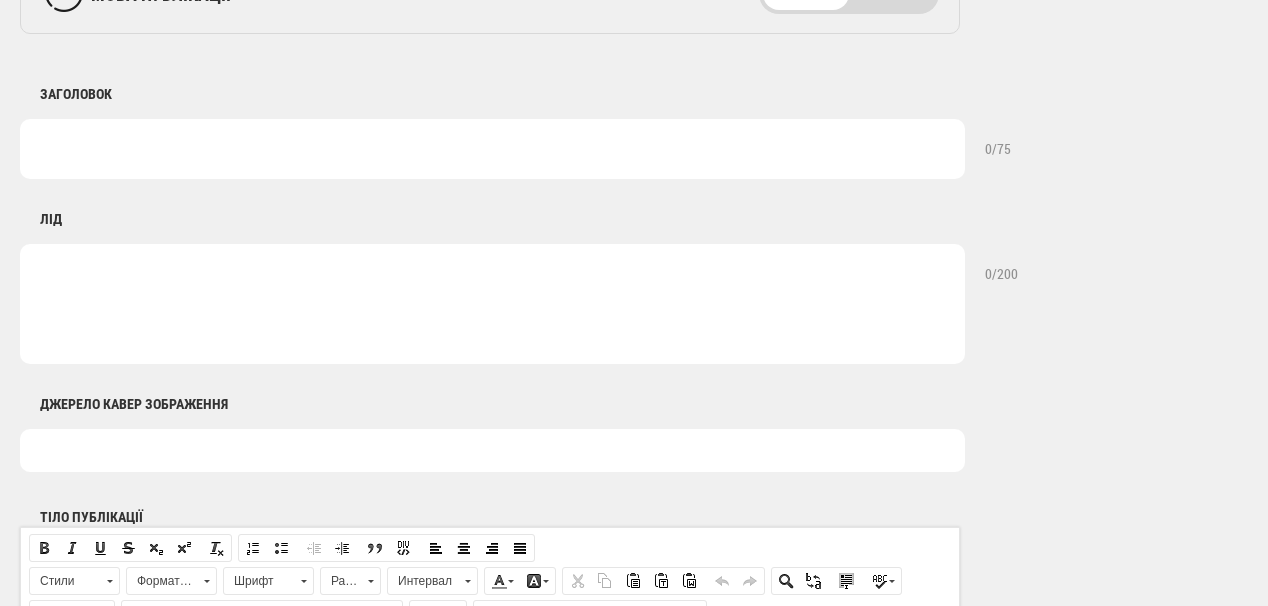 click at bounding box center [492, 304] 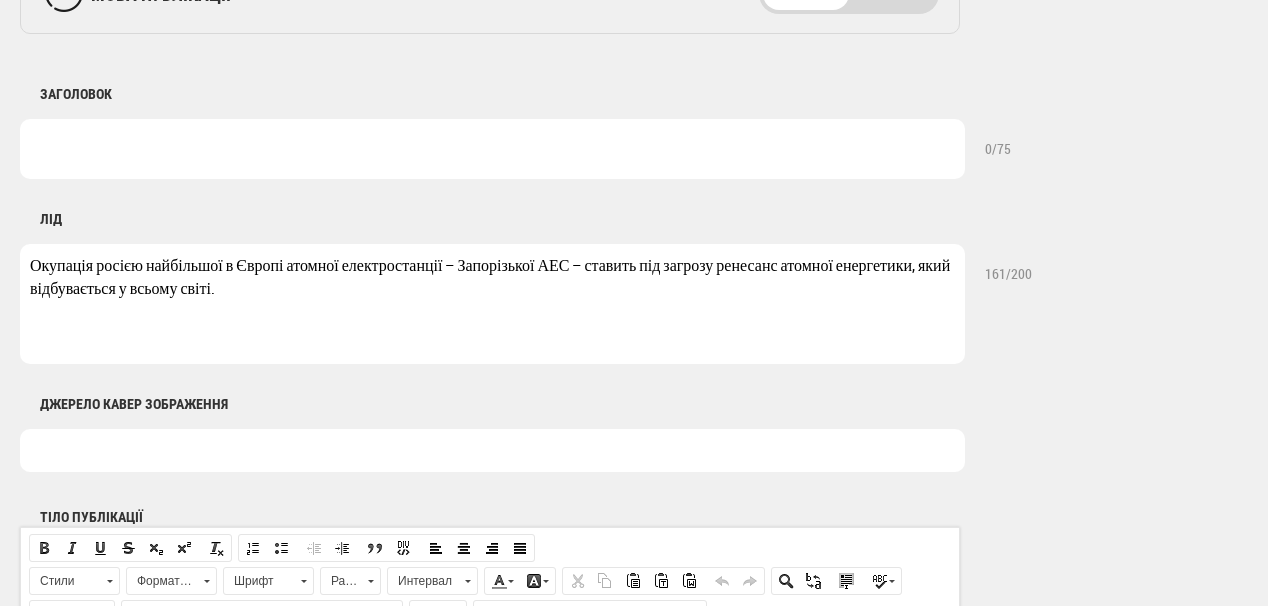 drag, startPoint x: 97, startPoint y: 267, endPoint x: 132, endPoint y: 268, distance: 35.014282 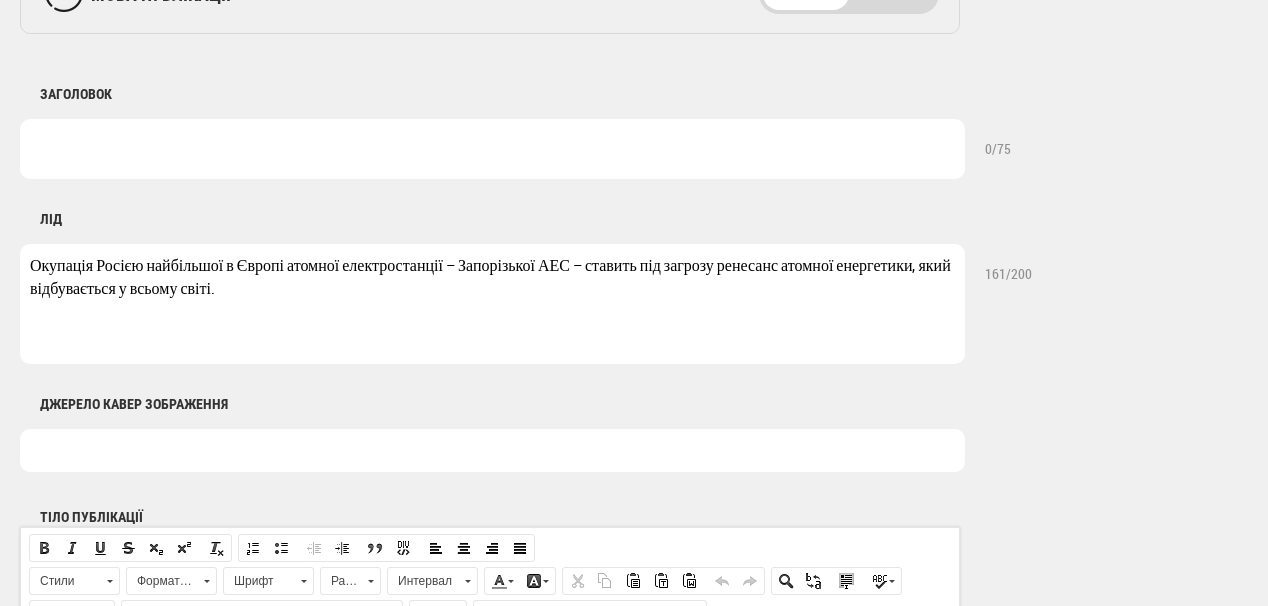 click on "Окупація Росією найбільшої в Європі атомної електростанції – Запорізької АЕС – ставить під загрозу ренесанс атомної енергетики, який відбувається у всьому світі." at bounding box center [492, 304] 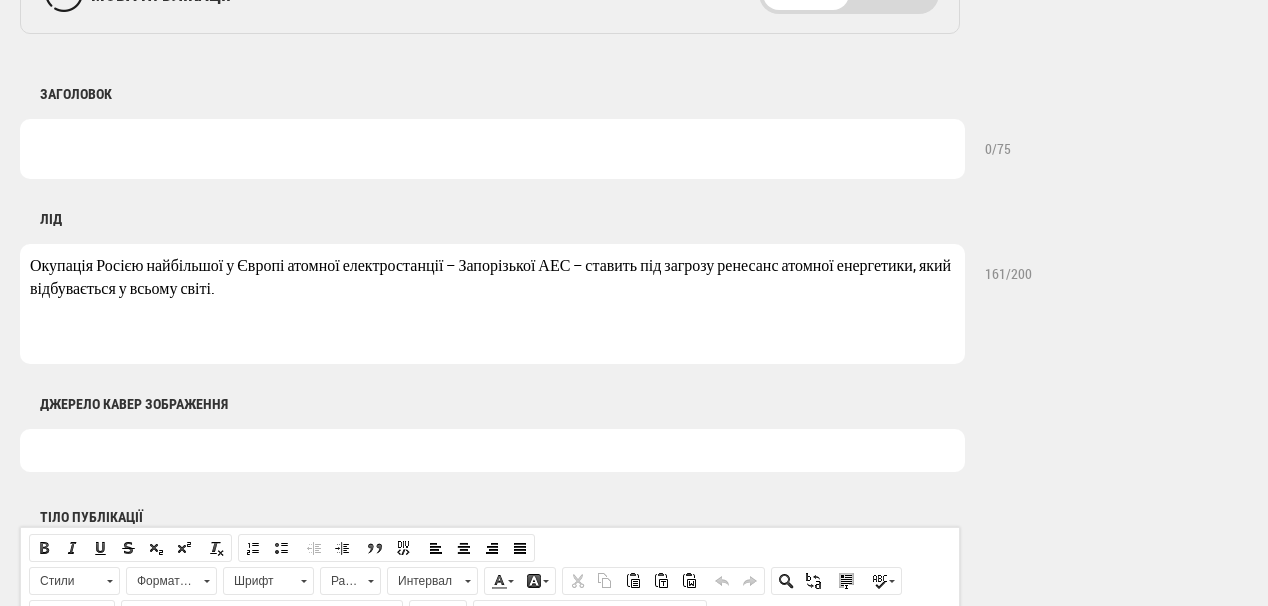 drag, startPoint x: 452, startPoint y: 264, endPoint x: 587, endPoint y: 264, distance: 135 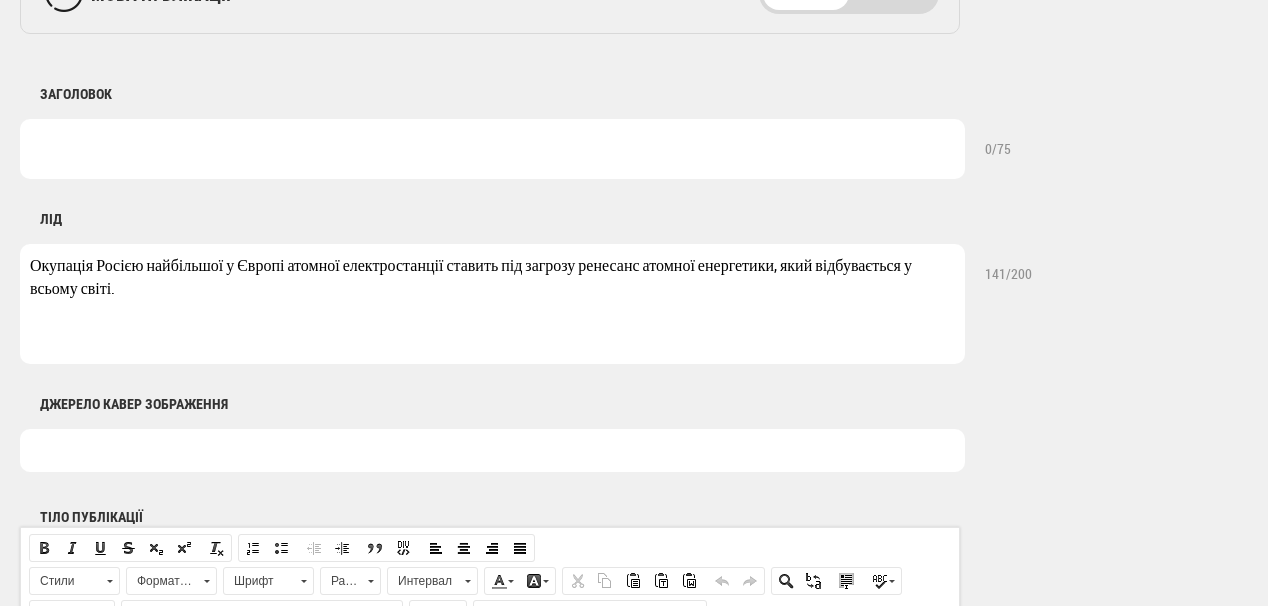 click on "Окупація Росією найбільшої у Європі атомної електростанції ставить під загрозу ренесанс атомної енергетики, який відбувається у всьому світі." at bounding box center (492, 304) 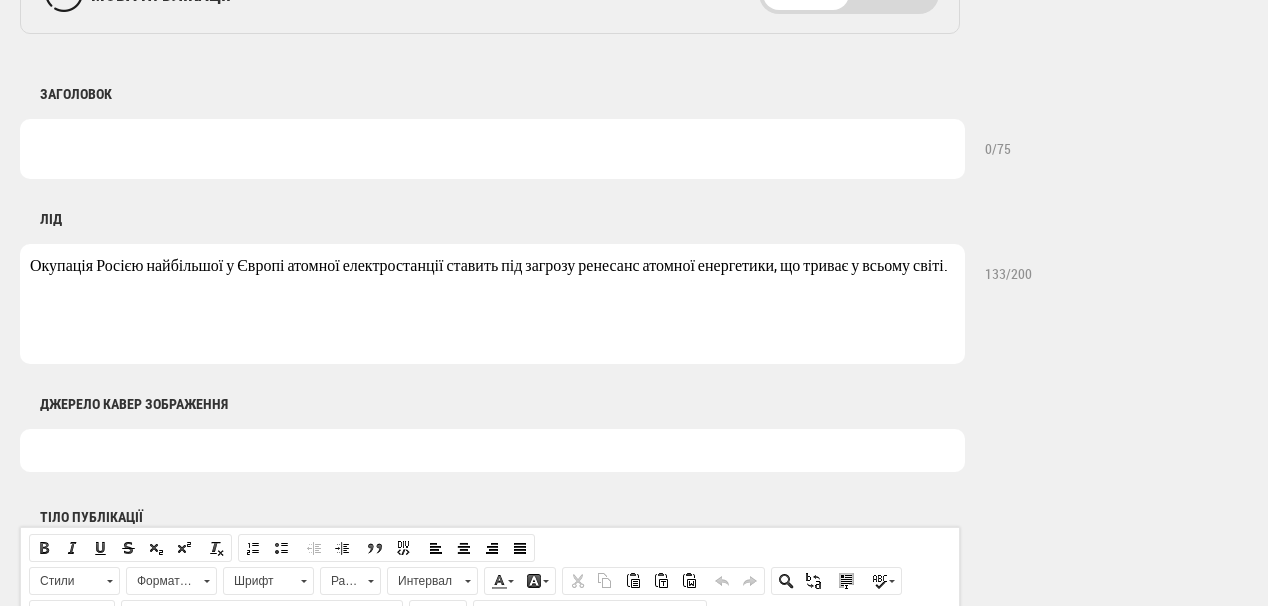 click on "Окупація Росією найбільшої у Європі атомної електростанції ставить під загрозу ренесанс атомної енергетики, що триває у всьому світі." at bounding box center (492, 304) 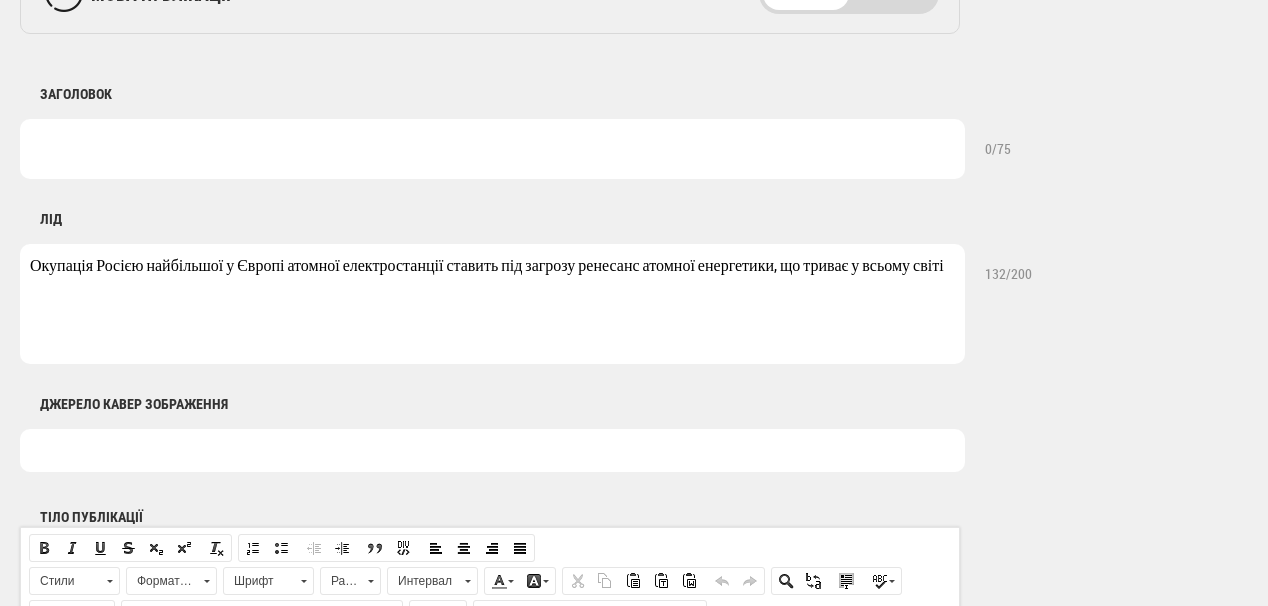 type on "Окупація Росією найбільшої у Європі атомної електростанції ставить під загрозу ренесанс атомної енергетики, що триває у всьому світі" 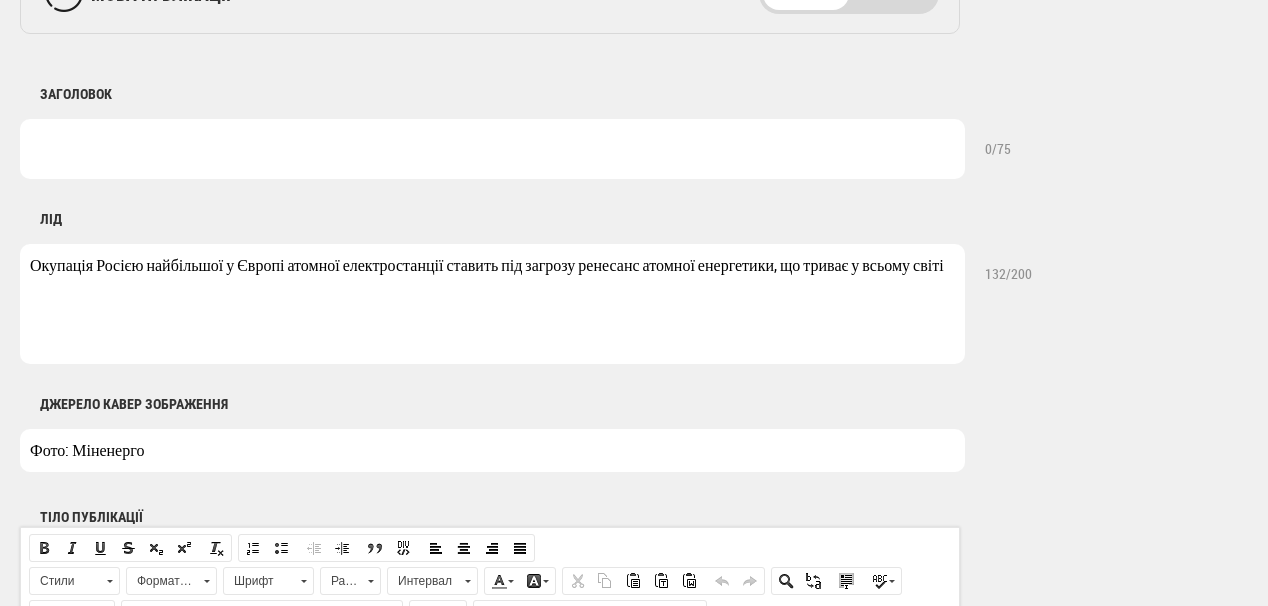 type on "Фото: Міненерго" 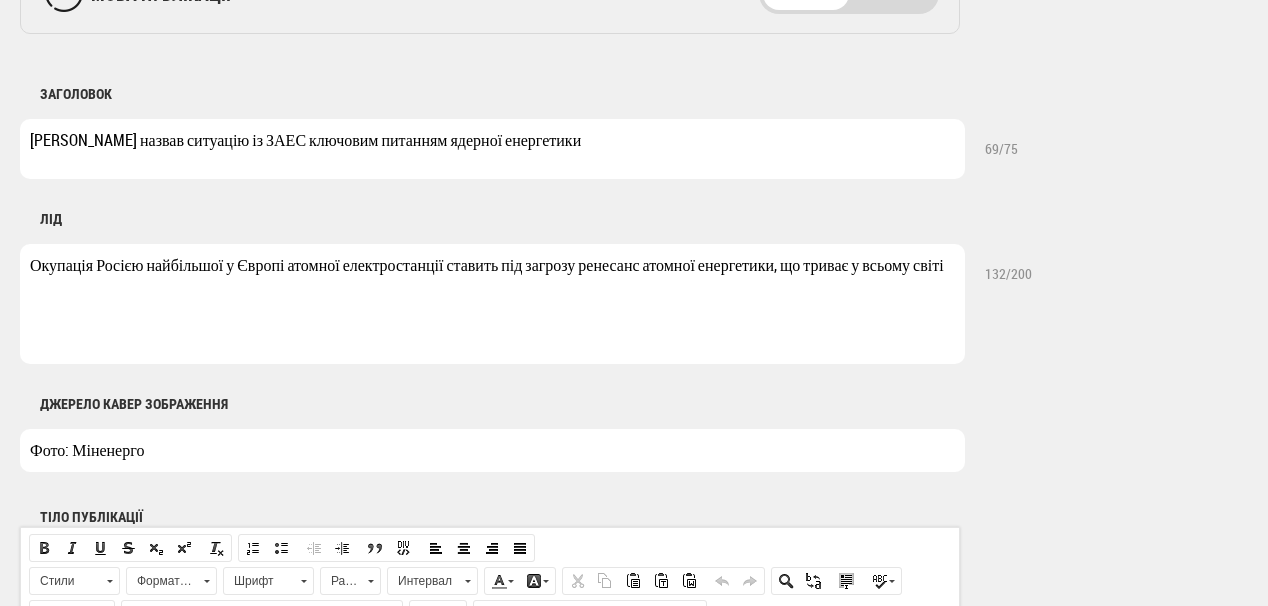 click on "алущенко назвав ситуацію із ЗАЕС ключовим питанням ядерної енергетики" at bounding box center (492, 149) 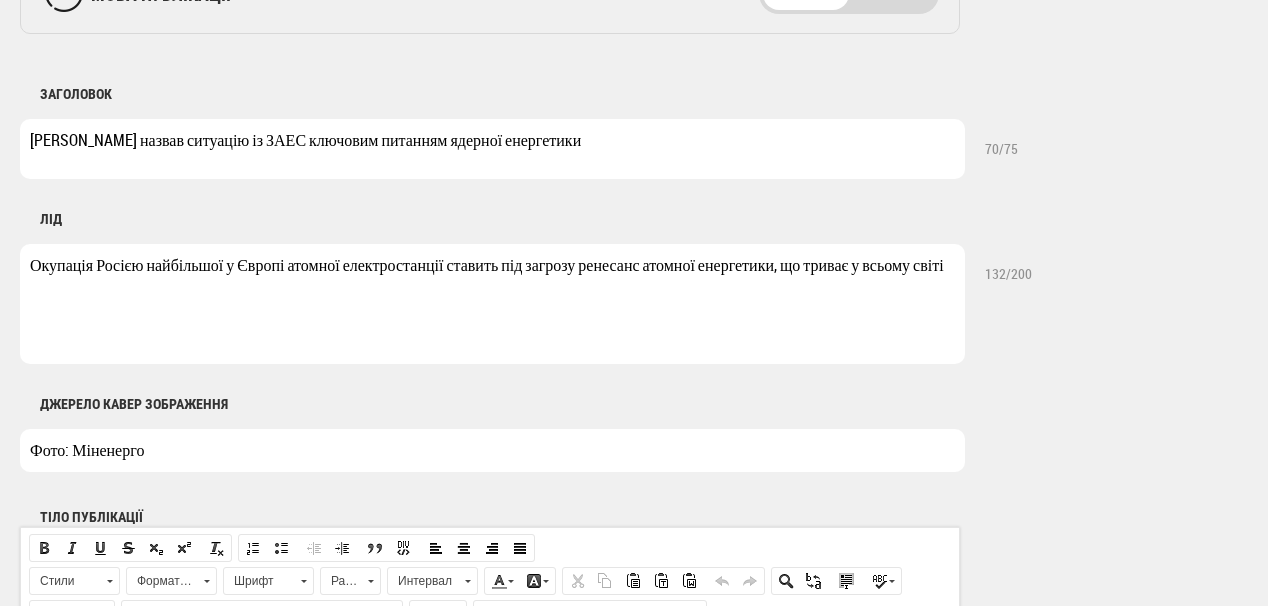 type on "[PERSON_NAME] назвав ситуацію із ЗАЕС ключовим питанням ядерної енергетики" 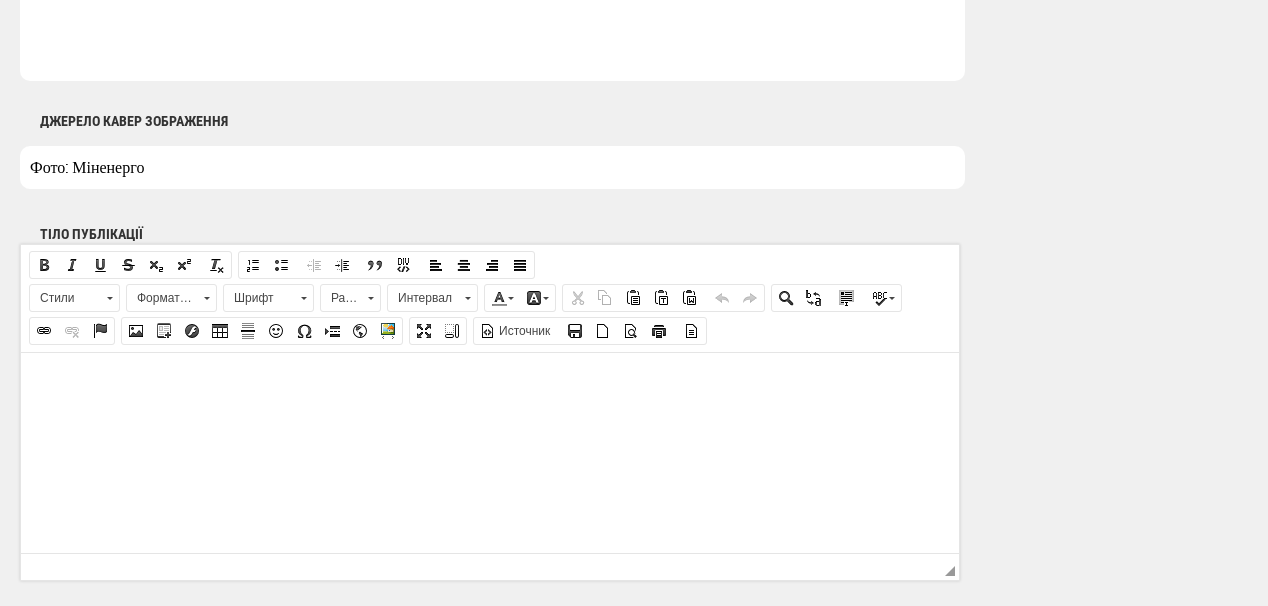 scroll, scrollTop: 1200, scrollLeft: 0, axis: vertical 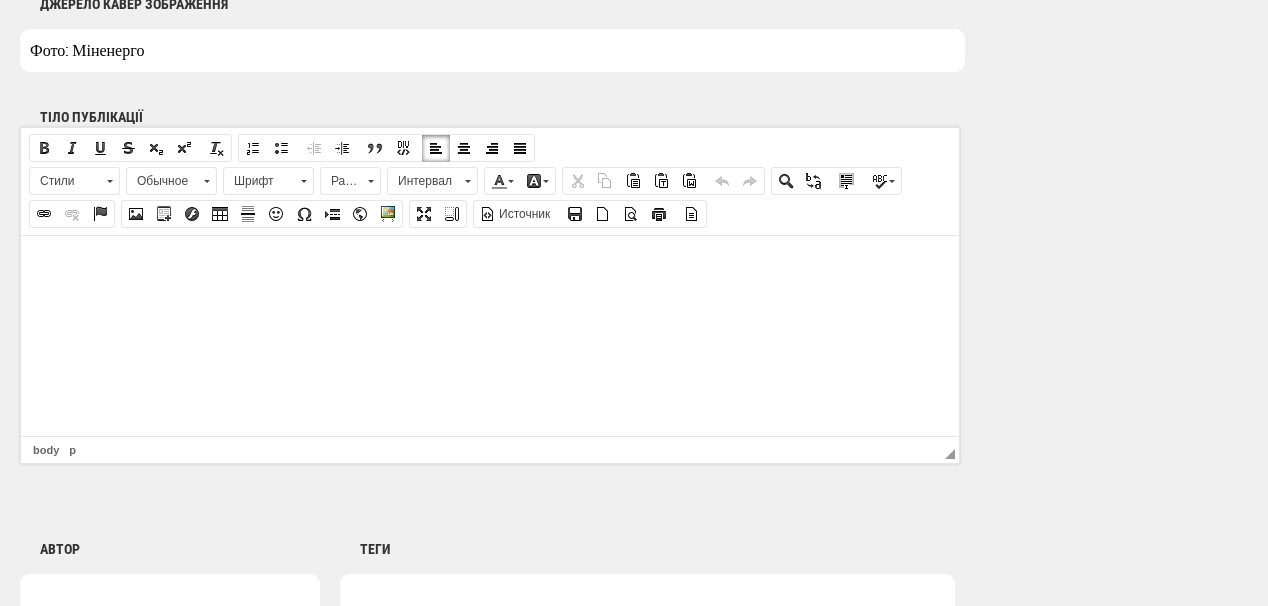 click at bounding box center (490, 265) 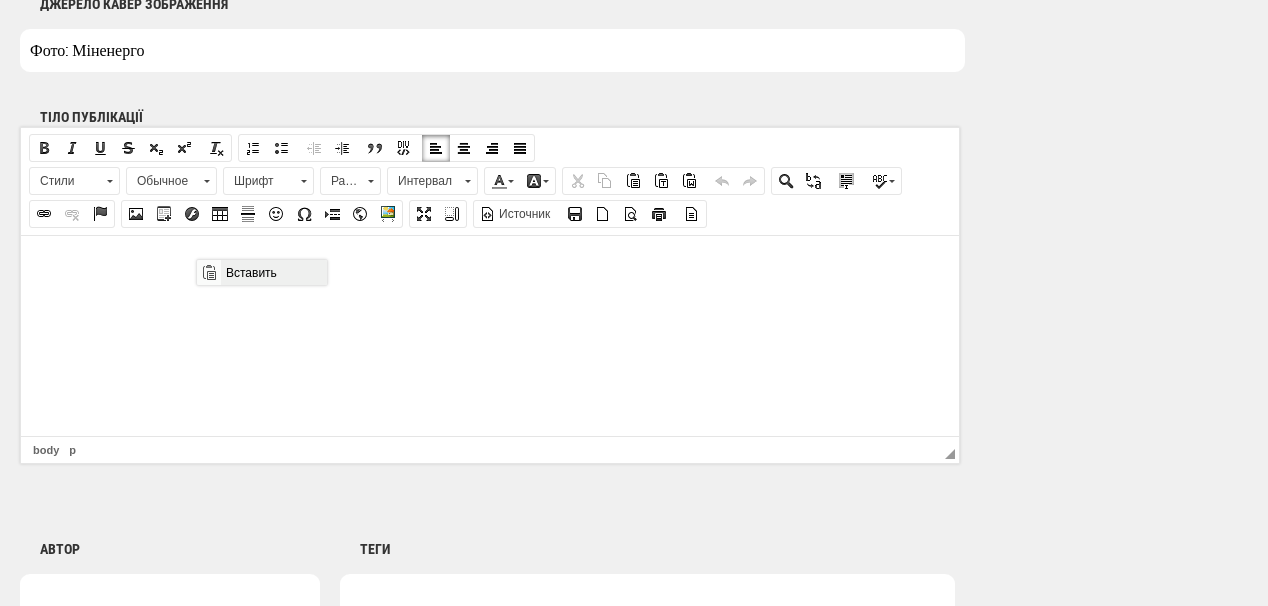scroll, scrollTop: 0, scrollLeft: 0, axis: both 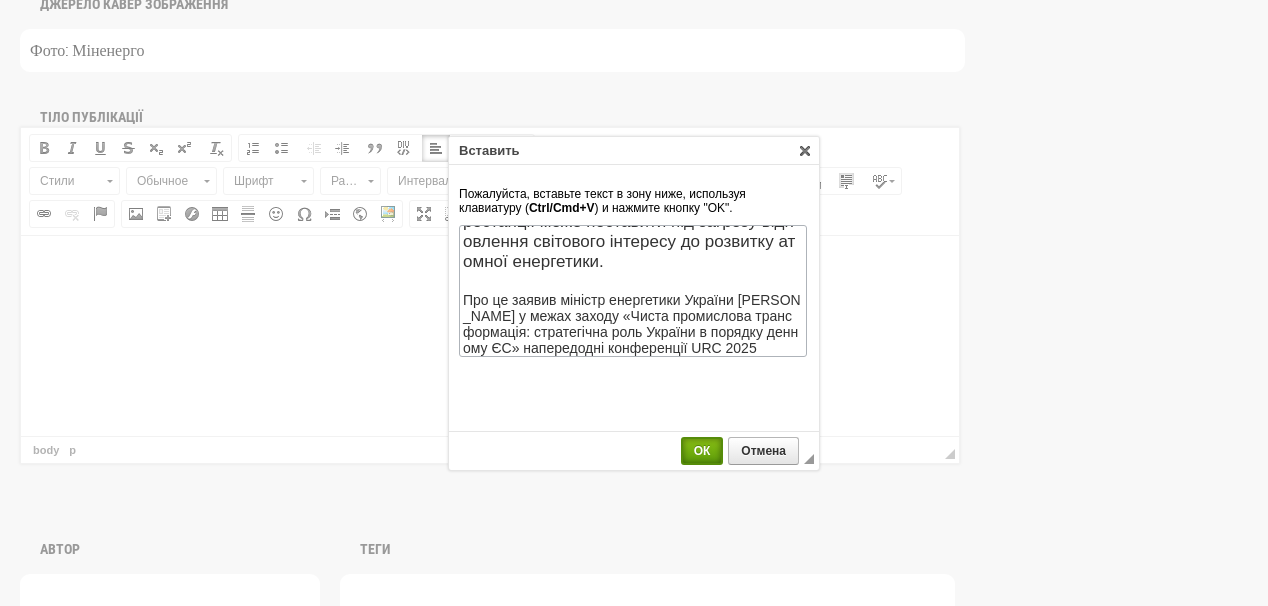 click on "ОК" at bounding box center (702, 451) 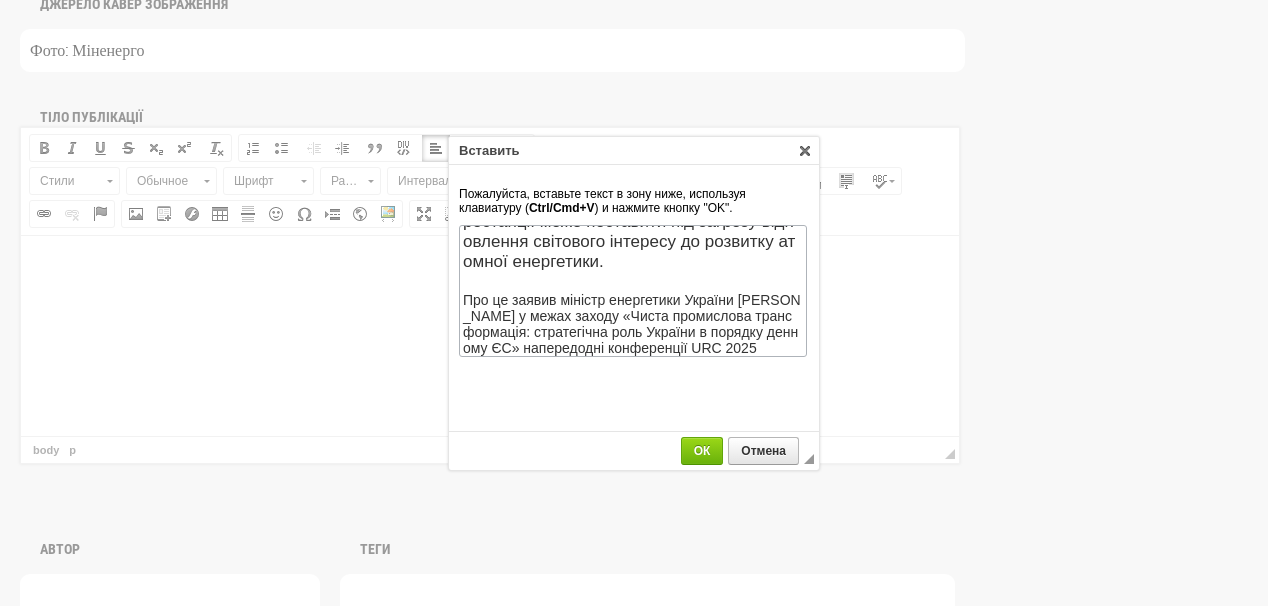 scroll, scrollTop: 0, scrollLeft: 0, axis: both 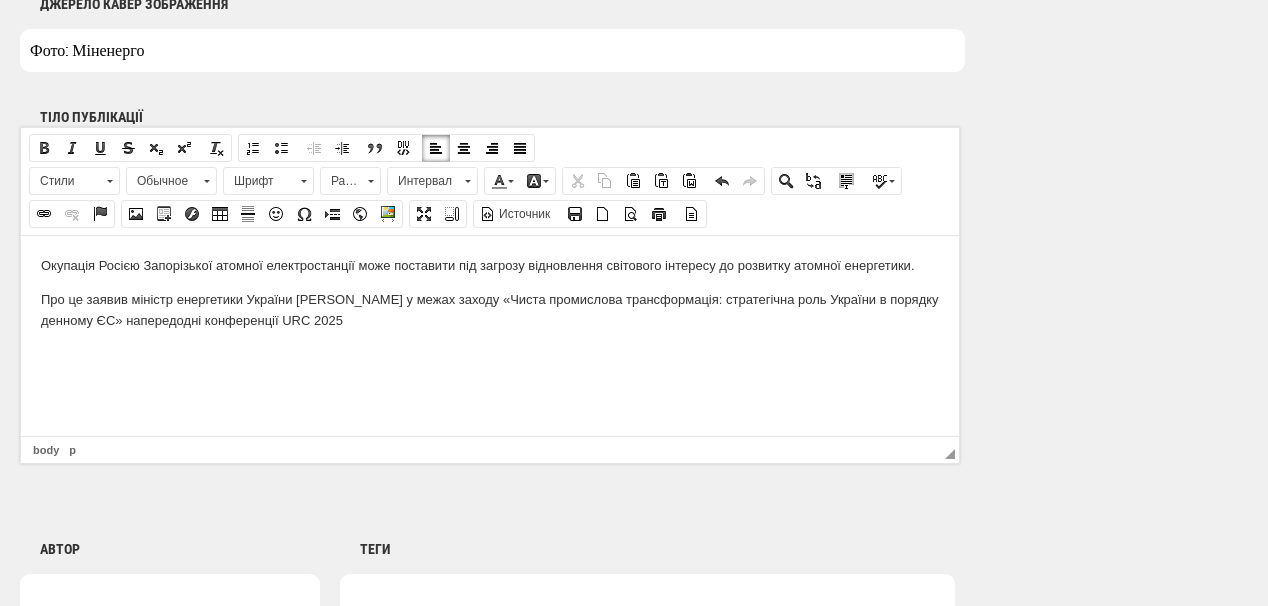 type 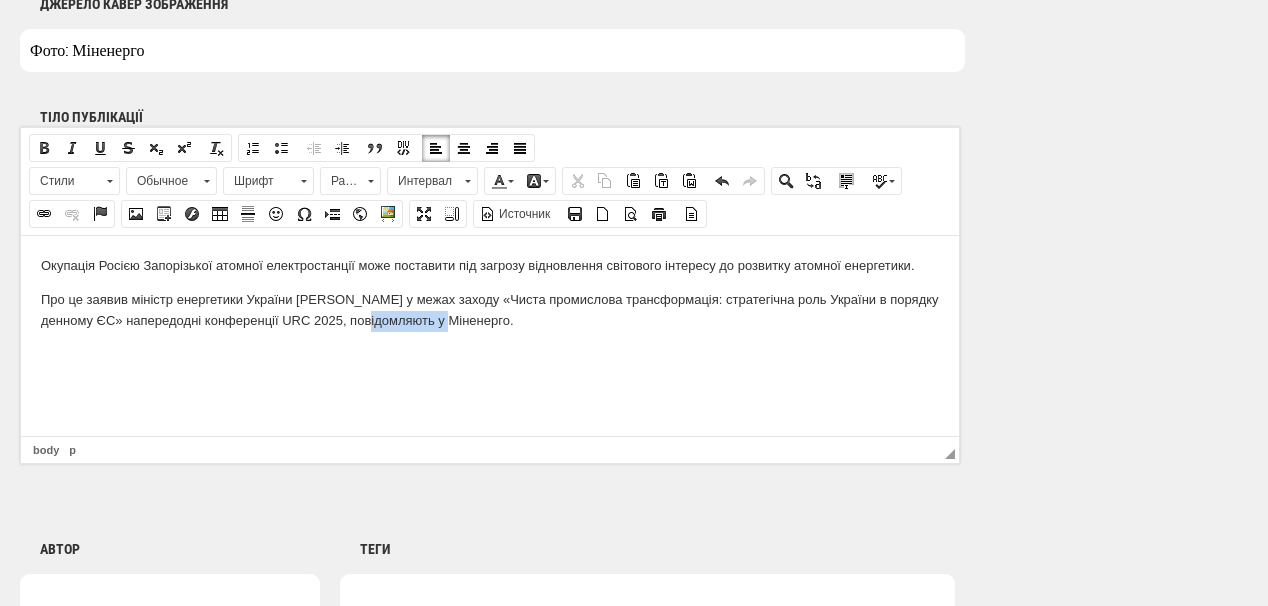 drag, startPoint x: 401, startPoint y: 321, endPoint x: 485, endPoint y: 319, distance: 84.0238 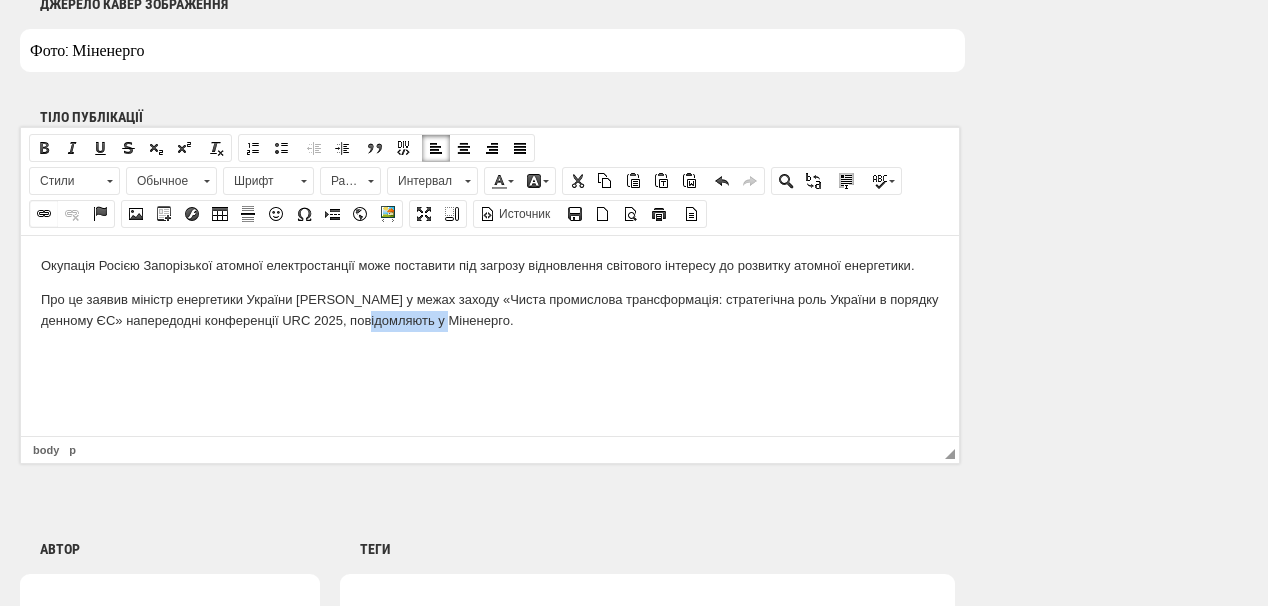 click at bounding box center [44, 214] 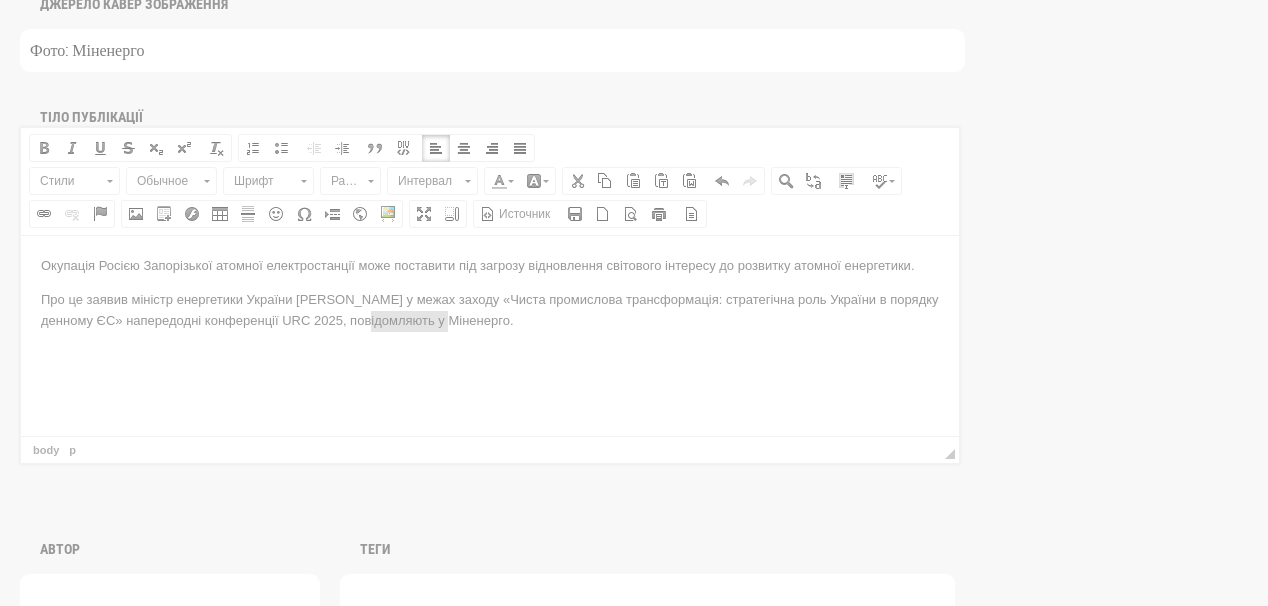 scroll, scrollTop: 0, scrollLeft: 0, axis: both 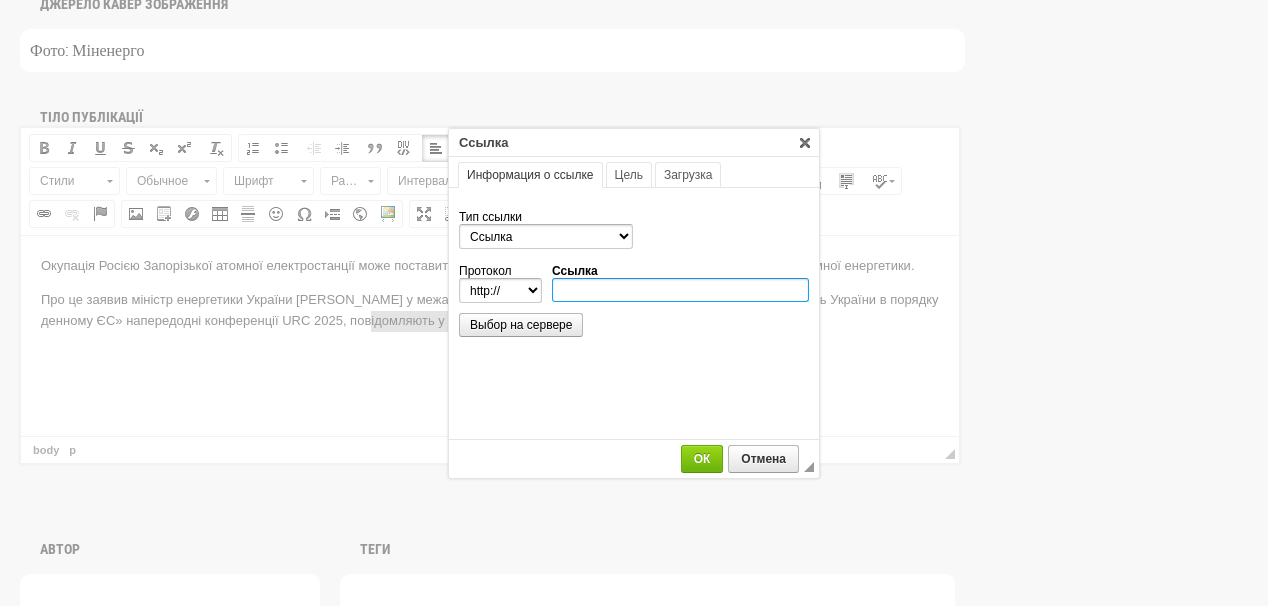 click on "Ссылка" at bounding box center [680, 290] 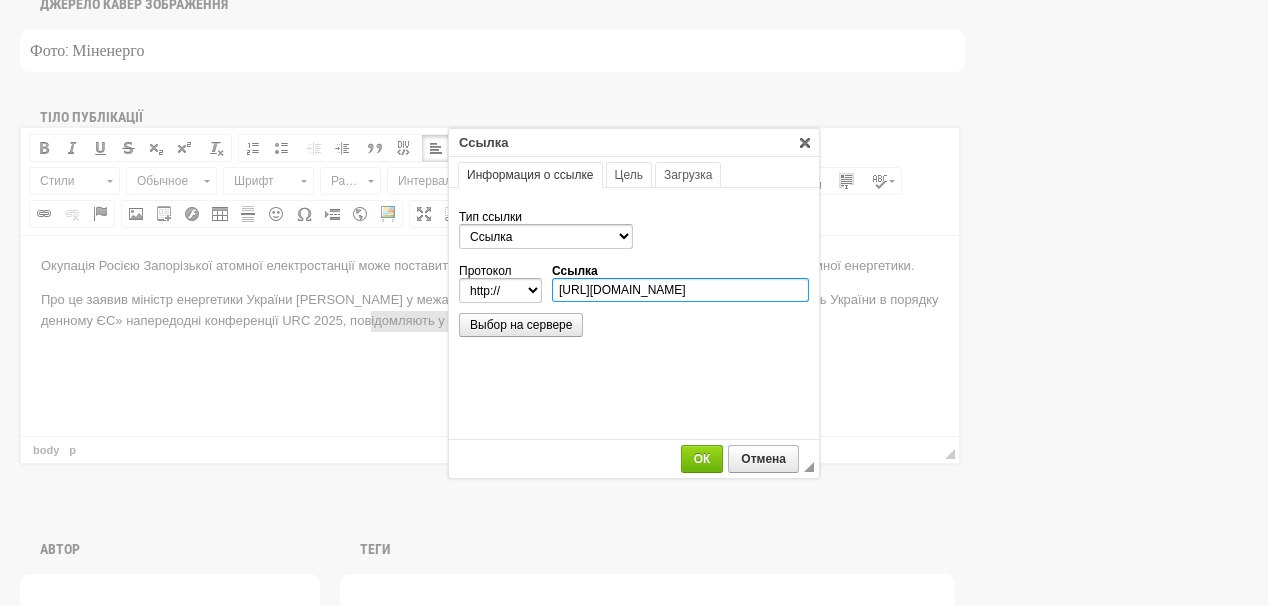 scroll, scrollTop: 0, scrollLeft: 431, axis: horizontal 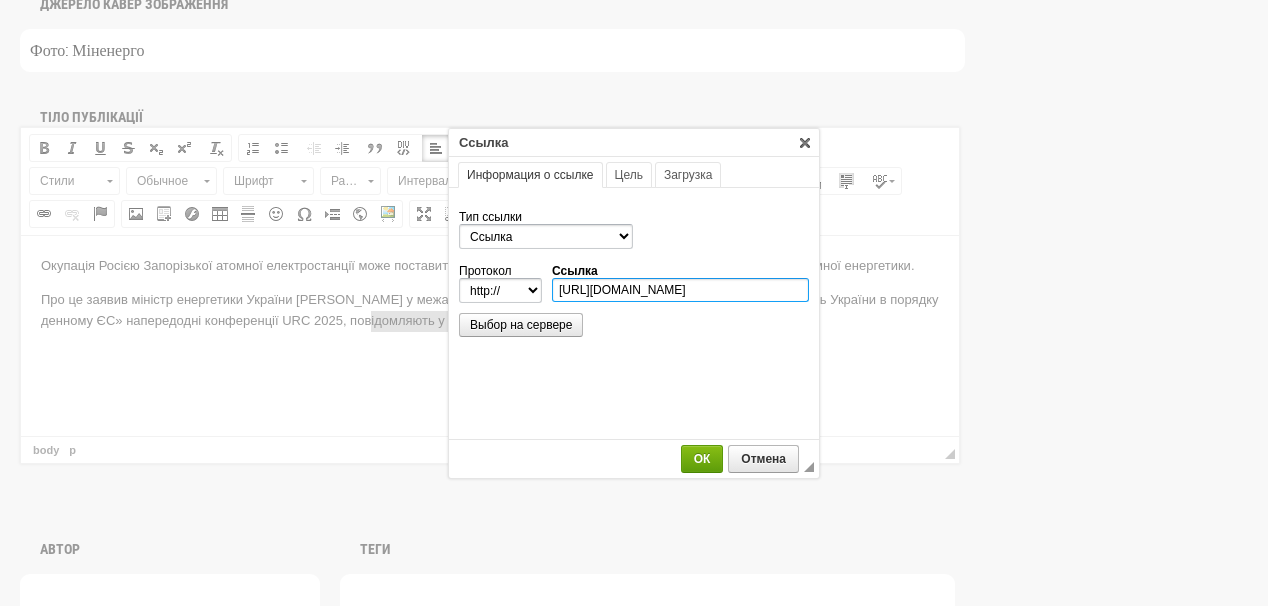 type on "https://www.mev.gov.ua/novyna/herman-halushchenko-pro-zaes-dlya-nas-i-svitu-tse-pytannya-vidnovlennya-yadernoyi-bezpeky" 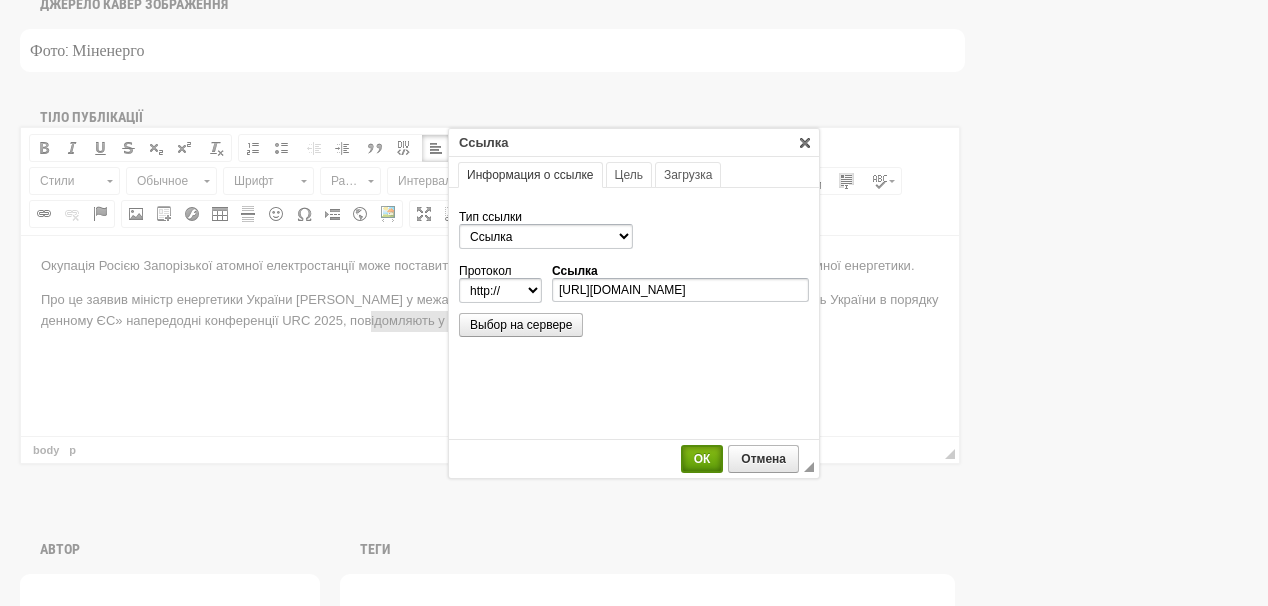 select on "https://" 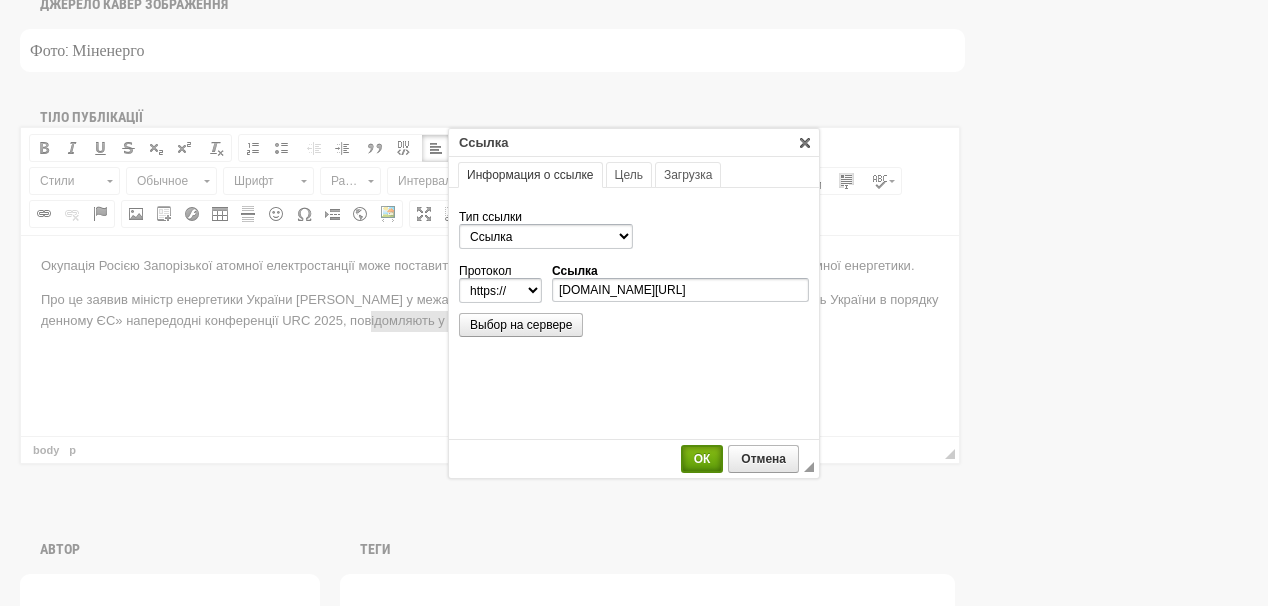 click on "ОК" at bounding box center (702, 459) 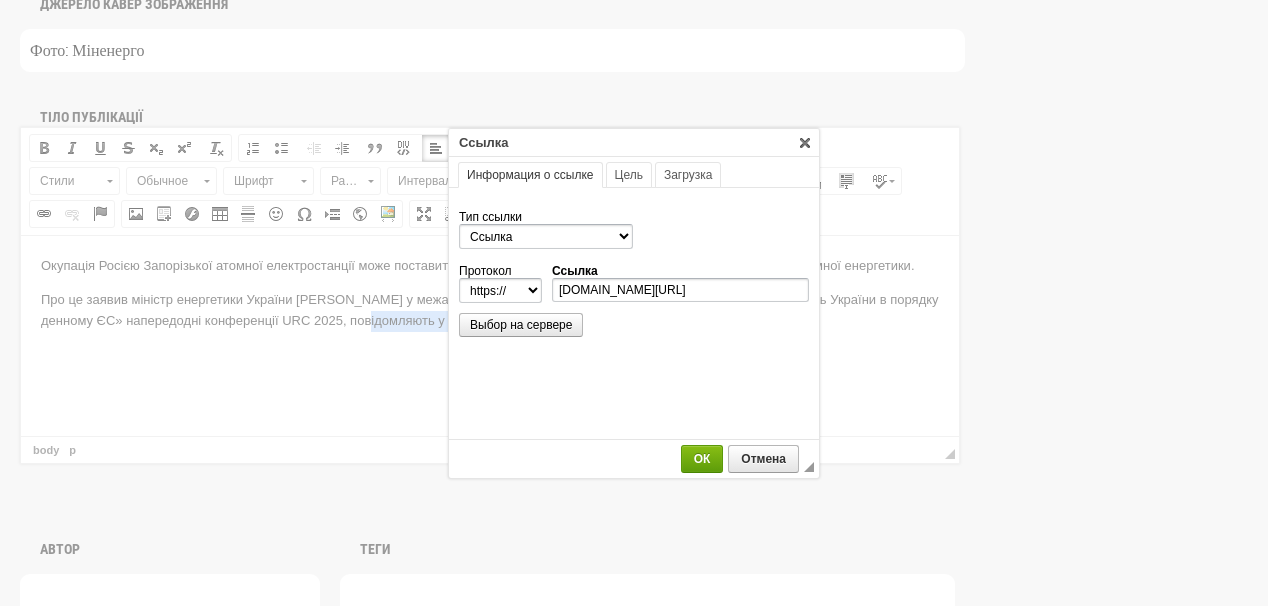 scroll, scrollTop: 0, scrollLeft: 0, axis: both 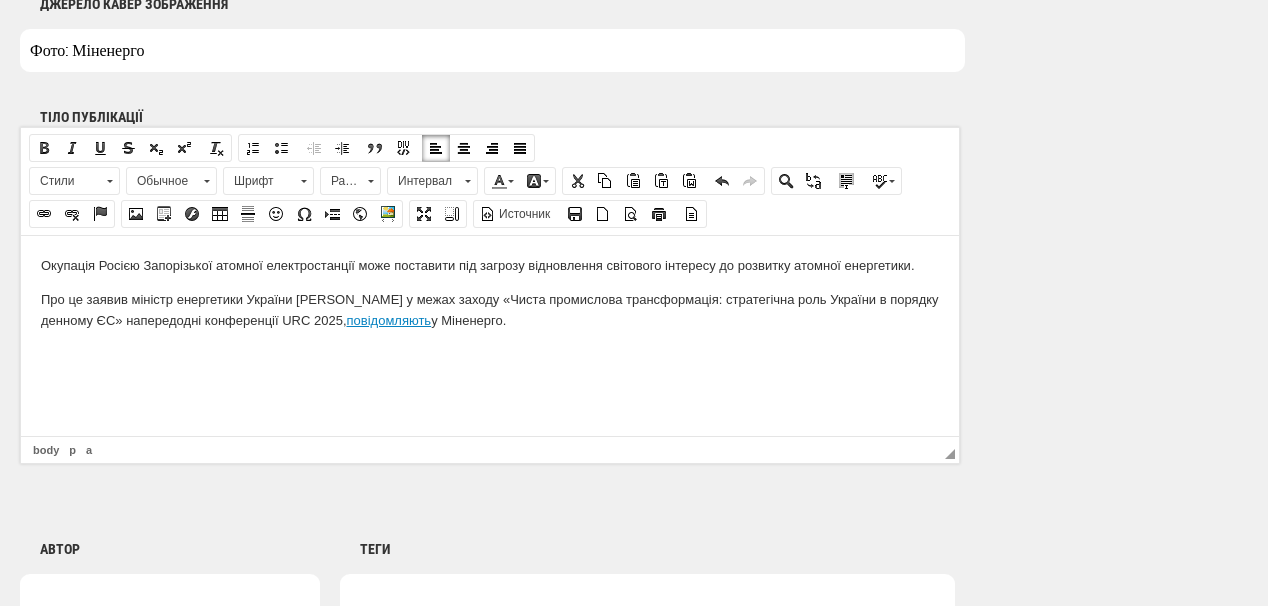 click on "Окупація Росією Запорізької атомної електростанції може поставити під загрозу відновлення світового інтересу до розвитку атомної енергетики. Про це заявив міністр енергетики України Герман Галущенко у межах заходу «Чиста промислова трансформація: стратегічна роль України в порядку денному ЄС» напередодні конференції URC 2025,  повідомляють  у Міненерго." at bounding box center (490, 292) 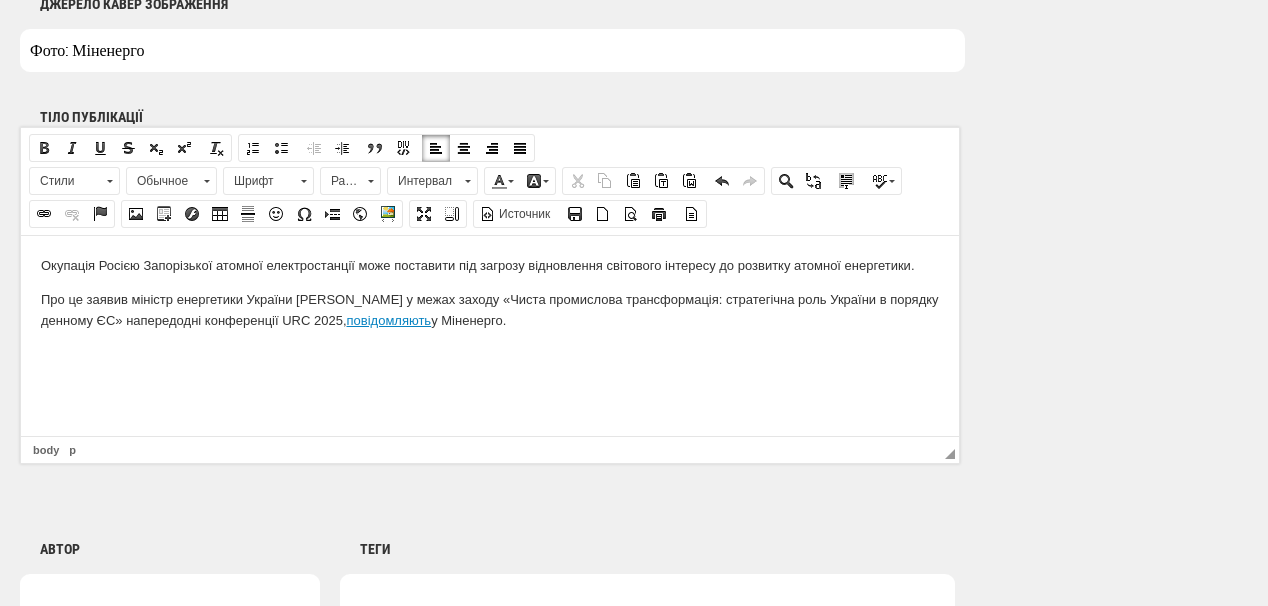 click at bounding box center (490, 353) 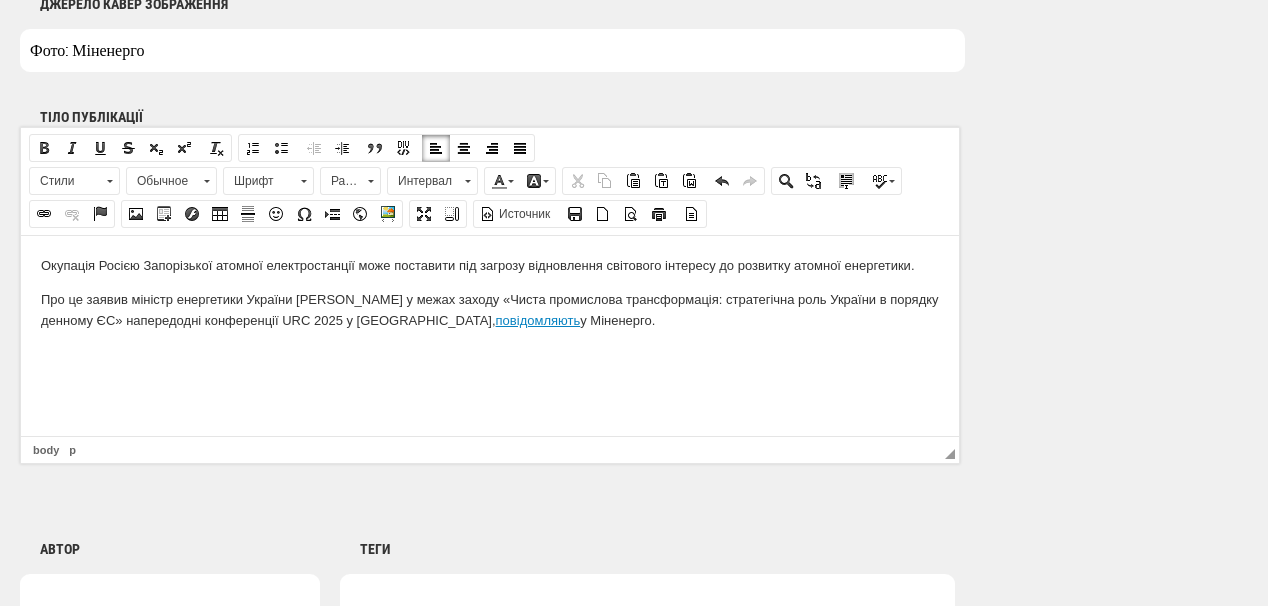click on "Про це заявив міністр енергетики України Герман Галущенко у межах заходу «Чиста промислова трансформація: стратегічна роль України в порядку денному ЄС» напередодні конференції URC 2025 у Римі ,  повідомляють  у Міненерго." at bounding box center (490, 310) 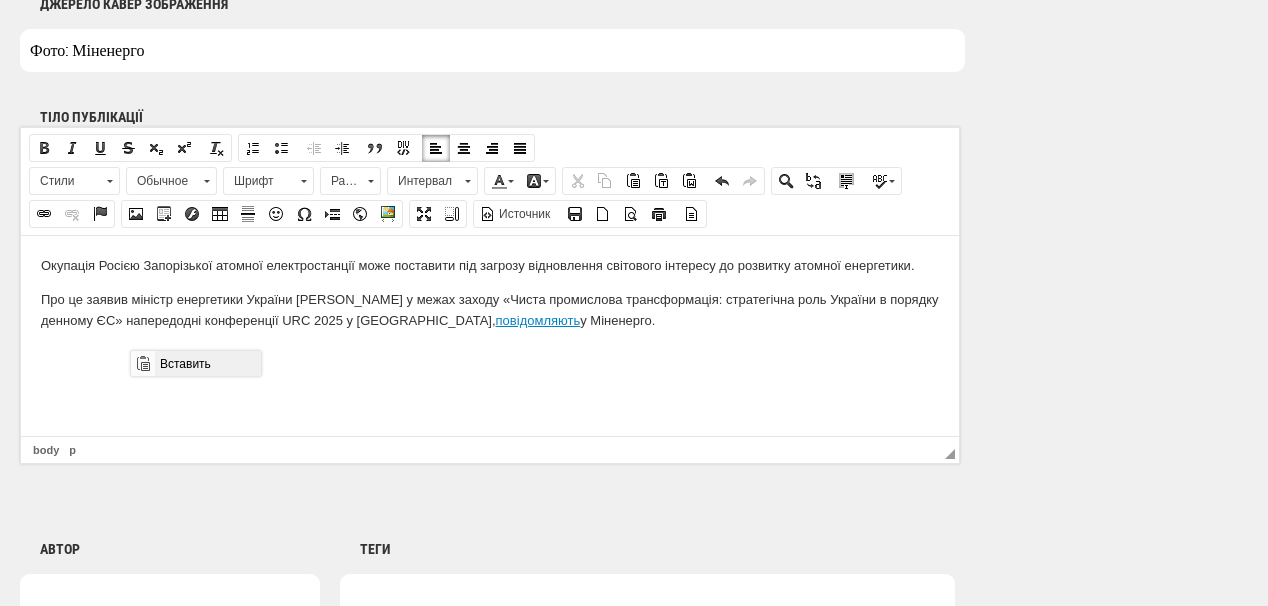 drag, startPoint x: 187, startPoint y: 366, endPoint x: 527, endPoint y: 690, distance: 469.65518 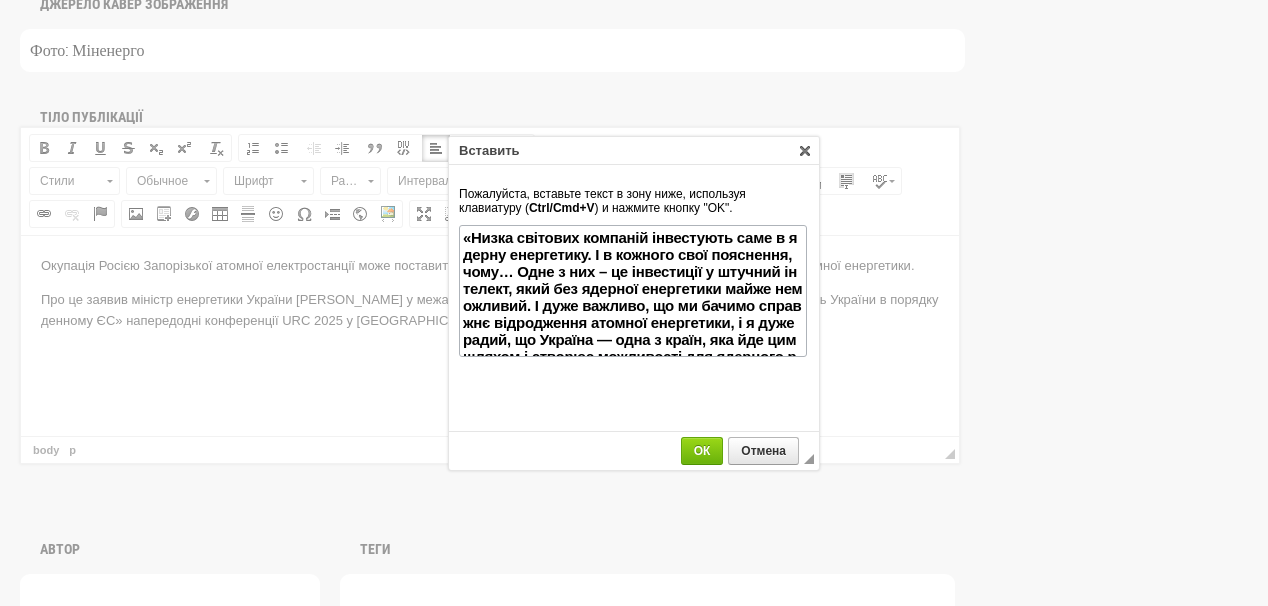scroll, scrollTop: 516, scrollLeft: 0, axis: vertical 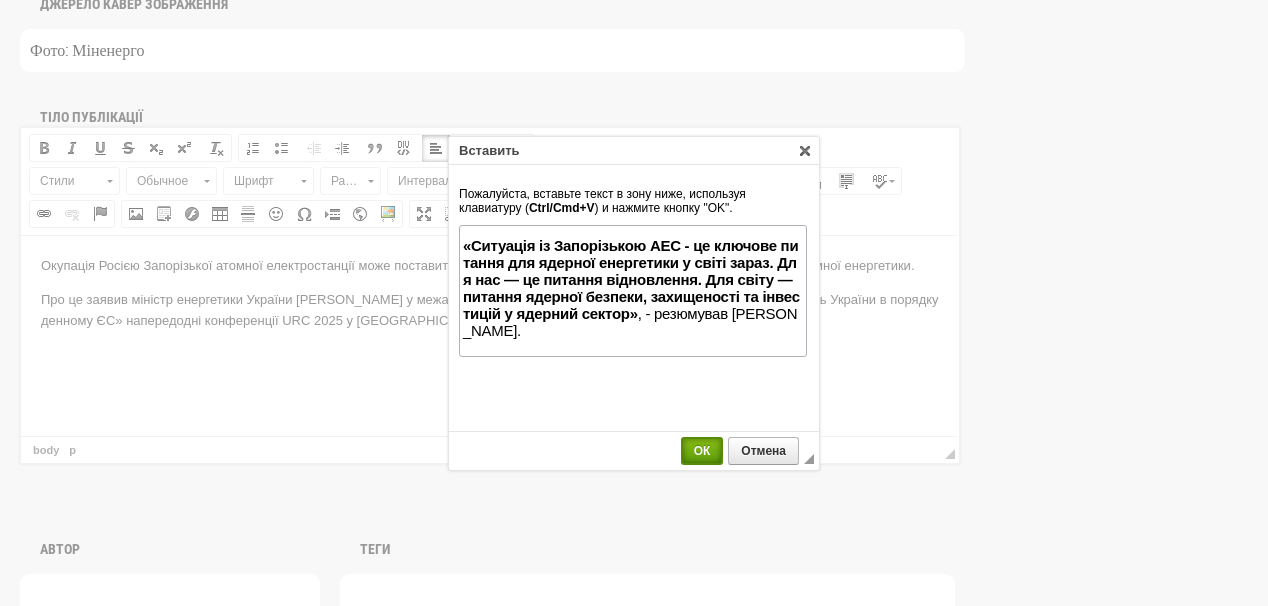 click on "ОК" at bounding box center (702, 451) 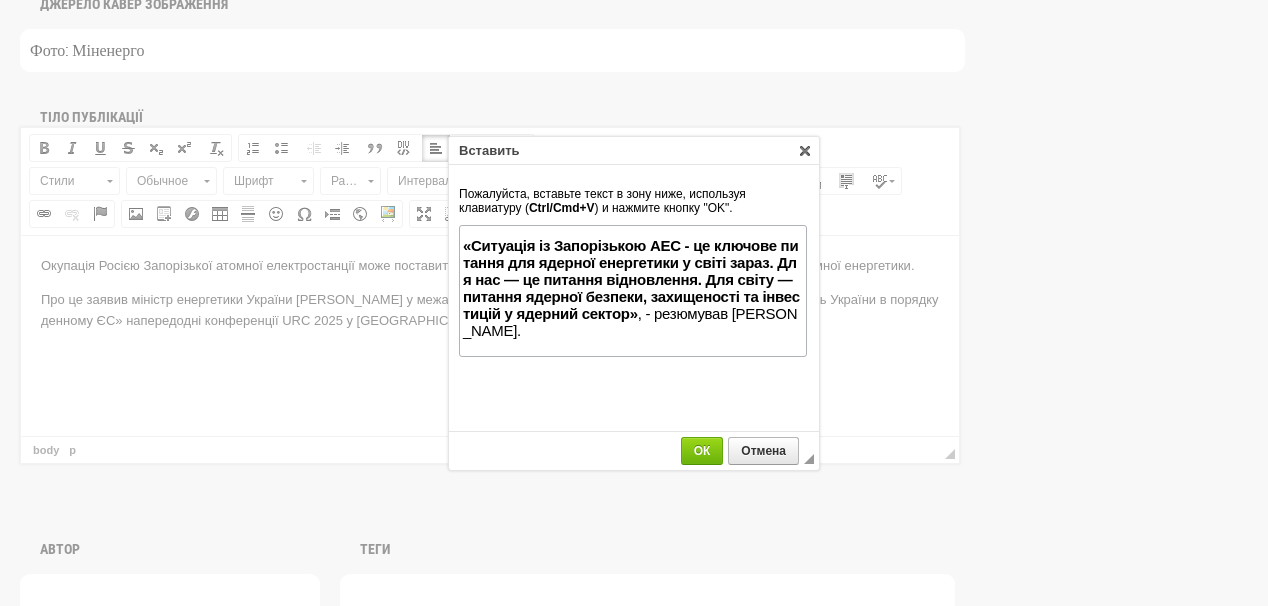 scroll, scrollTop: 0, scrollLeft: 0, axis: both 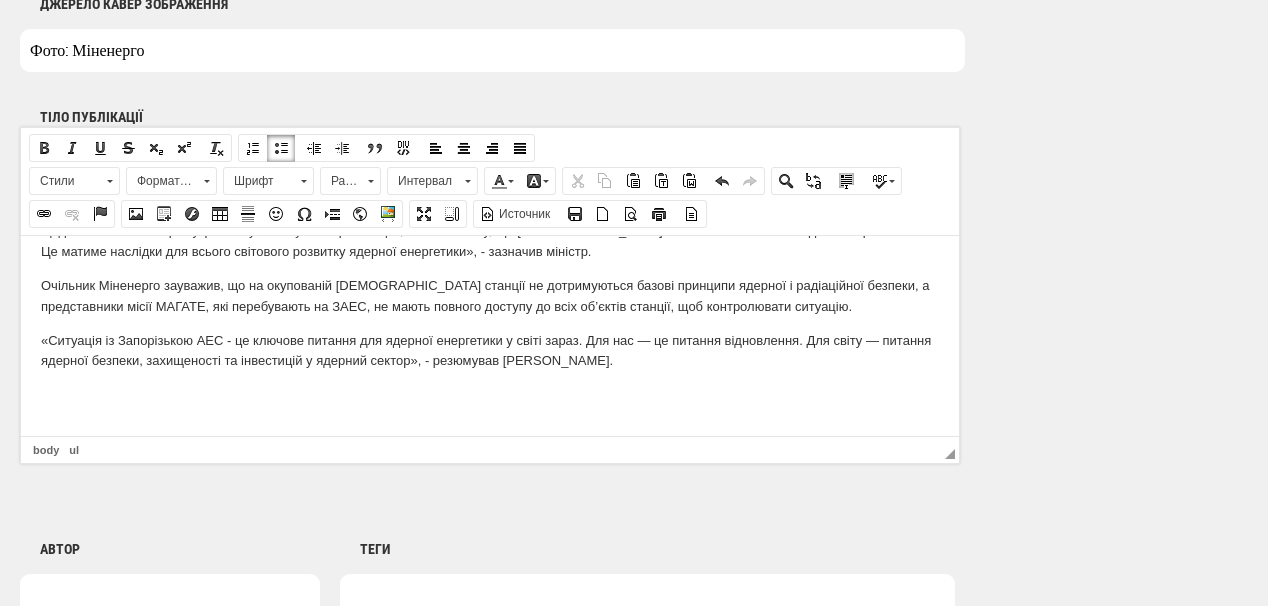 click at bounding box center [490, 394] 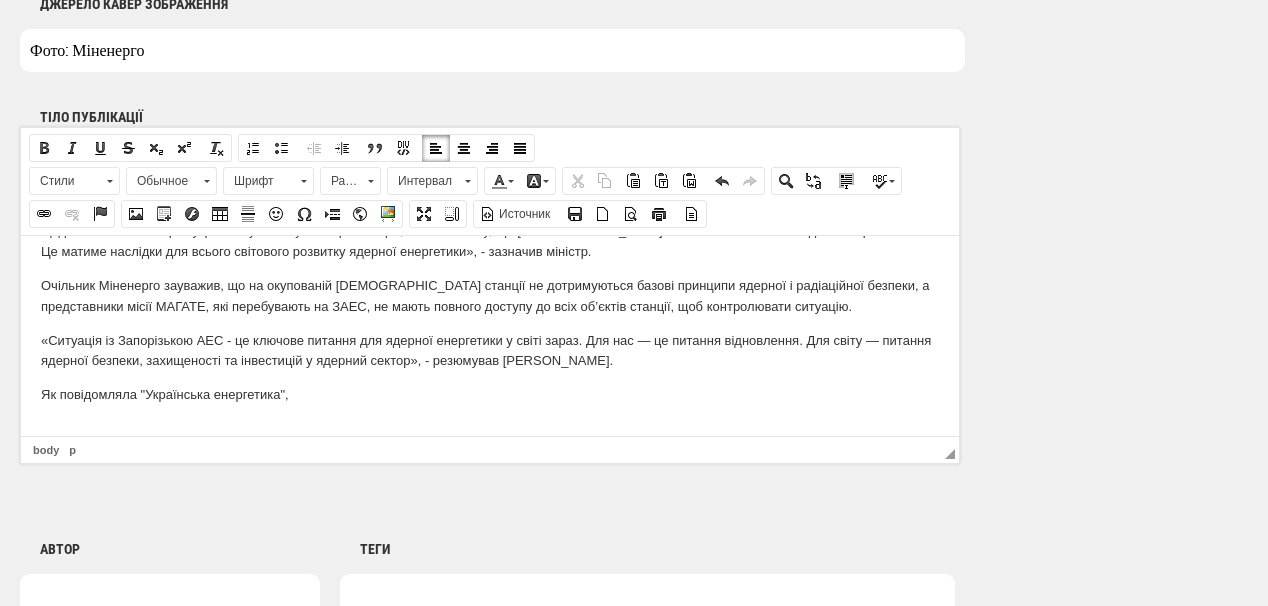 click on "Автор
Аліна Всеволодівна Червоній
Анастасія Єрмакова
Анастасія Мельникова
Анастасія Постернак
Андрій Білоус
Андрій Бойцун
Андрій Герус
Андрій Чубик
Анна Акерманн
Антон Філіппов
Богдана Болеславівна Сплюха
Борецька Віолетта Гаврилівна
Борислав Тарасович Михайлюк
Васильківський Натан
Вікторія Войціцька
Вікторія Тороп
Владлен Степанцов
Всеволод Ковальчук
Галатей Семибор Всеславович
Геннадій Кобаль
Геннадій Рябцев
Горислав Поривай
Даромир Андрухович
Денис Назаренко
Джеймс Джонов
Джон Джонов
Дмитро Сакалюк" at bounding box center [170, 557] 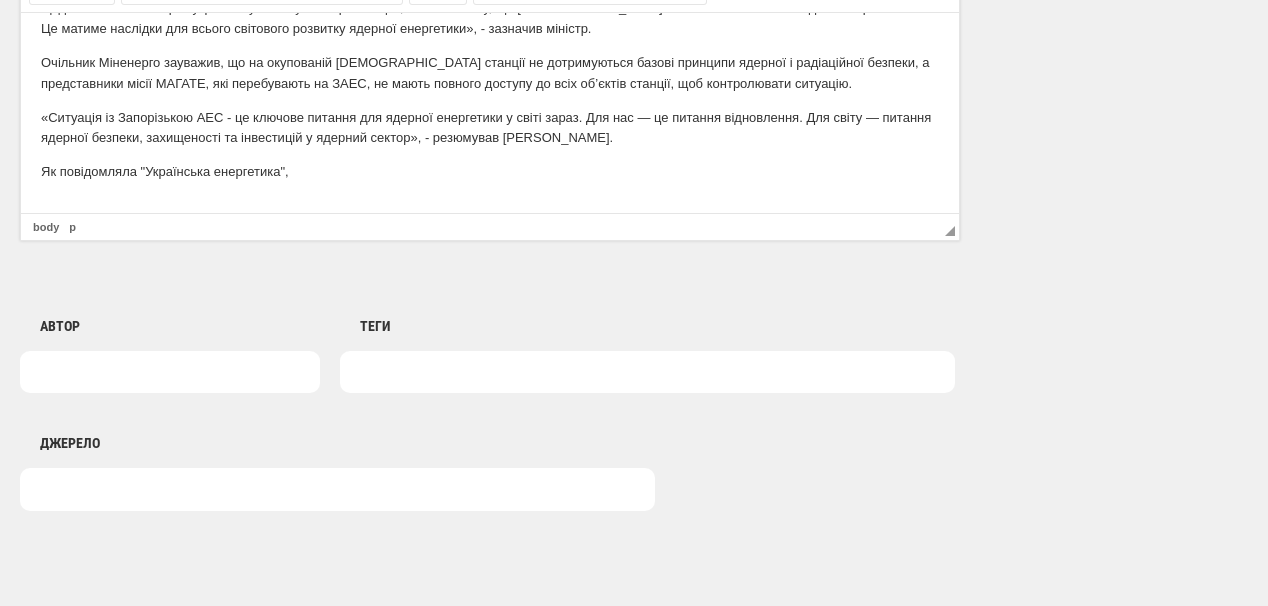 scroll, scrollTop: 1440, scrollLeft: 0, axis: vertical 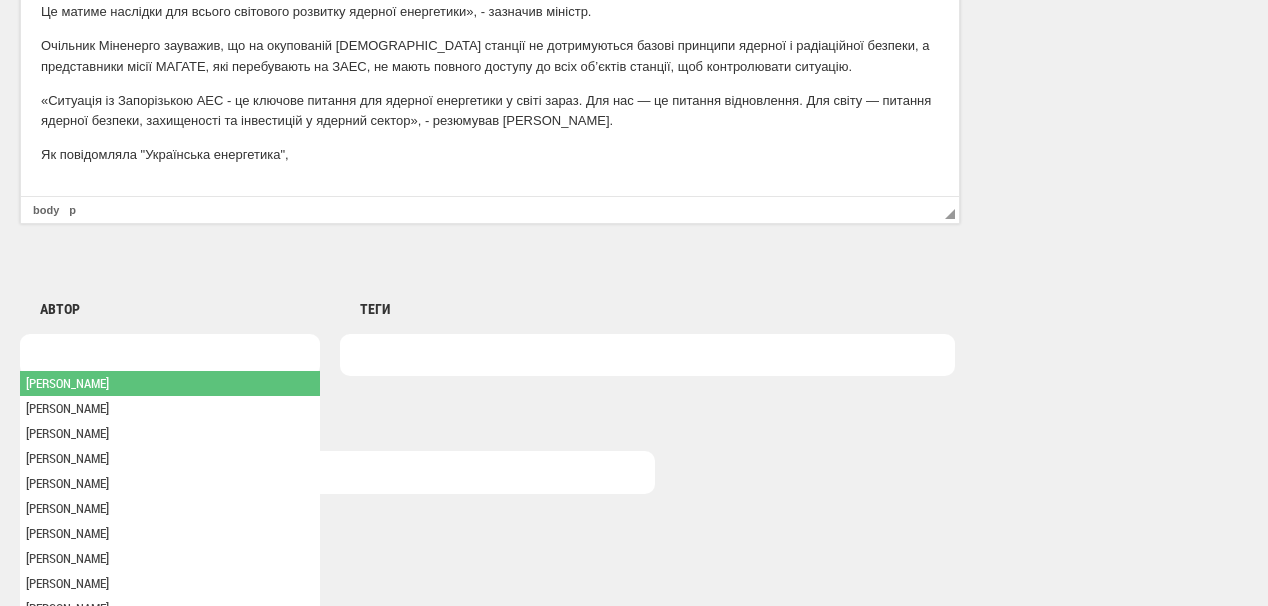 click at bounding box center [170, 355] 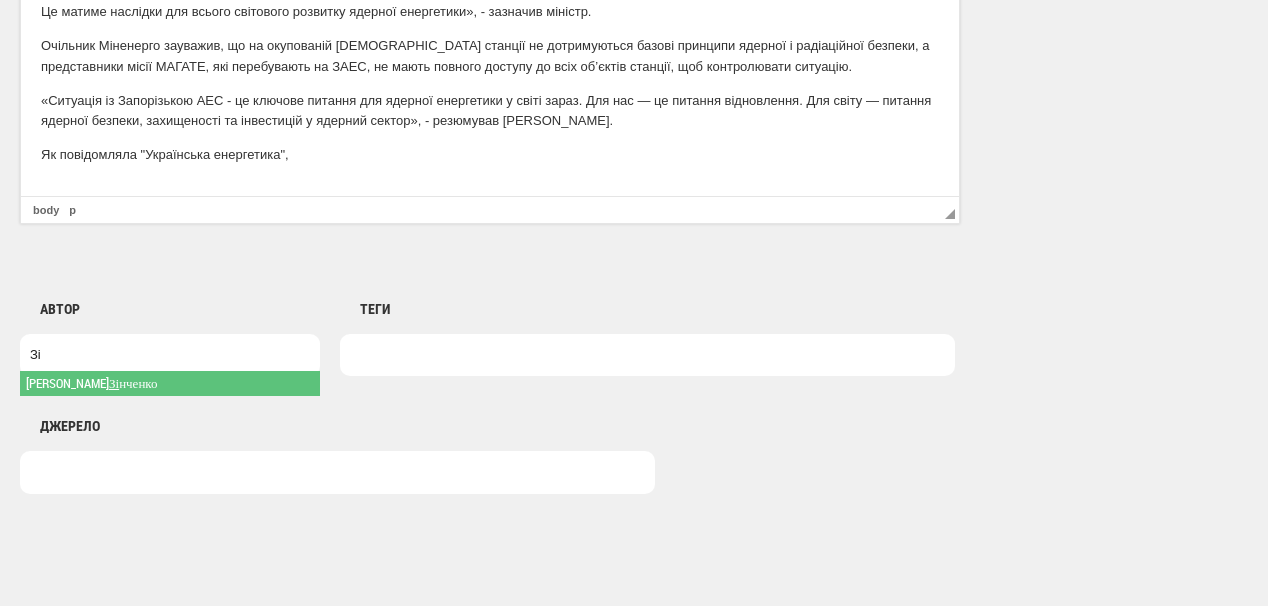type on "Зі" 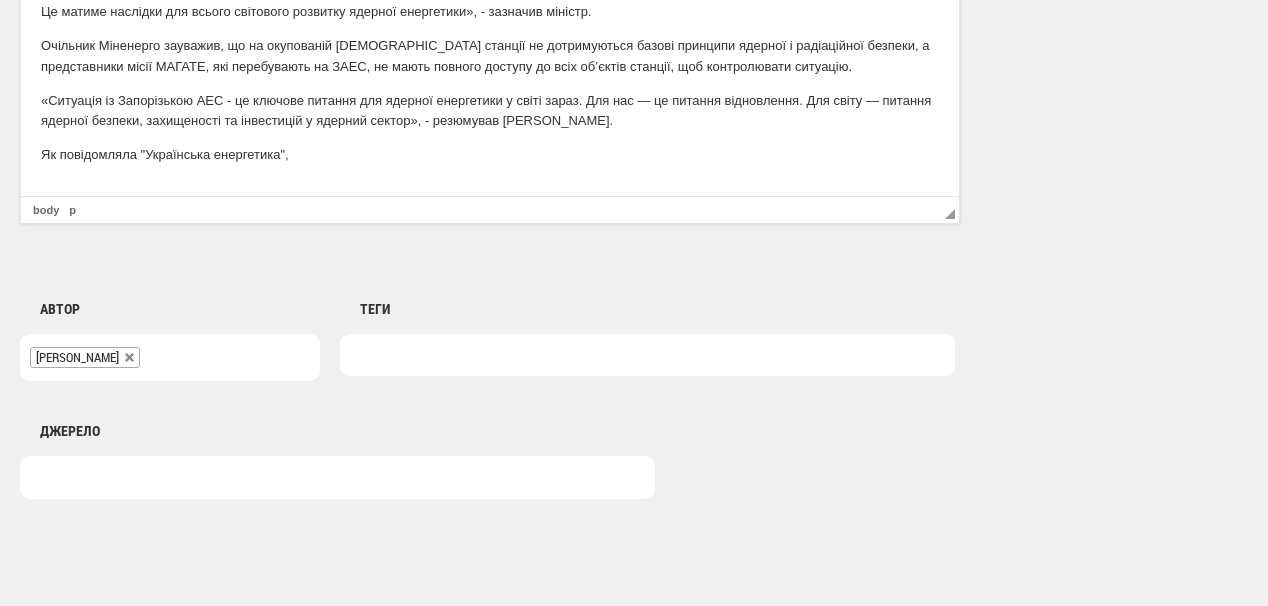 click at bounding box center (647, 355) 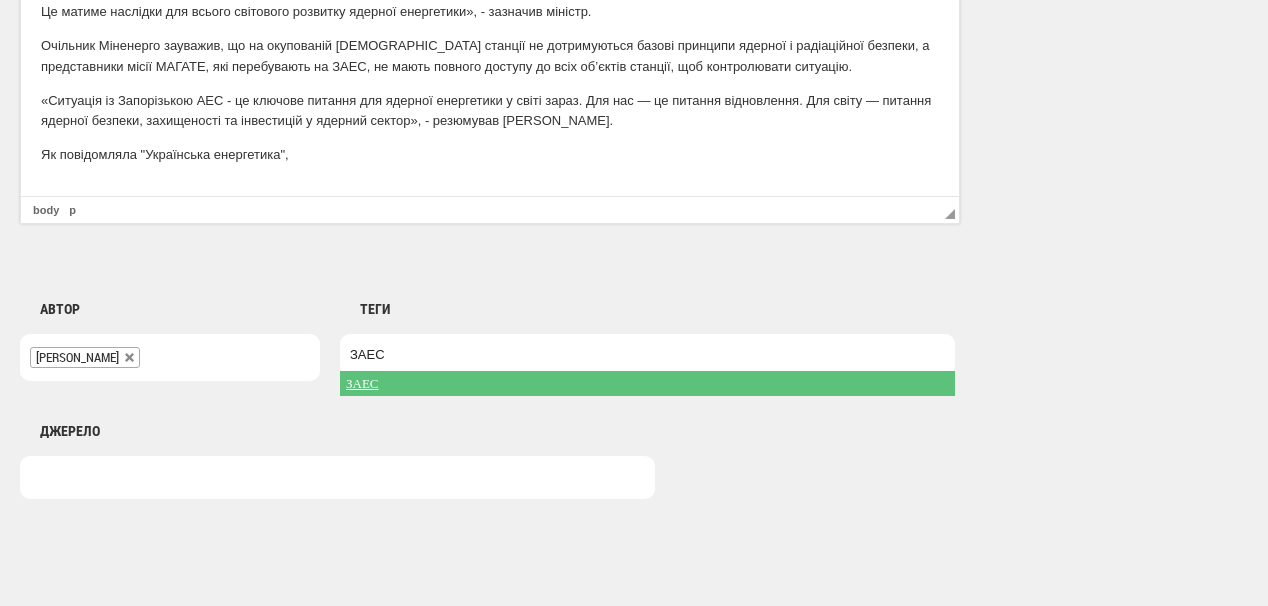 type on "ЗАЕС" 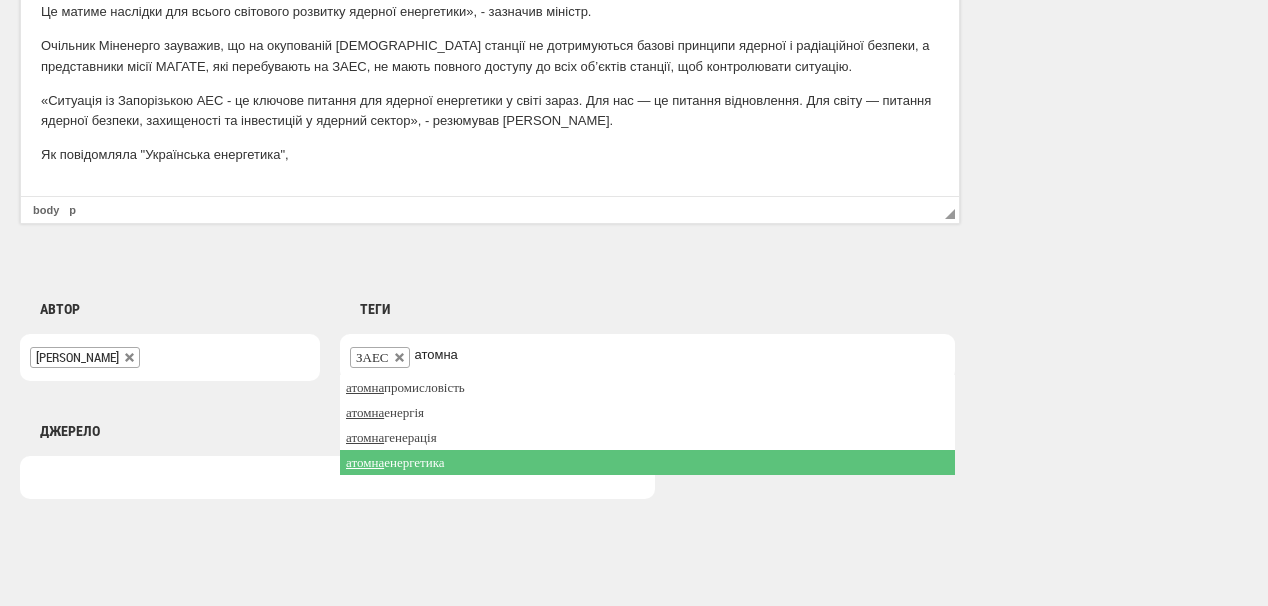 type on "атомна" 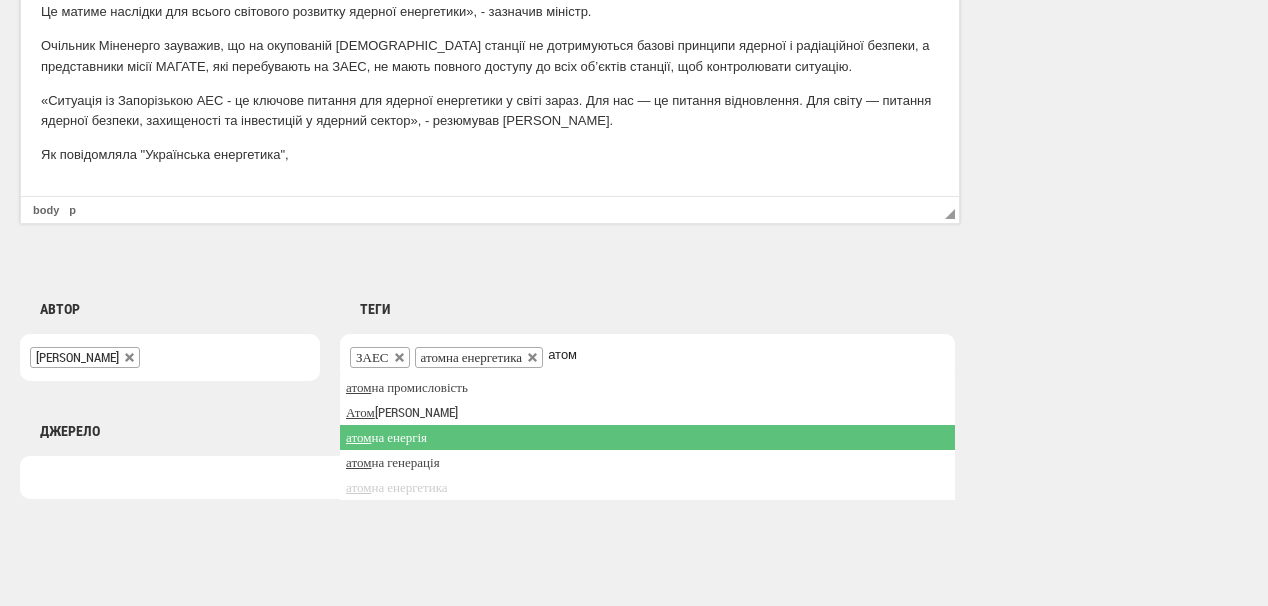 type on "атом" 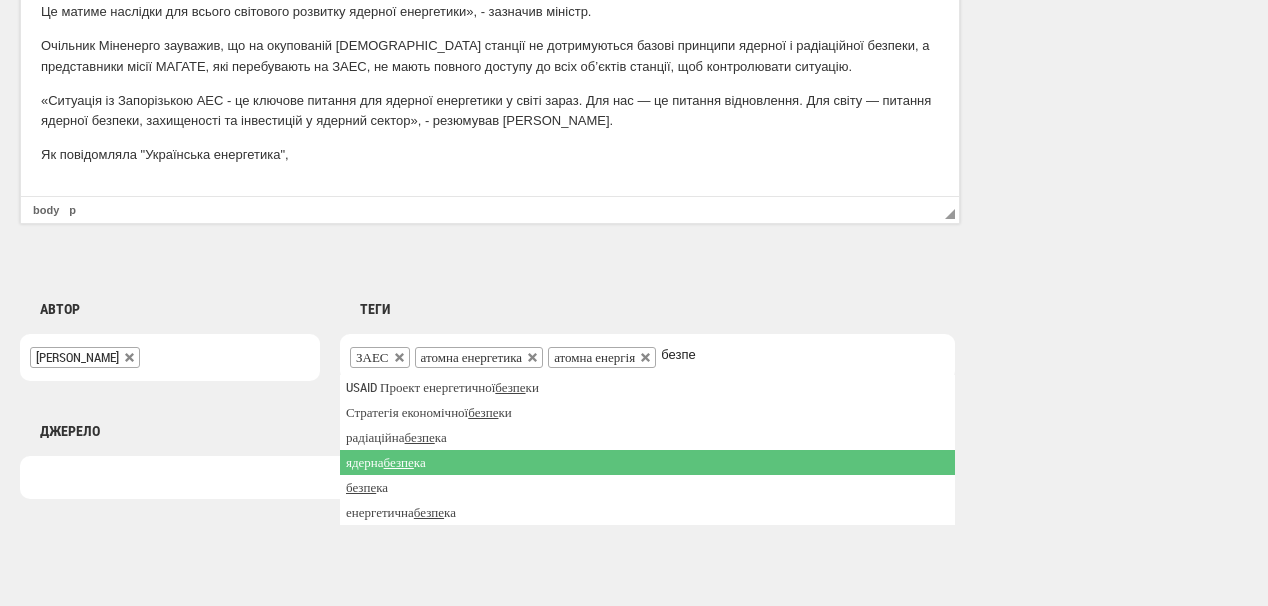 type on "безпе" 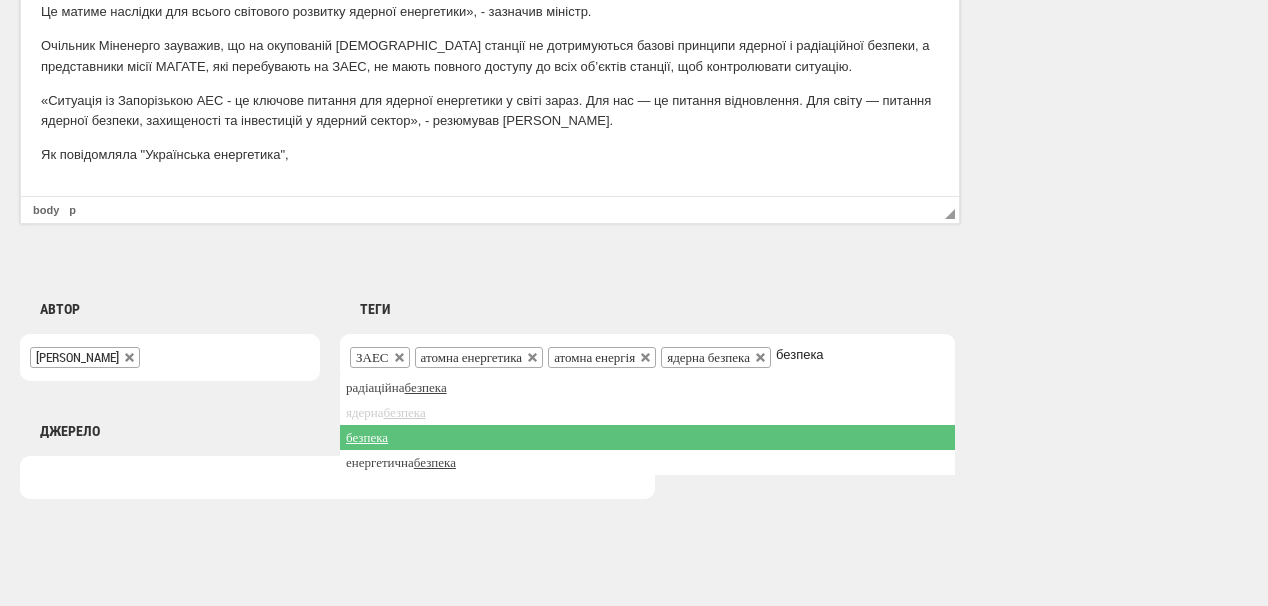 type on "безпека" 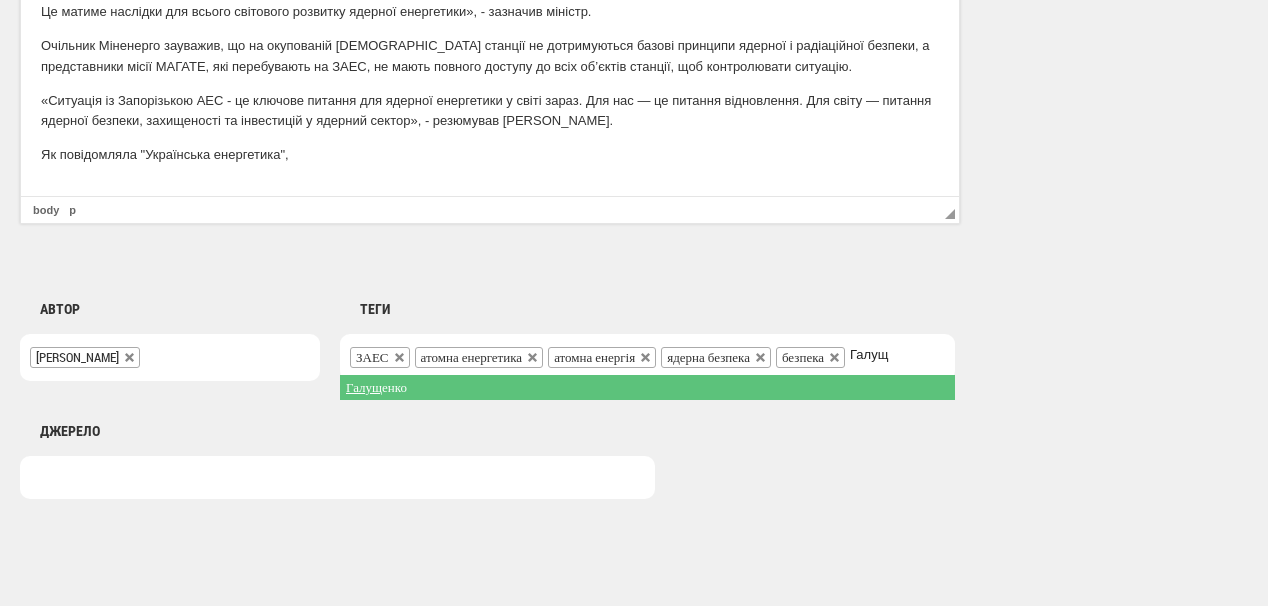 type on "Галущ" 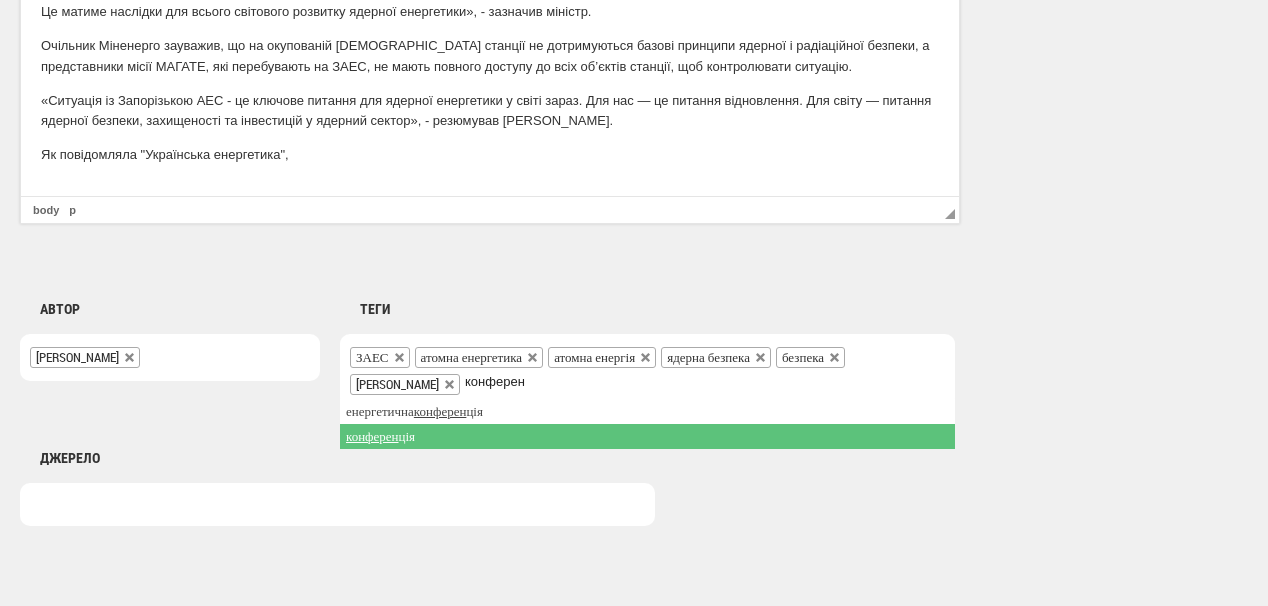 type on "конферен" 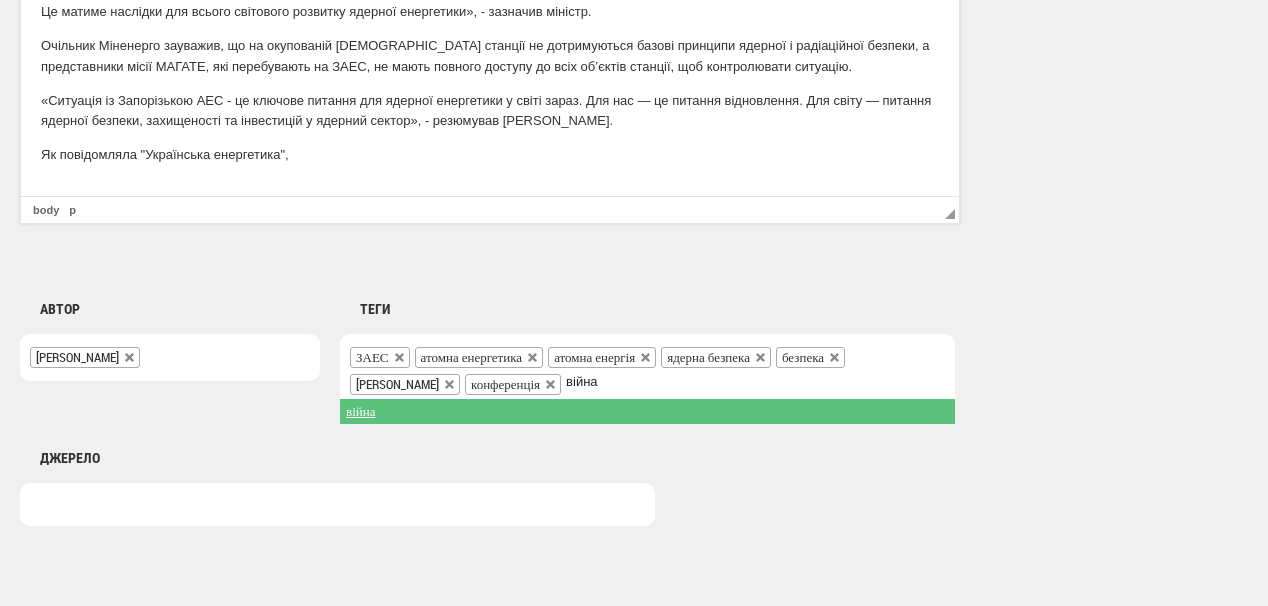 type on "війна" 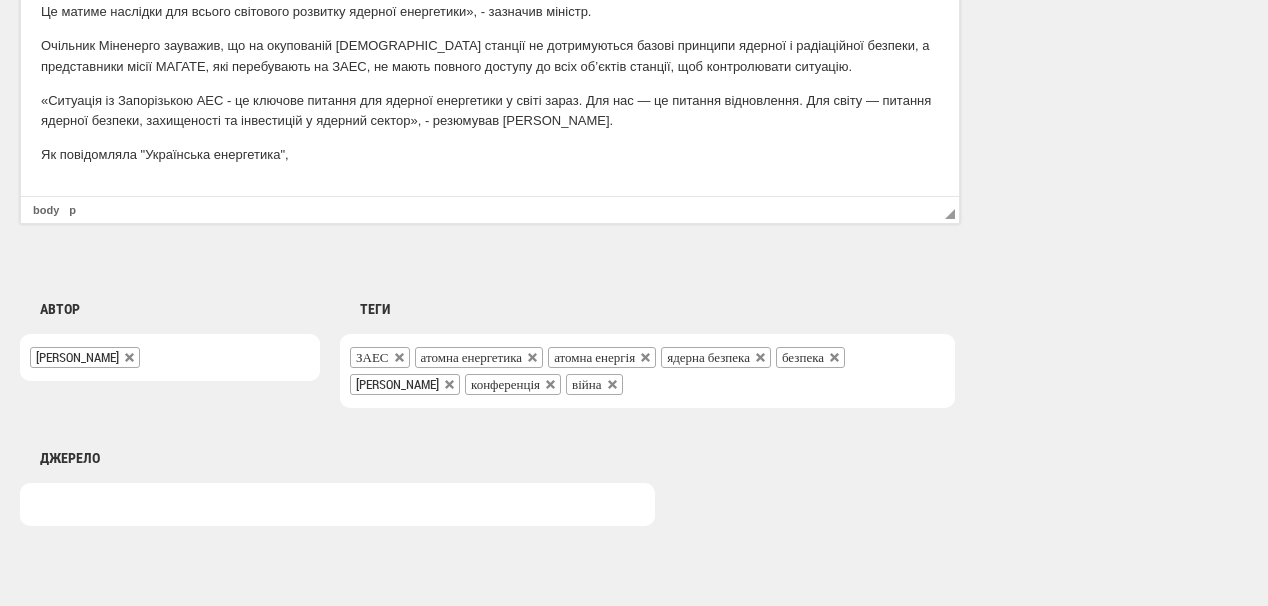 click on "Окупація Росією Запорізької атомної електростанції може поставити під загрозу відновлення світового інтересу до розвитку атомної енергетики. Про це заявив міністр енергетики України Герман Галущенко у межах заходу «Чиста промислова трансформація: стратегічна роль України в порядку денному ЄС» напередодні конференції URC 2025 у Римі ,  повідомляють  у Міненерго.  Водночас Герман Галущенко наголосив, що існують реальні загрози для цього прогресу. Як повідомляла "Українська енергетика"," at bounding box center [490, -19] 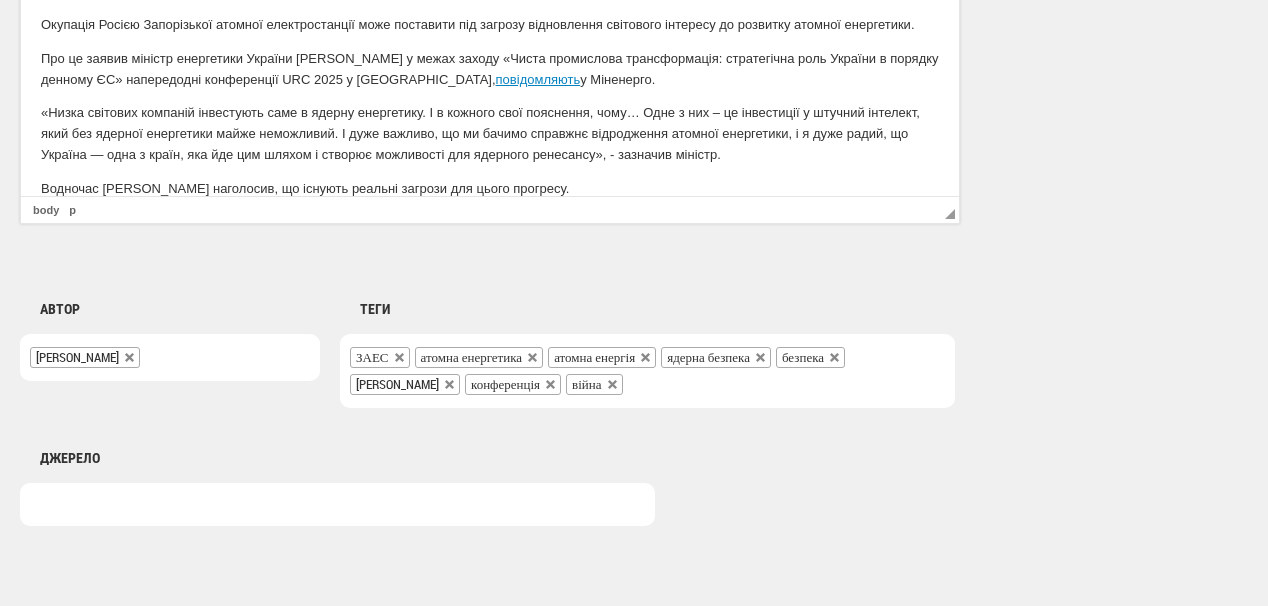 scroll, scrollTop: 0, scrollLeft: 0, axis: both 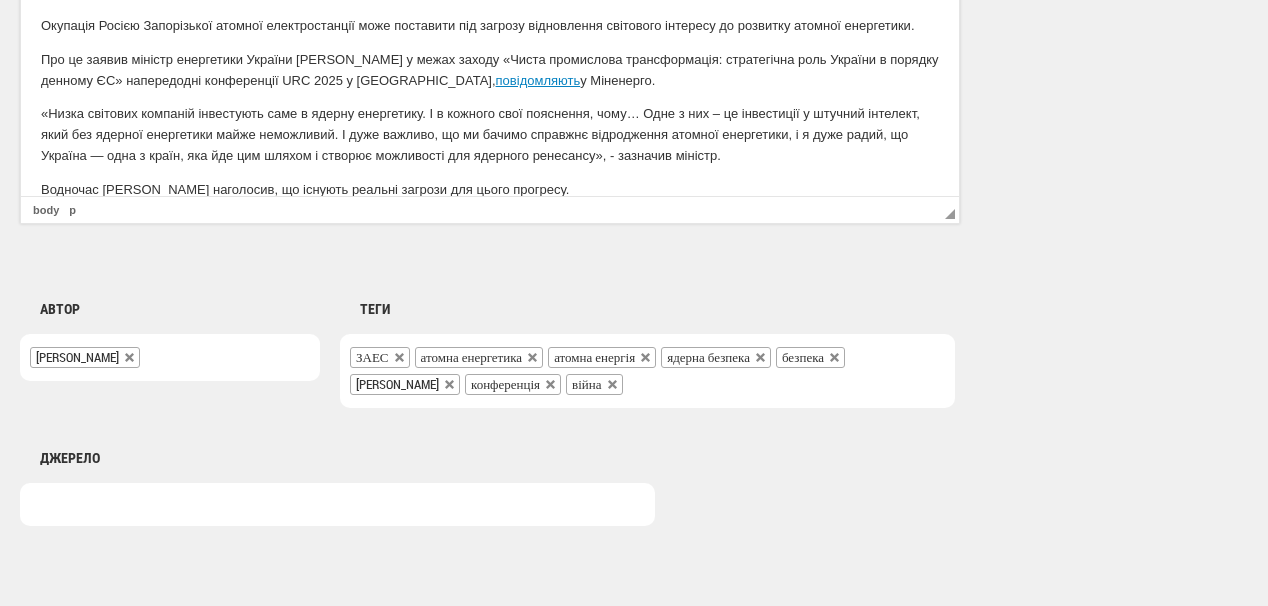 click on "«Низка світових компаній інвестують саме в ядерну енергетику. І в кожного свої пояснення, чому… Одне з них – це інвестиції у штучний інтелект, який без ядерної енергетики майже неможливий. І дуже важливо, що ми бачимо справжнє відродження атомної енергетики, і я дуже радий, що Україна — одна з країн, яка йде цим шляхом і створює можливості для ядерного ренесансу», - зазначив міністр." at bounding box center (490, 135) 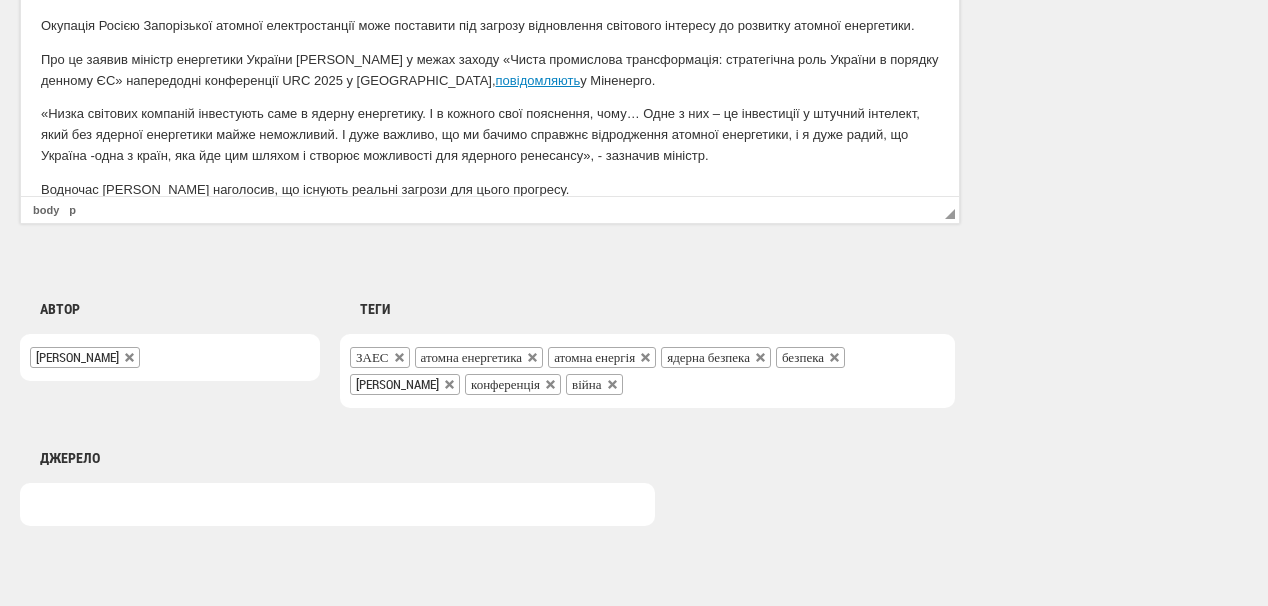 click on "«Низка світових компаній інвестують саме в ядерну енергетику. І в кожного свої пояснення, чому… Одне з них – це інвестиції у штучний інтелект, який без ядерної енергетики майже неможливий. І дуже важливо, що ми бачимо справжнє відродження атомної енергетики, і я дуже радий, що Україна -  одна з країн, яка йде цим шляхом і створює можливості для ядерного ренесансу», - зазначив міністр." at bounding box center [490, 135] 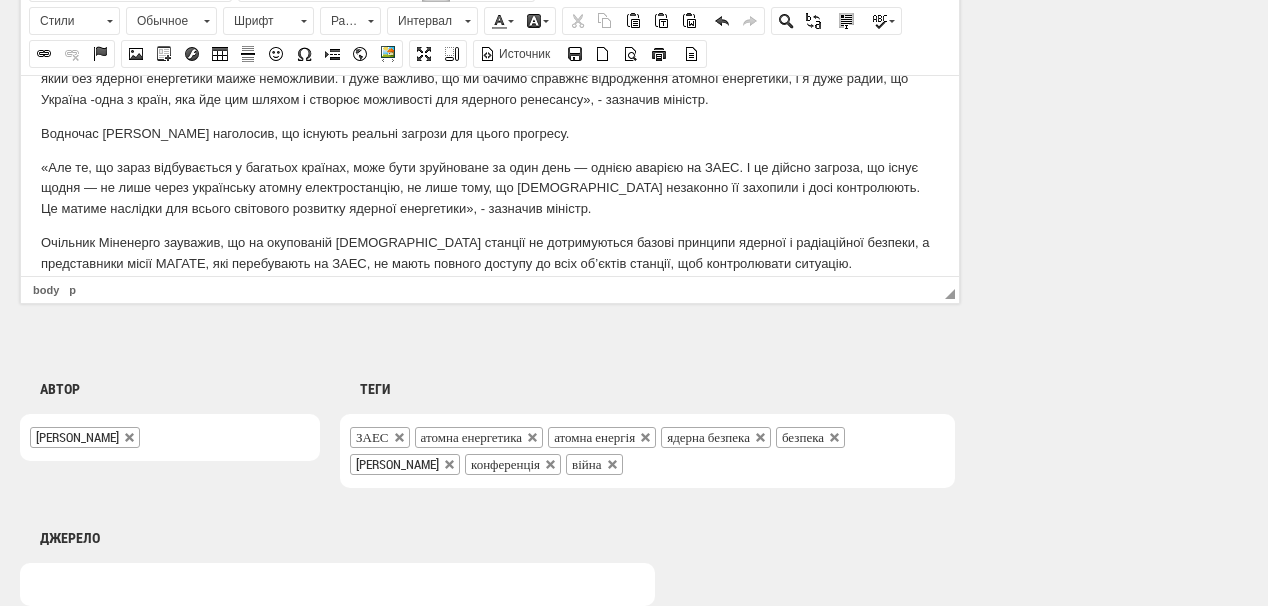 scroll, scrollTop: 160, scrollLeft: 0, axis: vertical 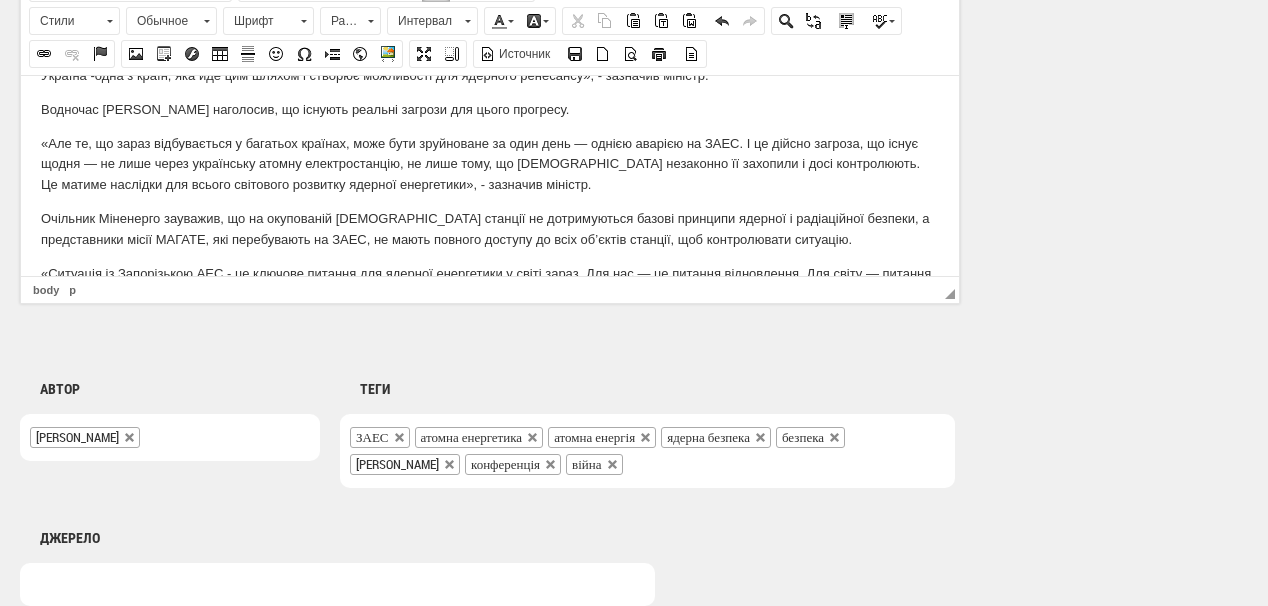 click on "«Але те, що зараз відбувається у багатьох країнах, може бути зруйноване за один день — однією аварією на ЗАЕС. І це дійсно загроза, що існує щодня — не лише через українську атомну електростанцію, не лише тому, що росіяни незаконно її захопили і досі контролюють. Це матиме наслідки для всього світового розвитку ядерної енергетики», - зазначив міністр." at bounding box center [490, 164] 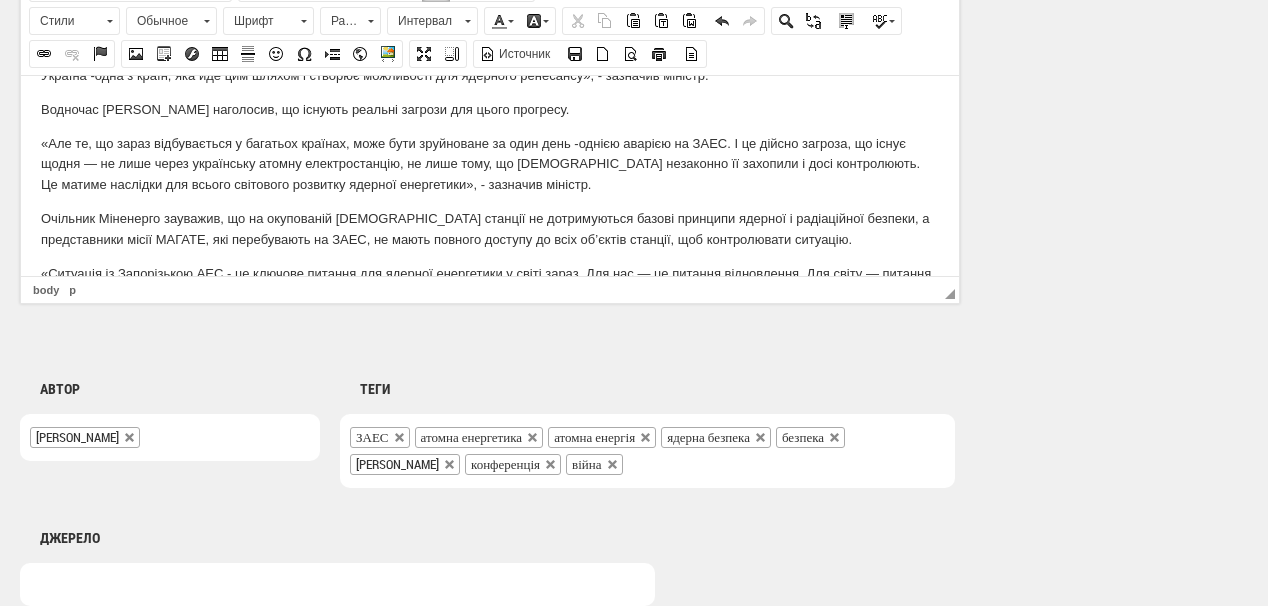 click on "«Але те, що зараз відбувається у багатьох країнах, може бути зруйноване за один день -  однією аварією на ЗАЕС. І це дійсно загроза, що існує щодня — не лише через українську атомну електростанцію, не лише тому, що росіяни незаконно її захопили і досі контролюють. Це матиме наслідки для всього світового розвитку ядерної енергетики», - зазначив міністр." at bounding box center [490, 164] 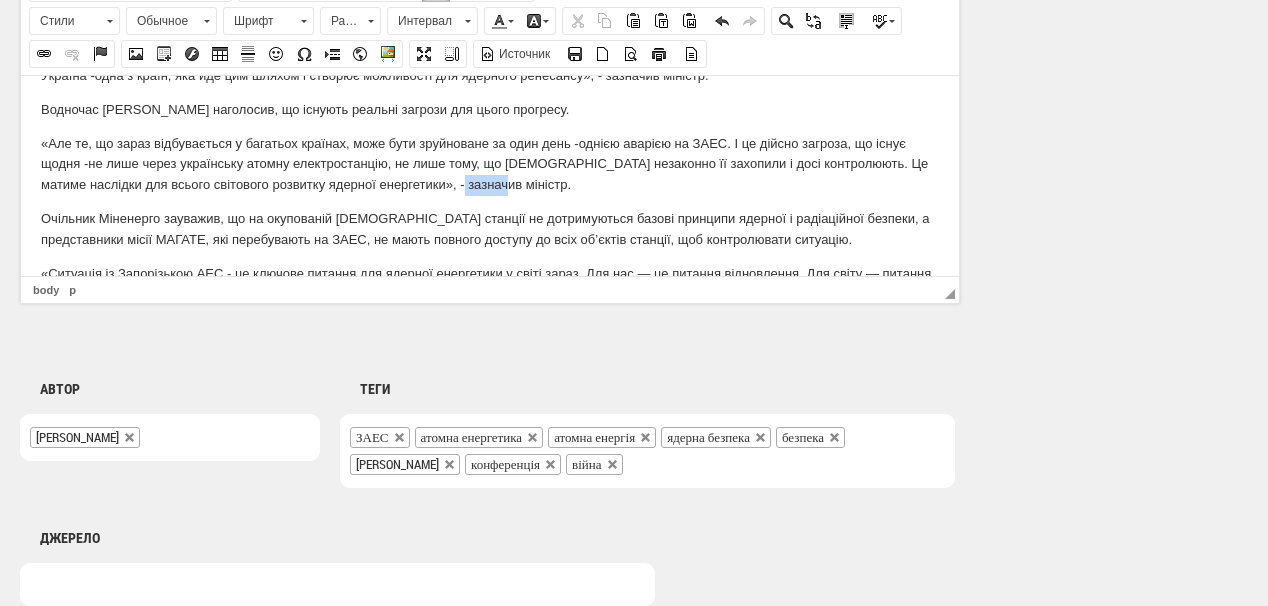 drag, startPoint x: 477, startPoint y: 188, endPoint x: 515, endPoint y: 194, distance: 38.470768 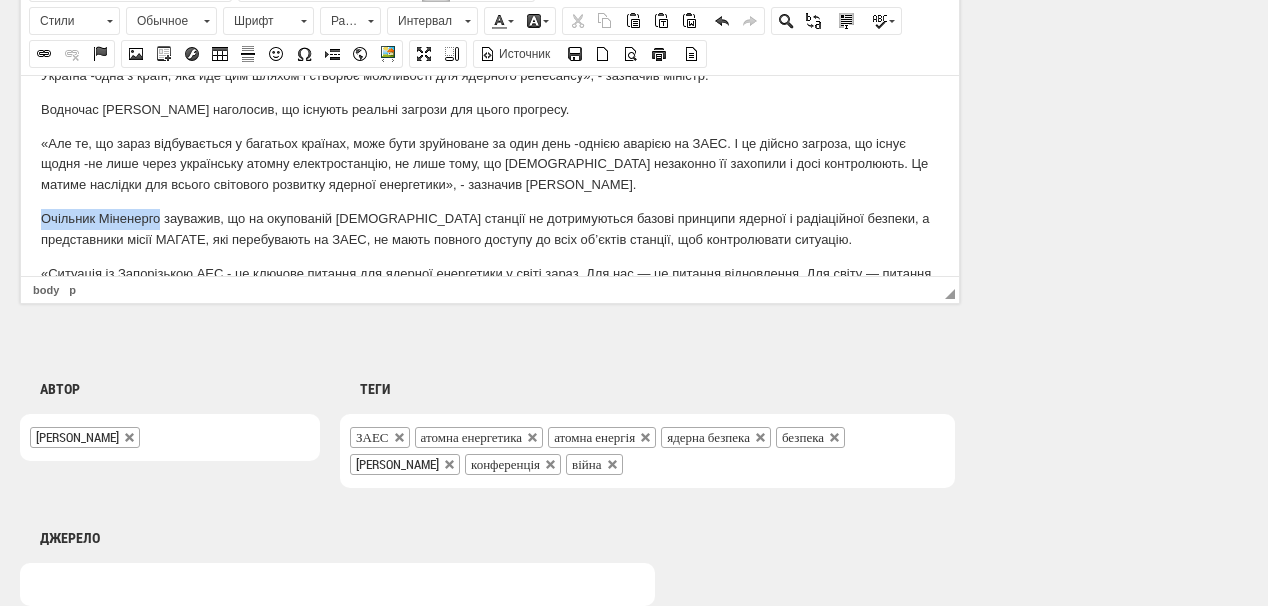 drag, startPoint x: 44, startPoint y: 214, endPoint x: 160, endPoint y: 210, distance: 116.06895 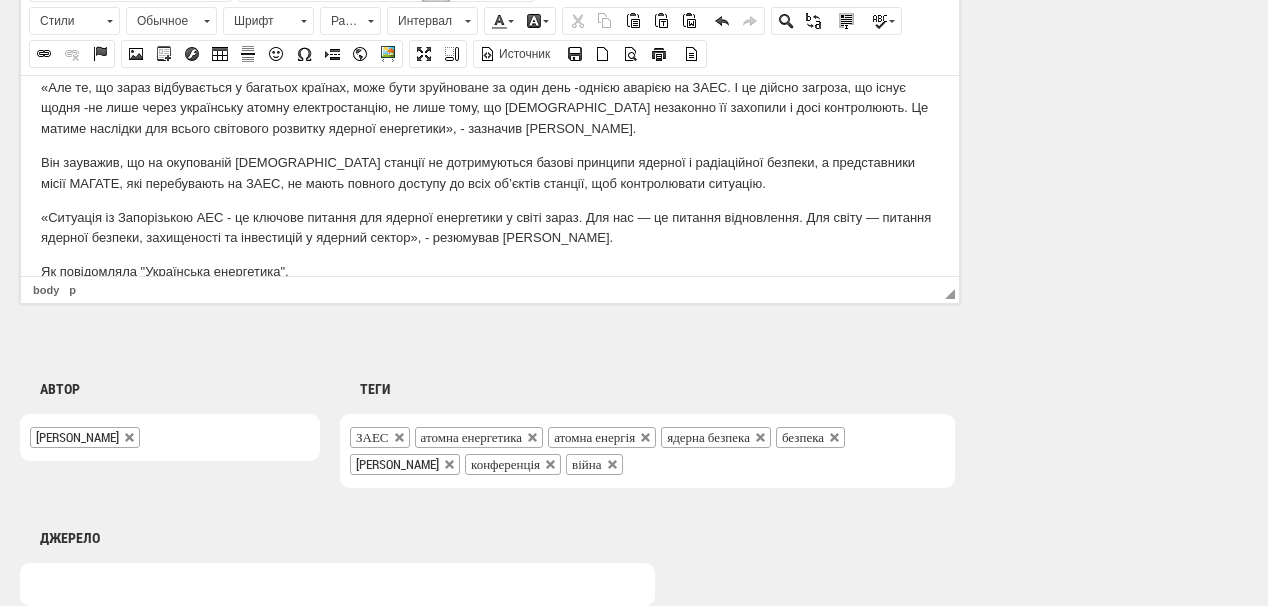 scroll, scrollTop: 240, scrollLeft: 0, axis: vertical 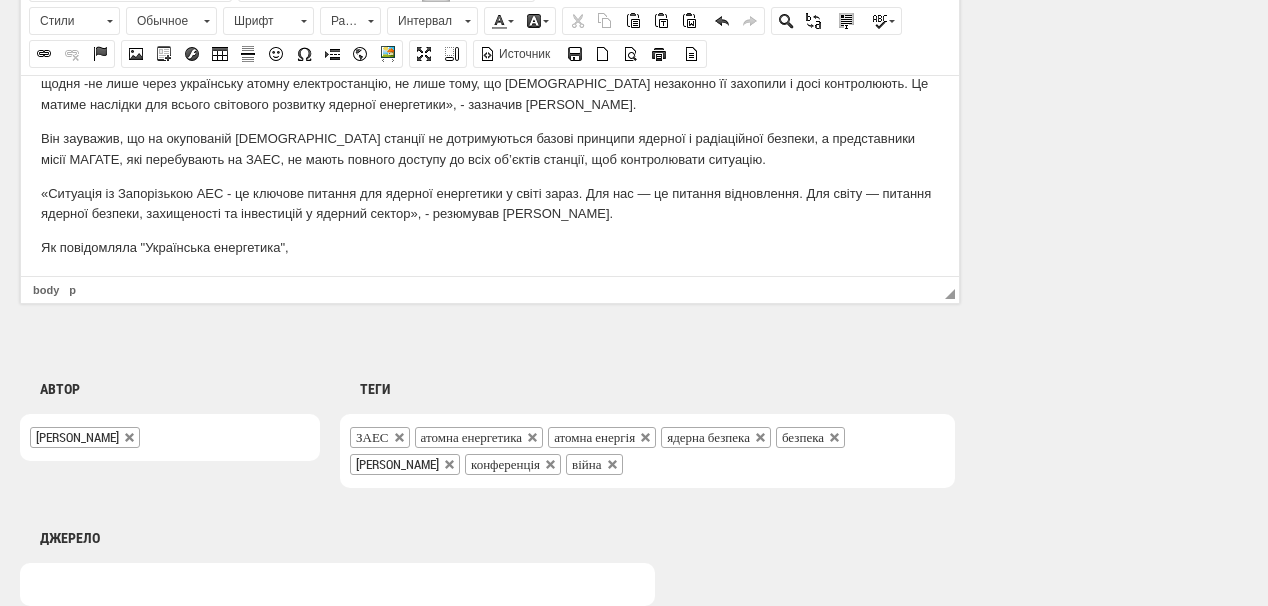 click on "Він зауважив, що на окупованій росіянами станції не дотримуються базові принципи ядерної і радіаційної безпеки, а представники місії МАГАТЕ, які перебувають на ЗАЕС, не мають повного доступу до всіх об’єктів станції, щоб контролювати ситуацію." at bounding box center (490, 149) 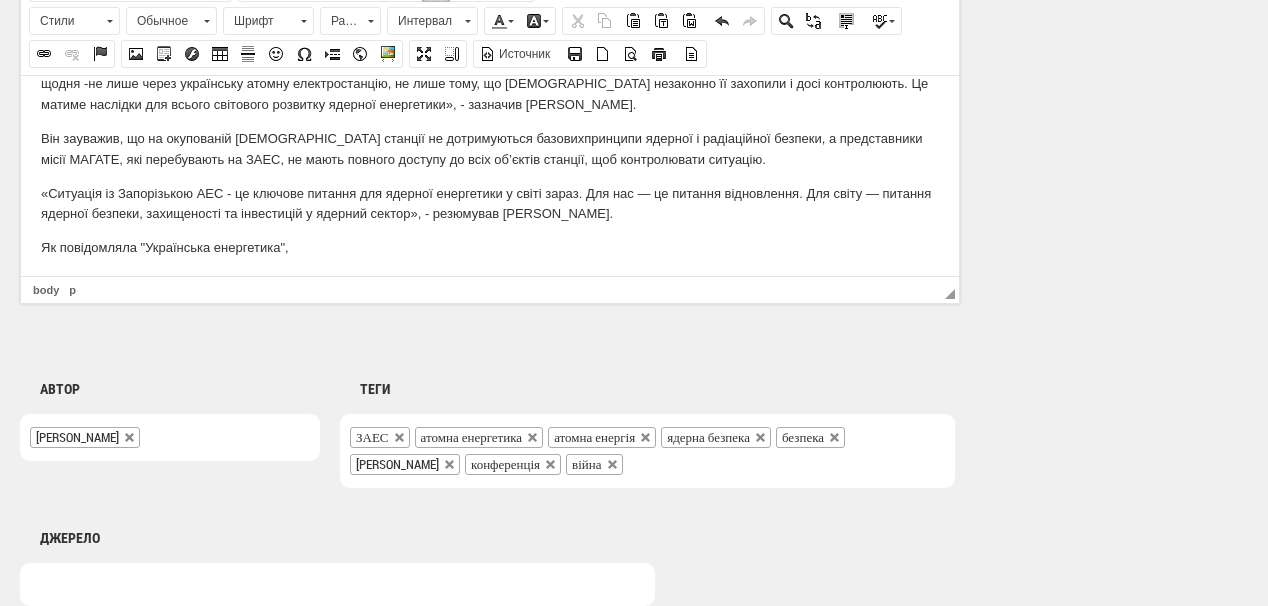 click on "Він зауважив, що на окупованій росіянами станції не дотримуються базових  принципи ядерної і радіаційної безпеки, а представники місії МАГАТЕ, які перебувають на ЗАЕС, не мають повного доступу до всіх об’єктів станції, щоб контролювати ситуацію." at bounding box center [490, 149] 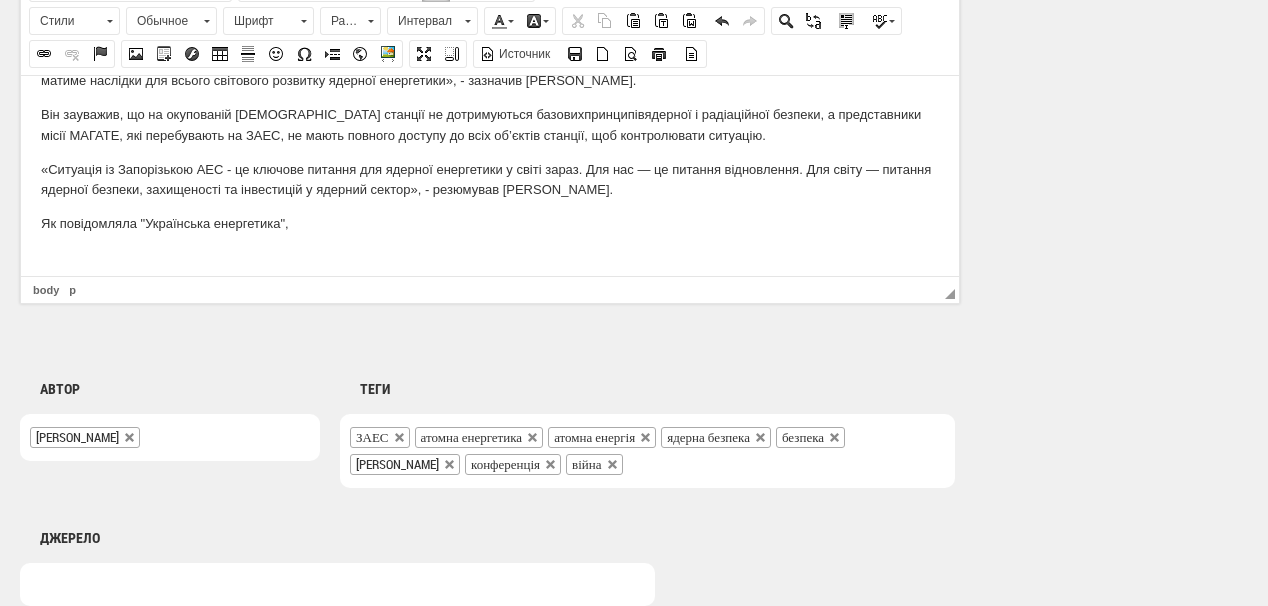 scroll, scrollTop: 276, scrollLeft: 0, axis: vertical 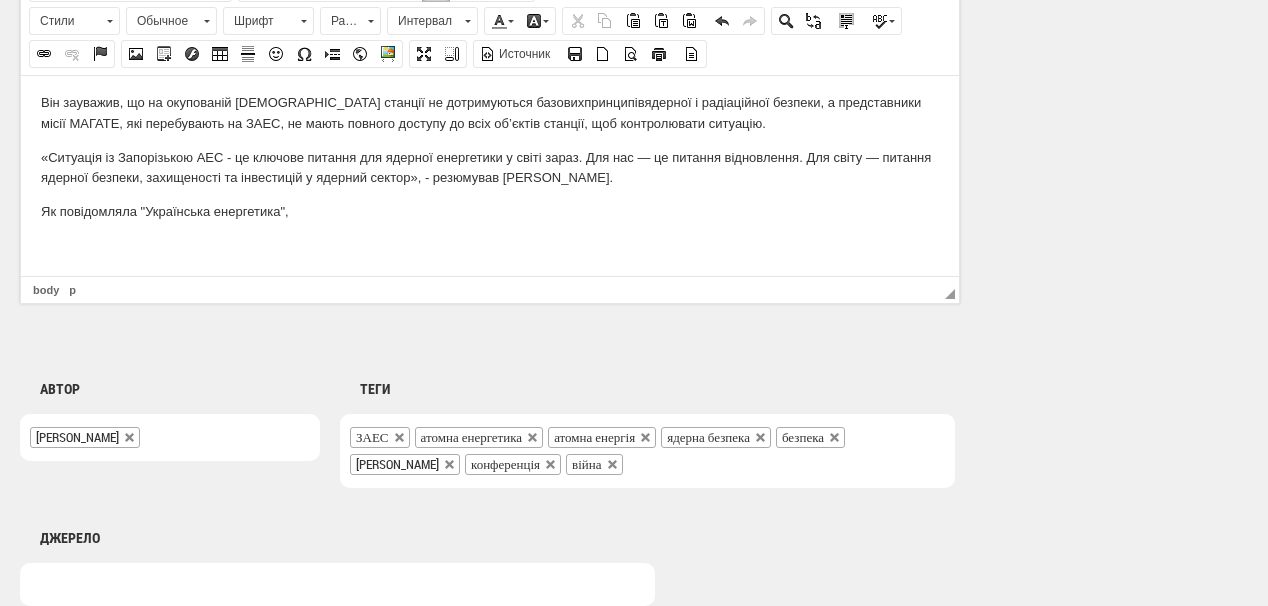 click on "«Ситуація із Запорізькою АЕС - це ключове питання для ядерної енергетики у світі зараз. Для нас — це питання відновлення. Для світу — питання ядерної безпеки, захищеності та інвестицій у ядерний сектор», - резюмував Герман Галущенко." at bounding box center [490, 168] 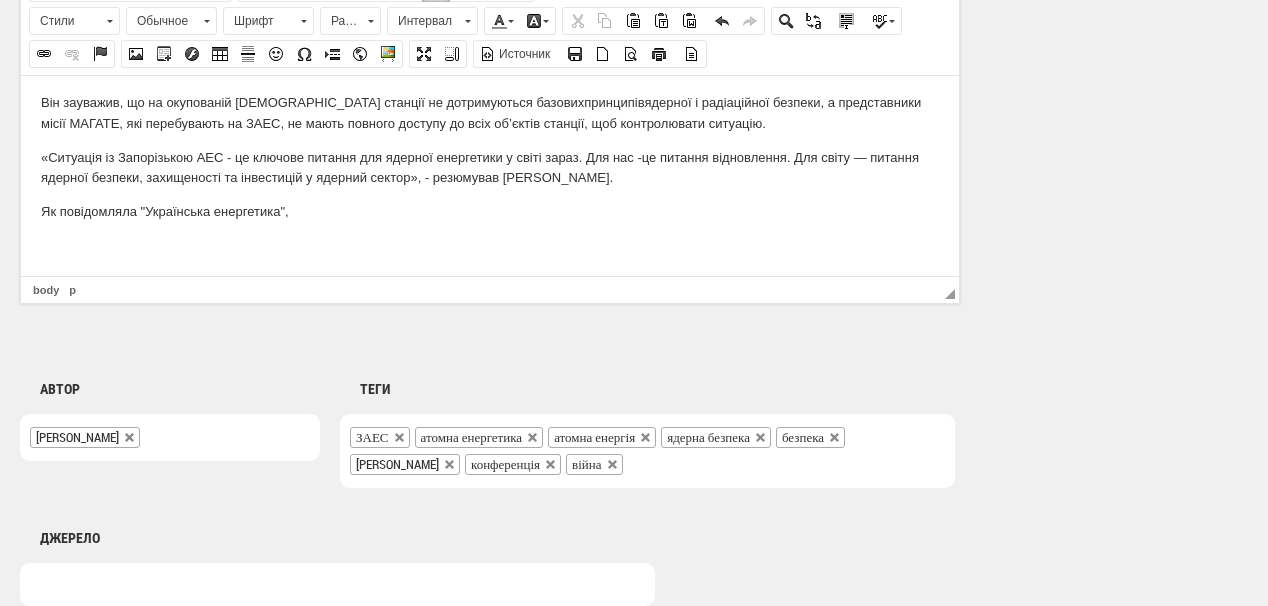 click on "«Ситуація із Запорізькою АЕС - це ключове питання для ядерної енергетики у світі зараз. Для нас -  це питання відновлення. Для світу — питання ядерної безпеки, захищеності та інвестицій у ядерний сектор», - резюмував Герман Галущенко." at bounding box center (490, 168) 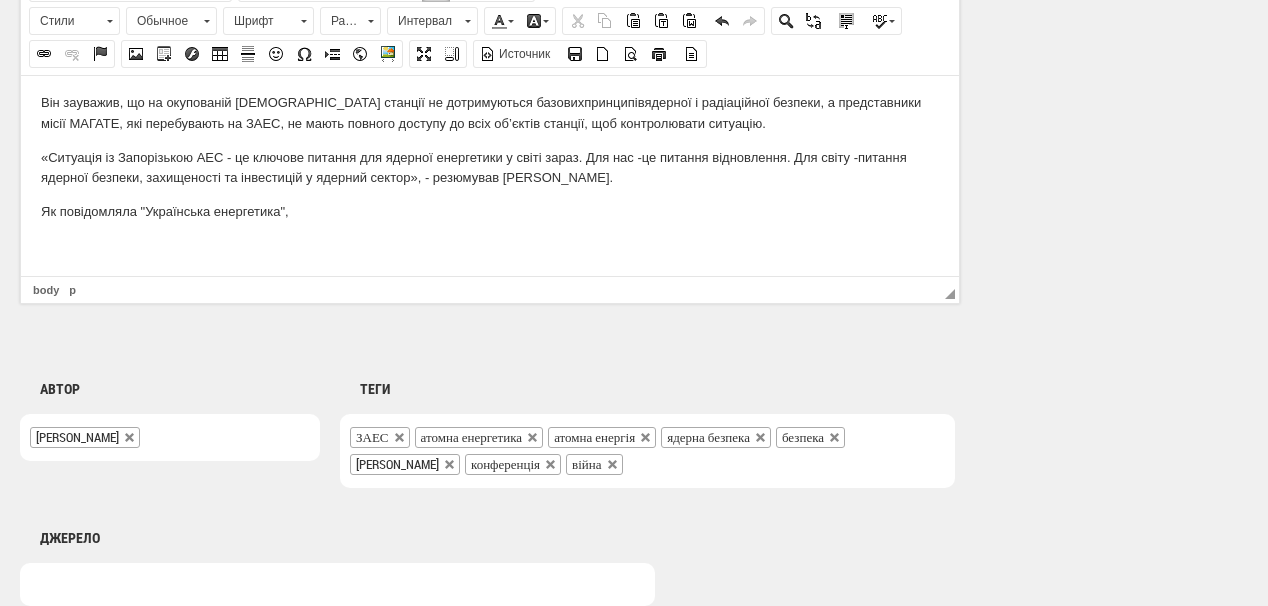 click on "Окупація Росією Запорізької атомної електростанції може поставити під загрозу відновлення світового інтересу до розвитку атомної енергетики. Про це заявив міністр енергетики України Герман Галущенко у межах заходу «Чиста промислова трансформація: стратегічна роль України в порядку денному ЄС» напередодні конференції URC 2025 у Римі ,  повідомляють  у Міненерго.  «Низка світових компаній інвестують саме в ядерну енергетику. І в кожного свої пояснення, чому… Одне з них  Водночас Герман Галущенко наголосив, що існують реальні загрози для цього прогресу." at bounding box center [490, 37] 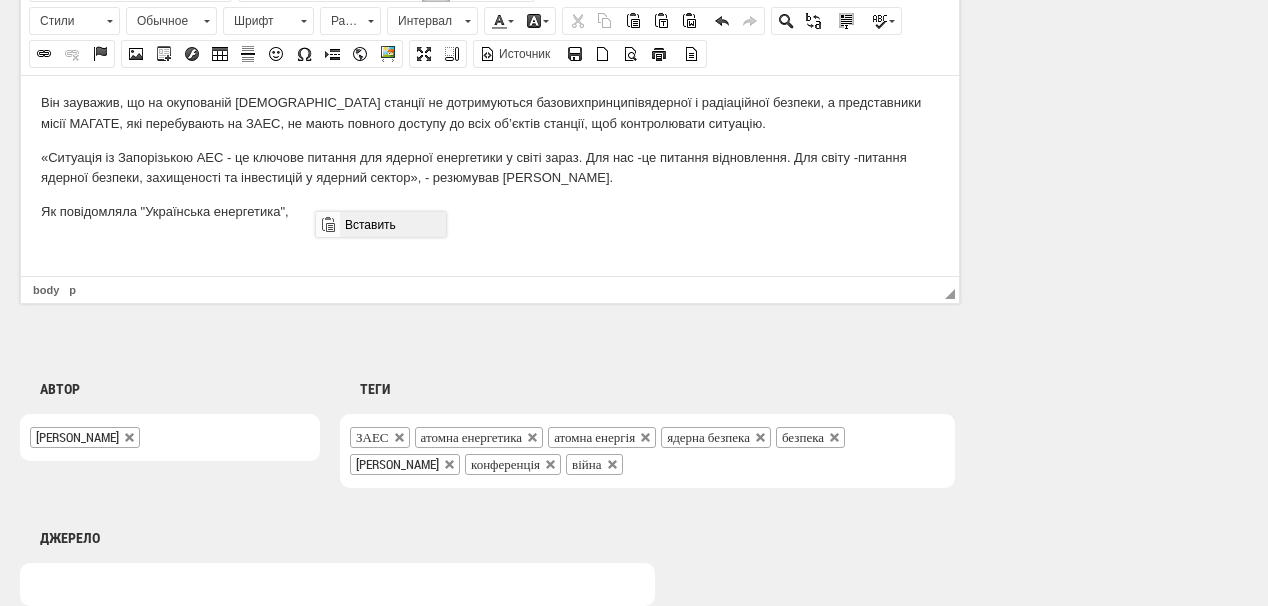 click on "Вставить" at bounding box center [392, 224] 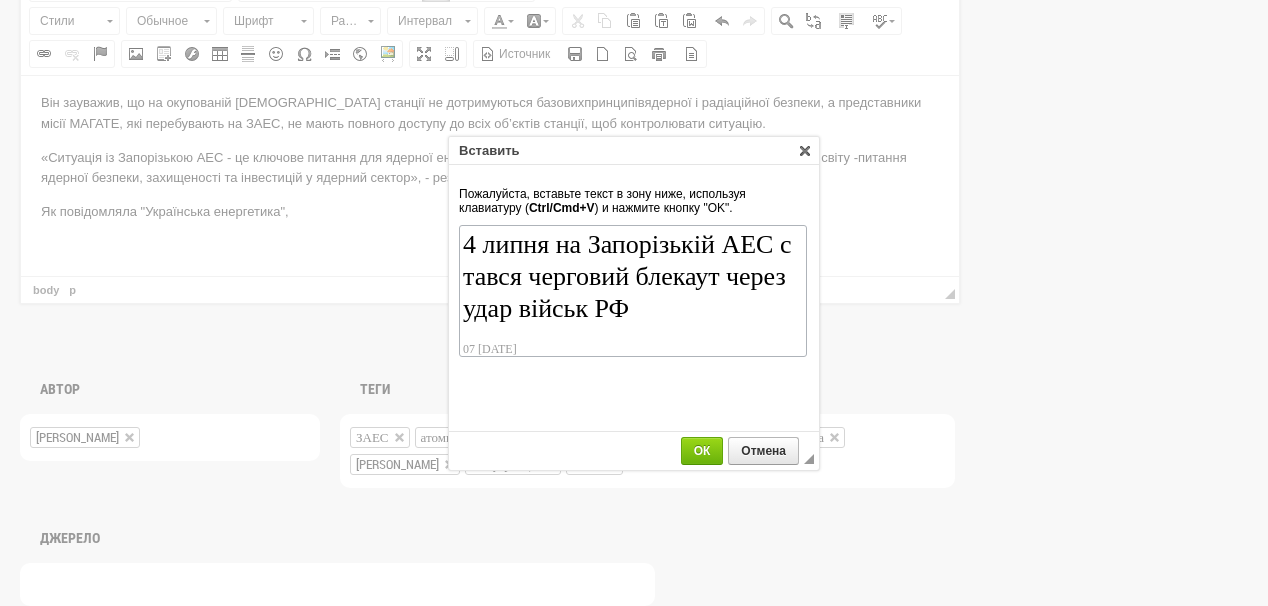 scroll, scrollTop: 110, scrollLeft: 0, axis: vertical 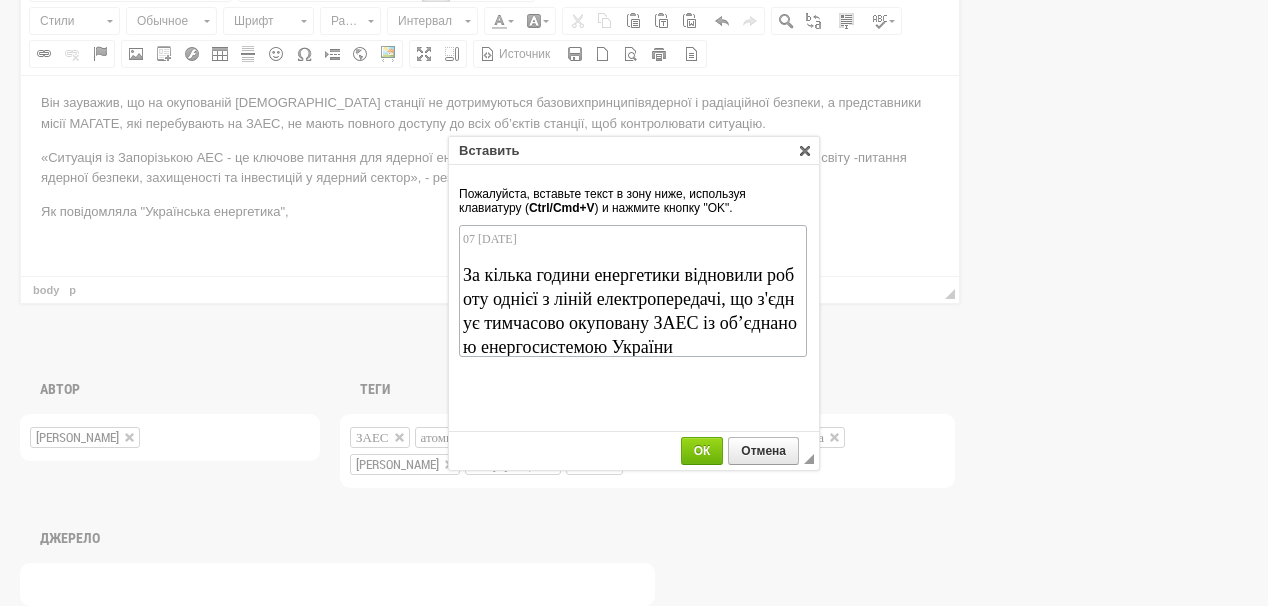 drag, startPoint x: 540, startPoint y: 241, endPoint x: 461, endPoint y: 246, distance: 79.15807 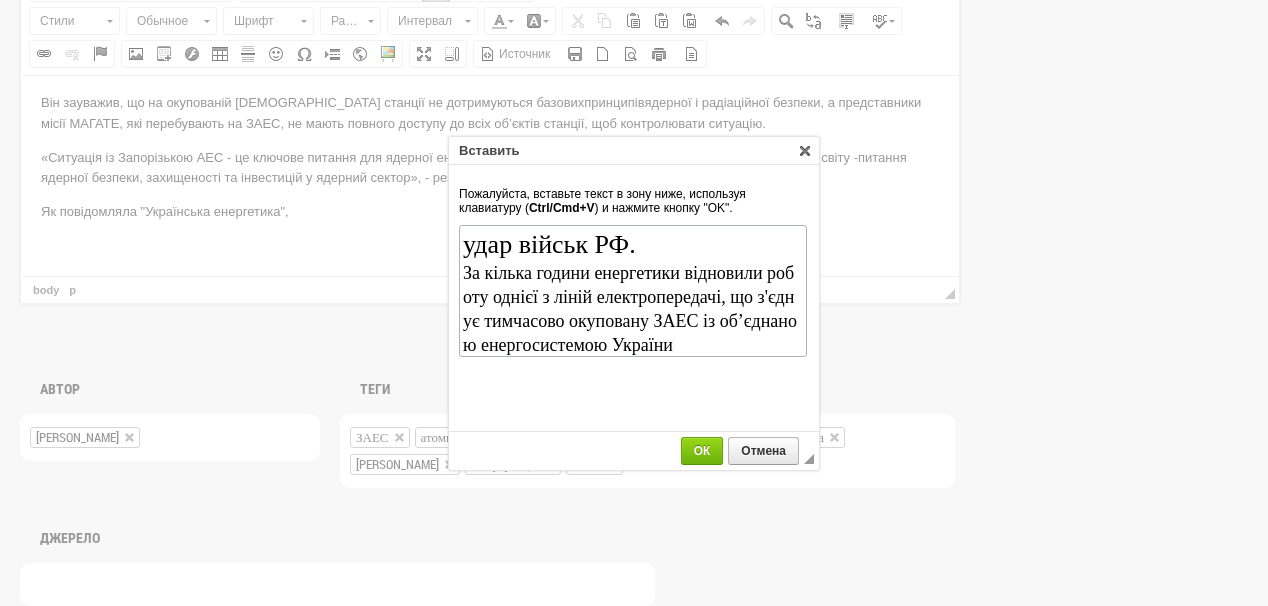 scroll, scrollTop: 0, scrollLeft: 0, axis: both 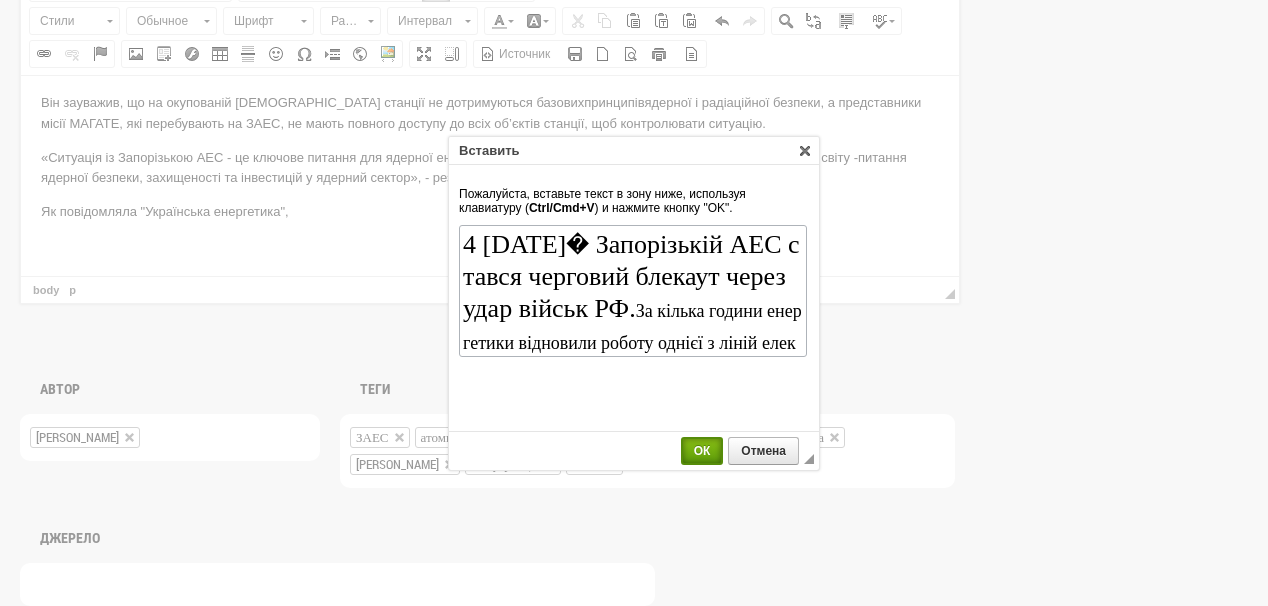 click on "ОК" at bounding box center [702, 451] 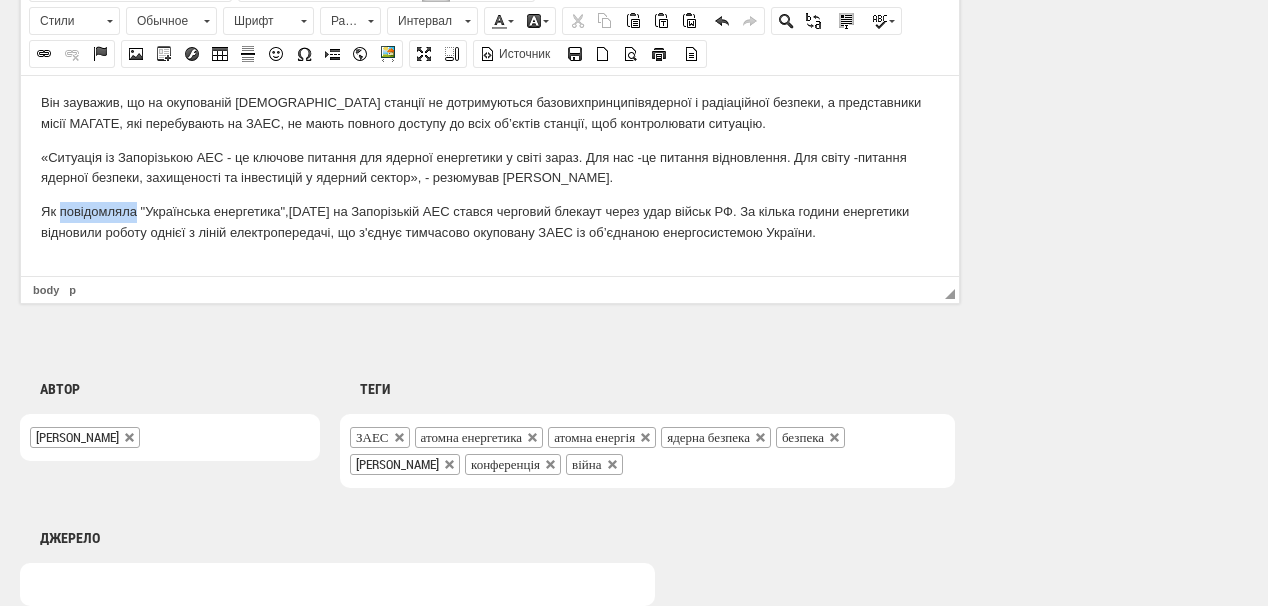 drag, startPoint x: 58, startPoint y: 208, endPoint x: 134, endPoint y: 203, distance: 76.1643 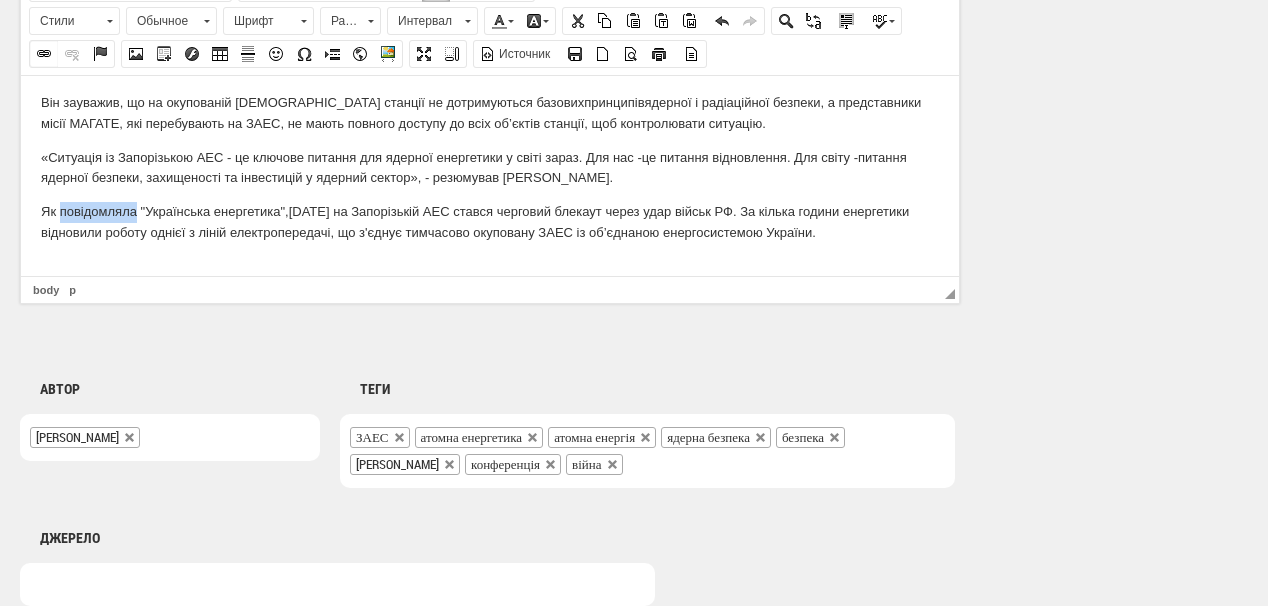 click at bounding box center [44, 54] 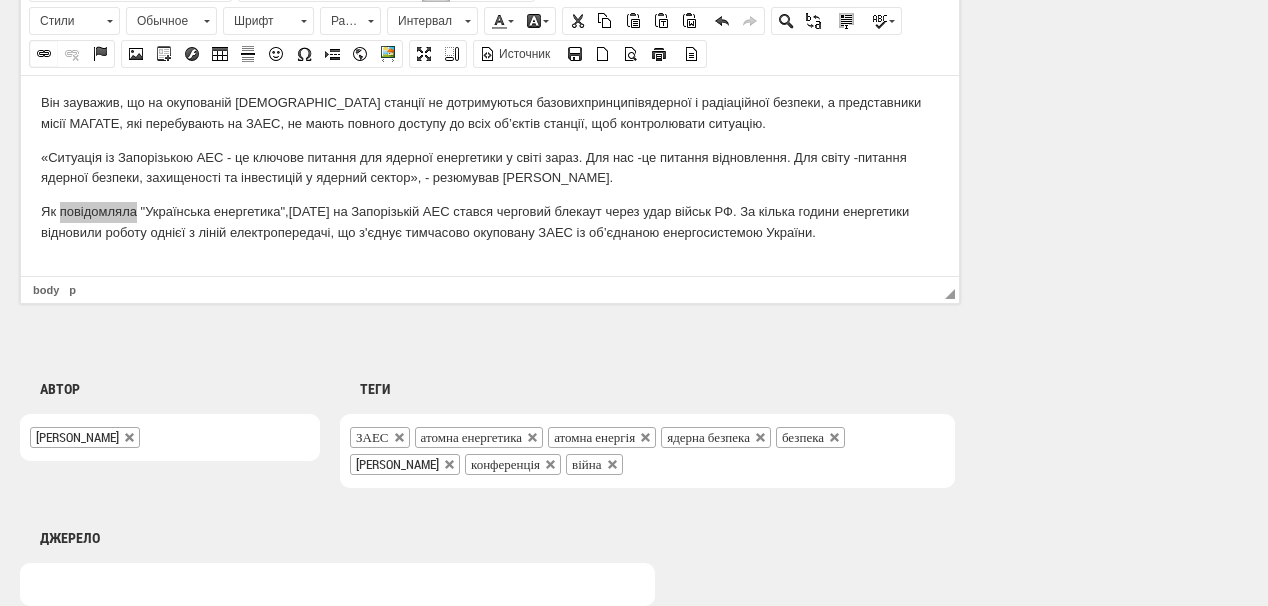 select on "http://" 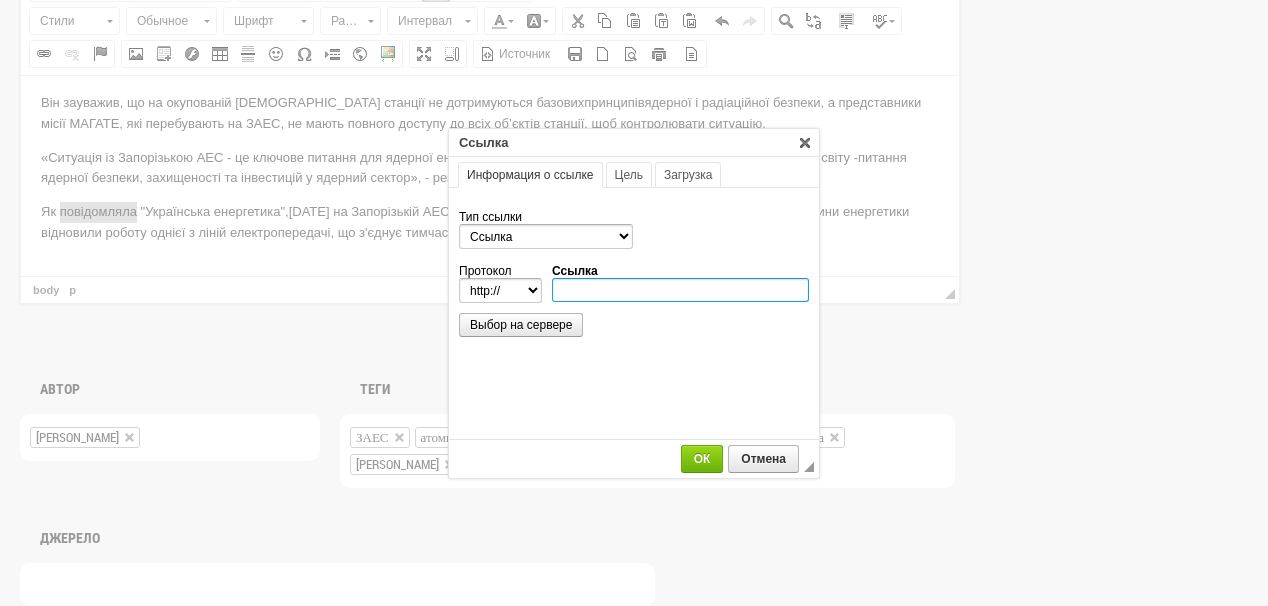 click on "Ссылка" at bounding box center [680, 290] 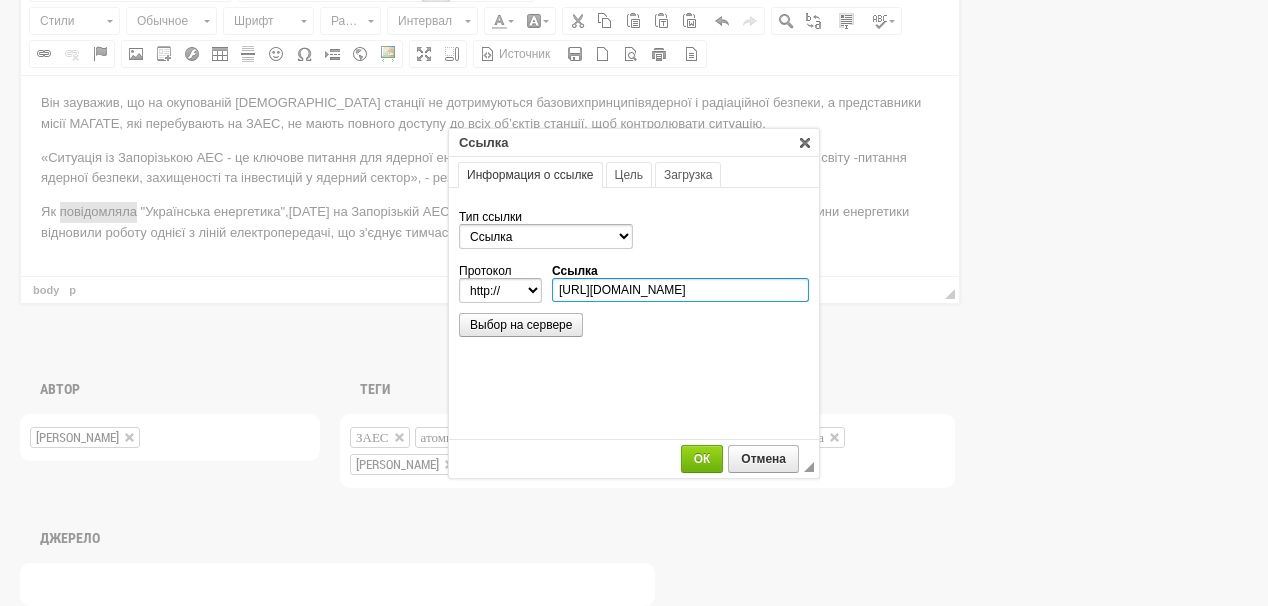 scroll, scrollTop: 0, scrollLeft: 299, axis: horizontal 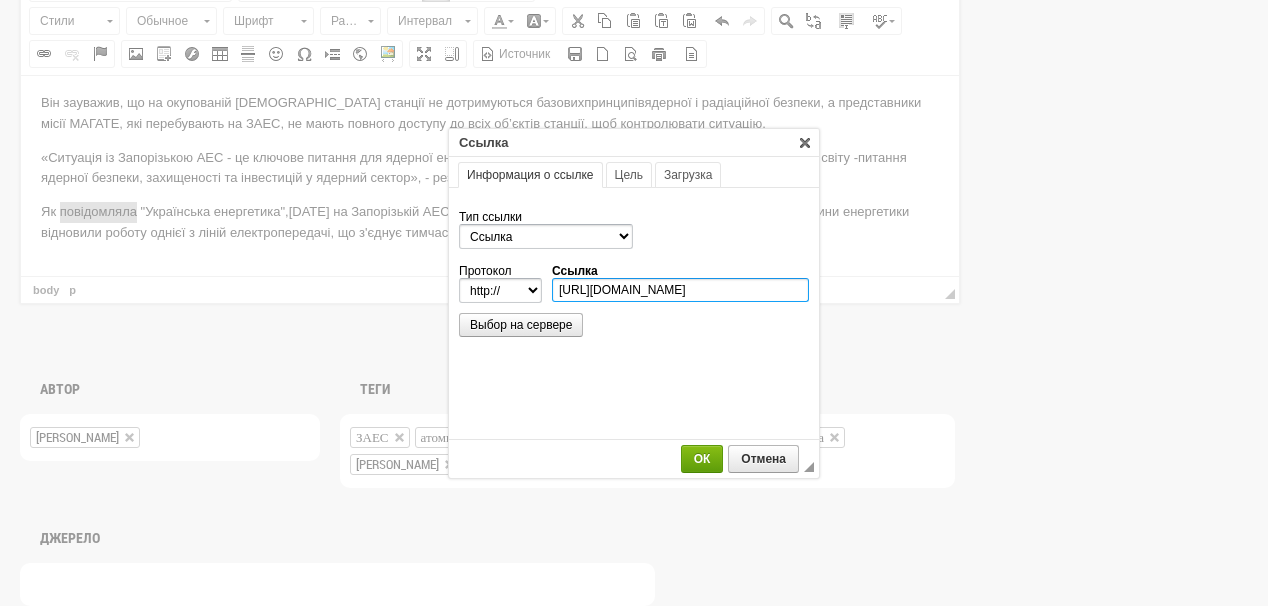 type on "https://ua-energy.org/uk/posts/4-lypnia-na-zaporizkii-aes-stavsia-cherhovyi-blekaut-cherez-udar-viisk-rf" 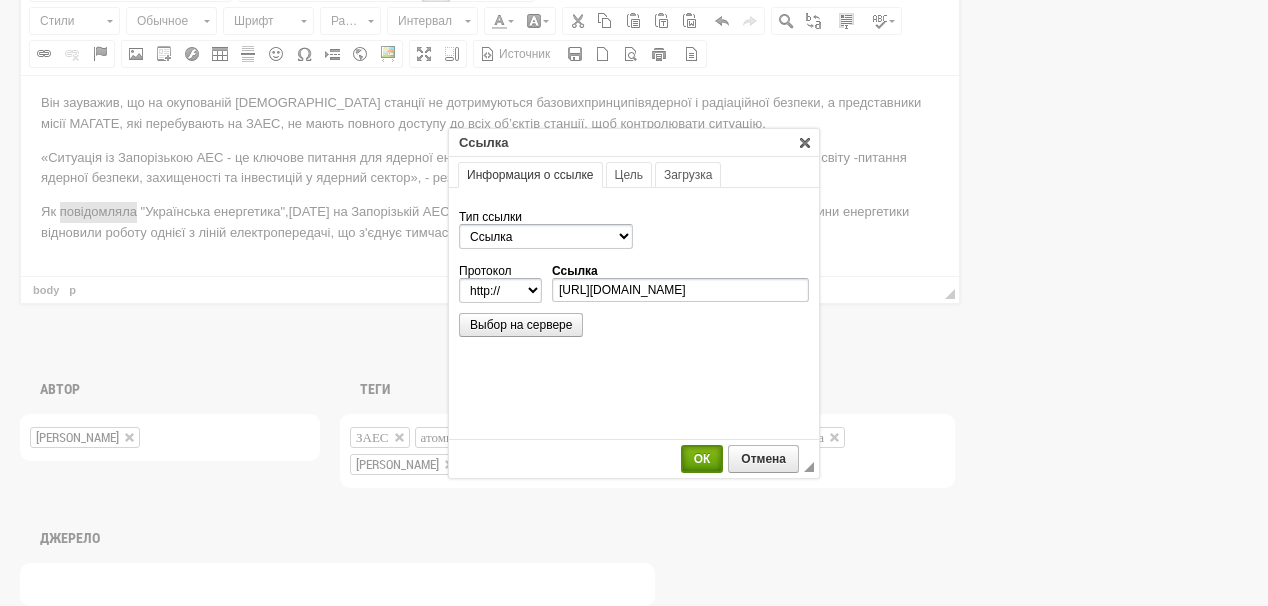 select on "https://" 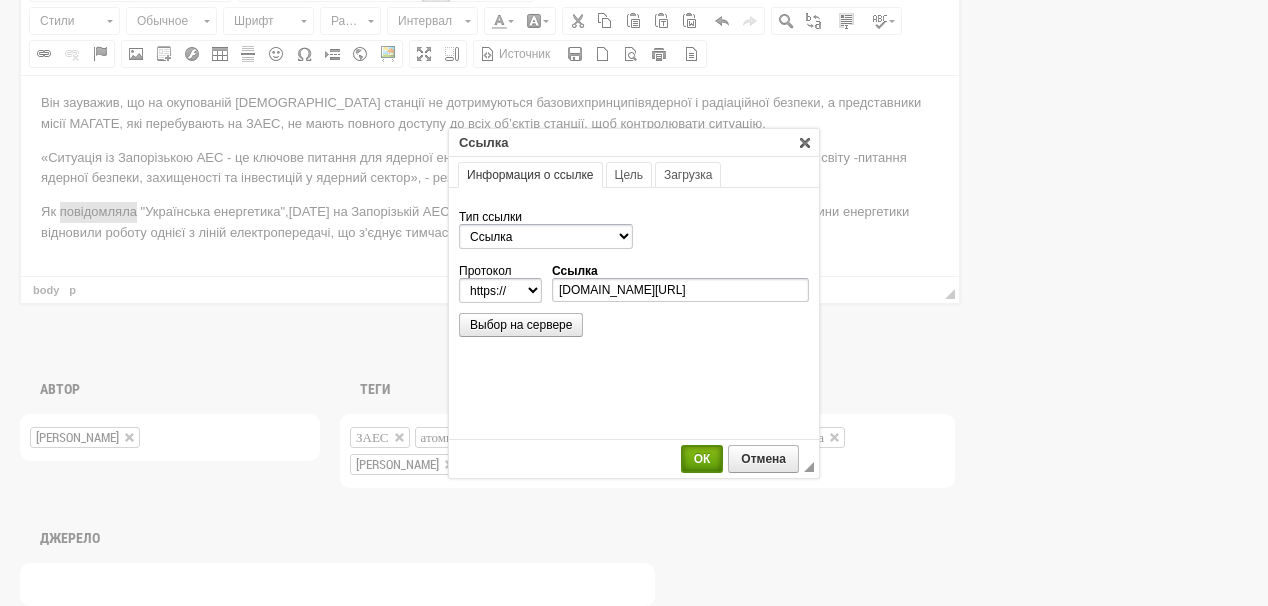 scroll, scrollTop: 0, scrollLeft: 0, axis: both 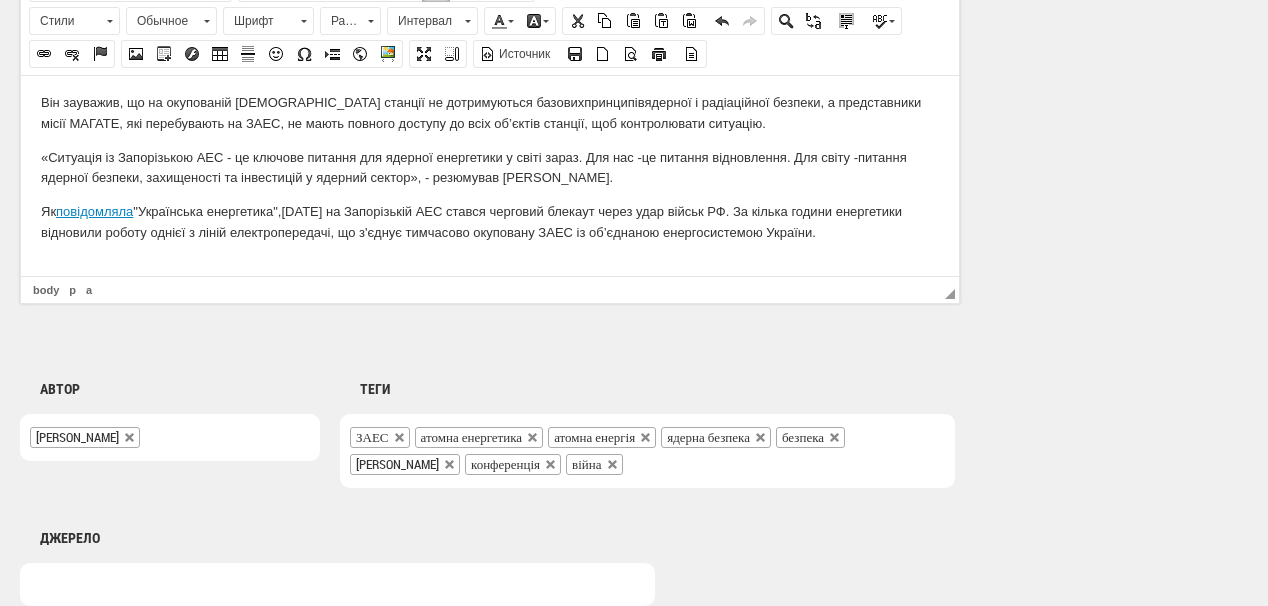 drag, startPoint x: 525, startPoint y: 273, endPoint x: 499, endPoint y: 197, distance: 80.32434 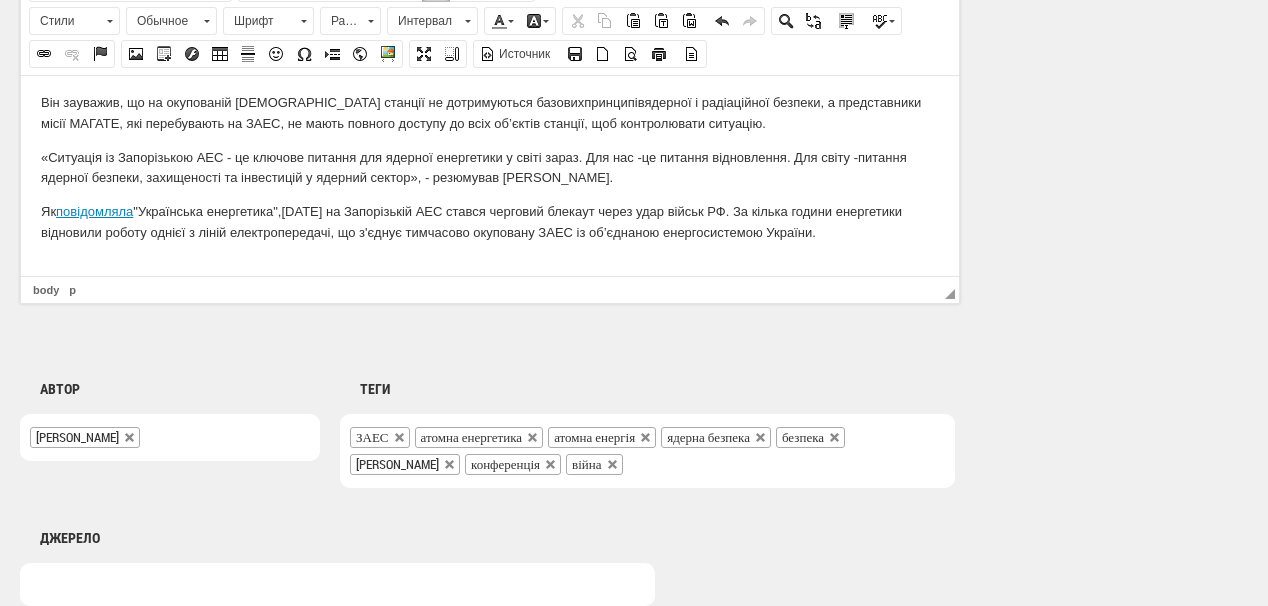 click at bounding box center (490, 266) 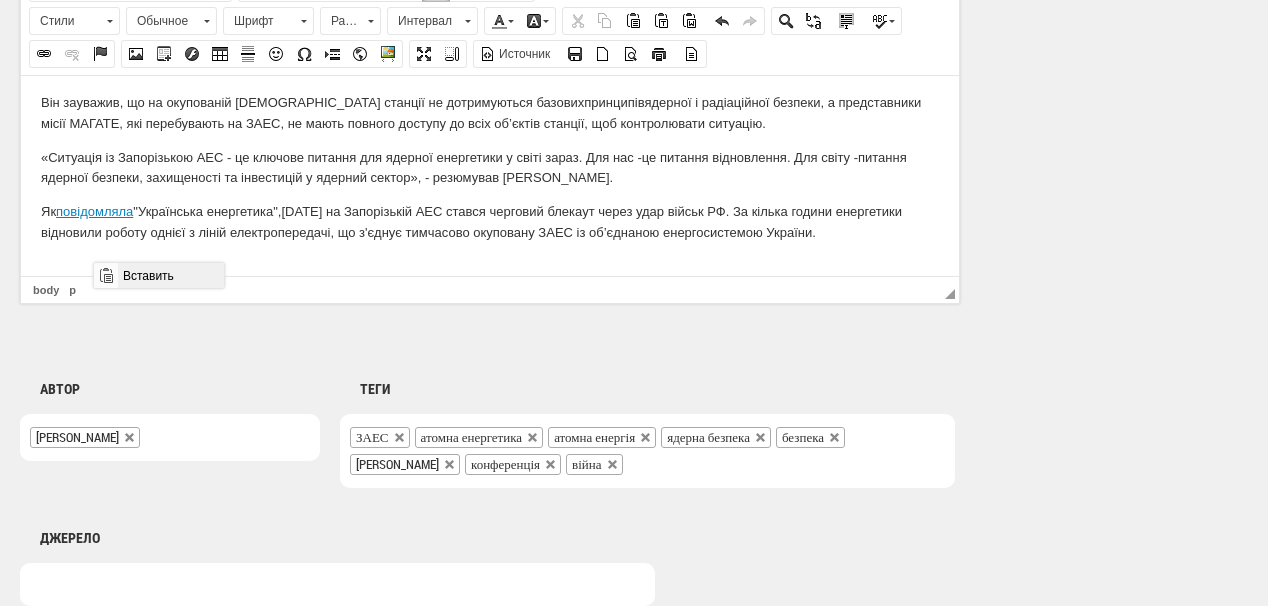 click on "Вставить" at bounding box center (170, 275) 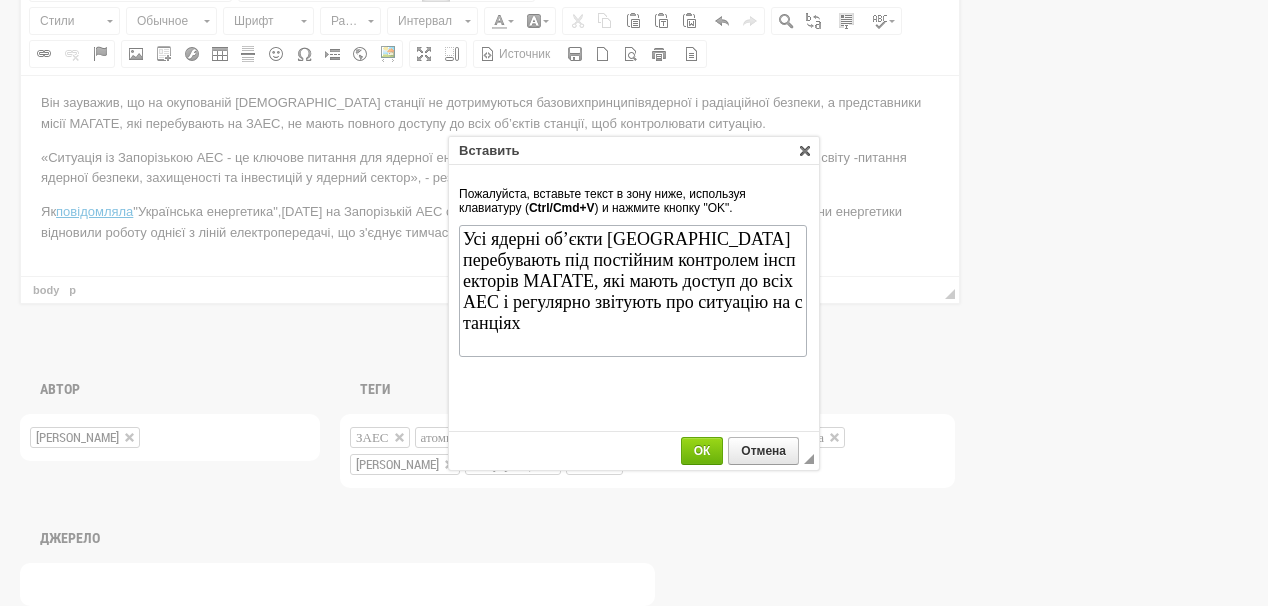scroll, scrollTop: 0, scrollLeft: 0, axis: both 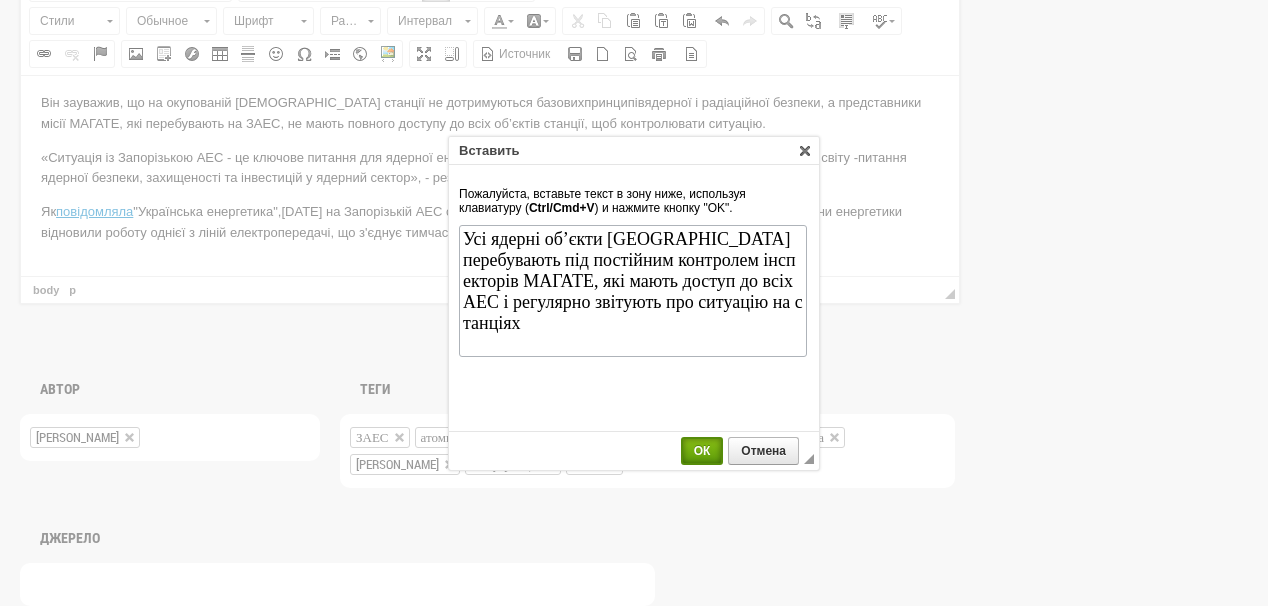 click on "ОК" at bounding box center (702, 451) 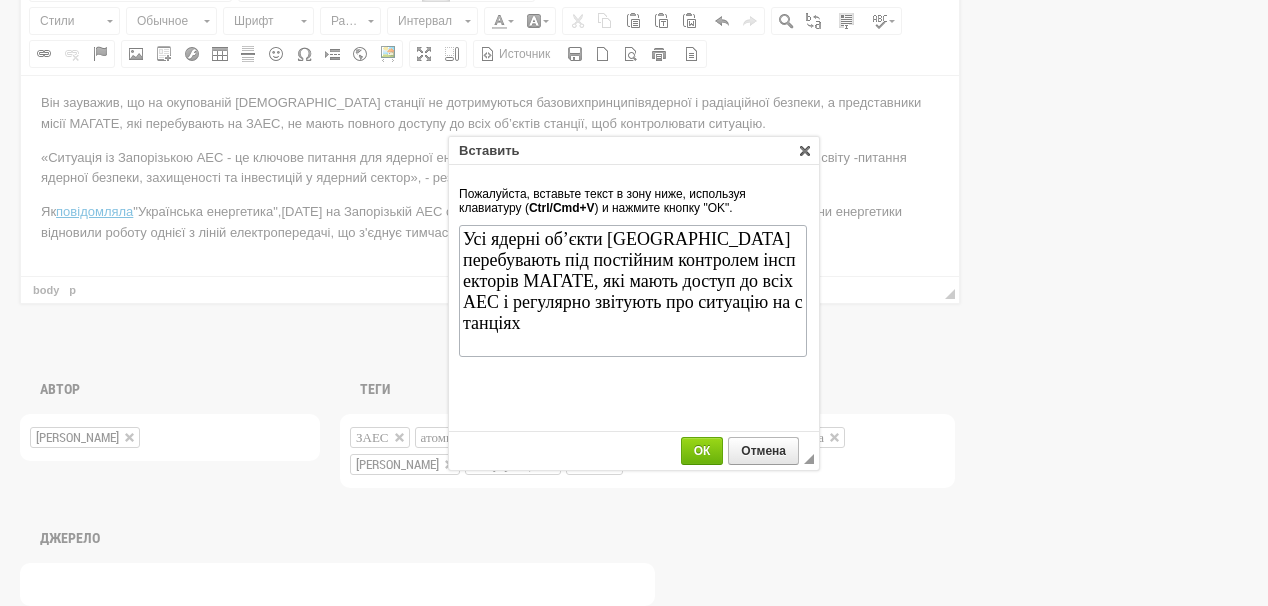 scroll, scrollTop: 295, scrollLeft: 0, axis: vertical 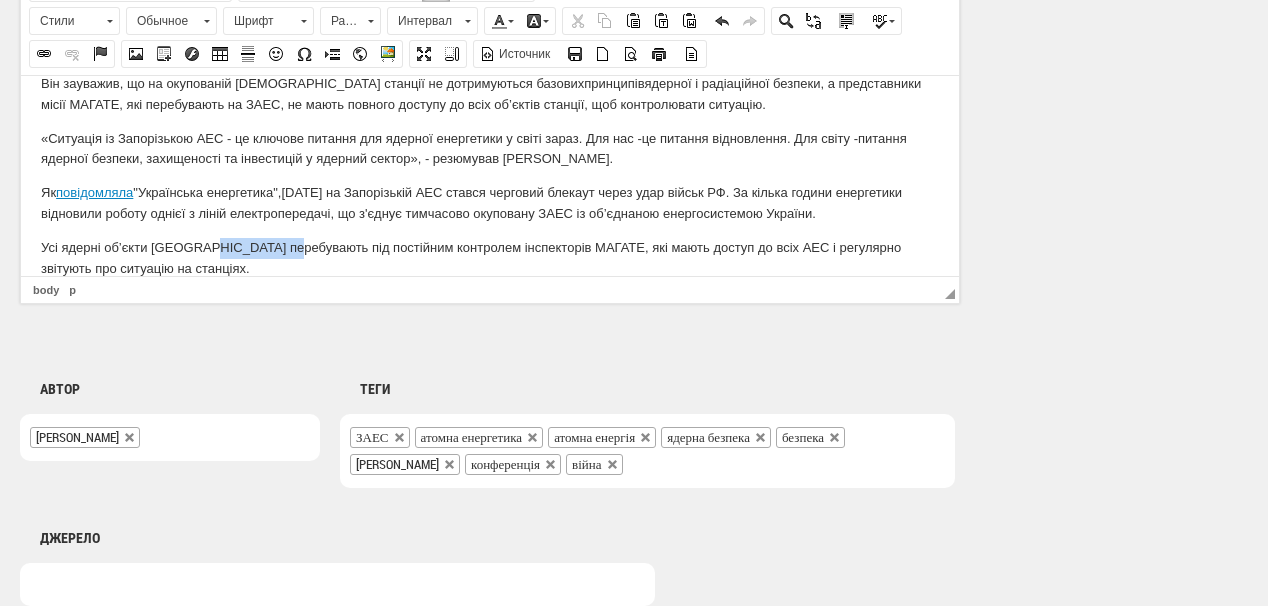 drag, startPoint x: 200, startPoint y: 243, endPoint x: 284, endPoint y: 243, distance: 84 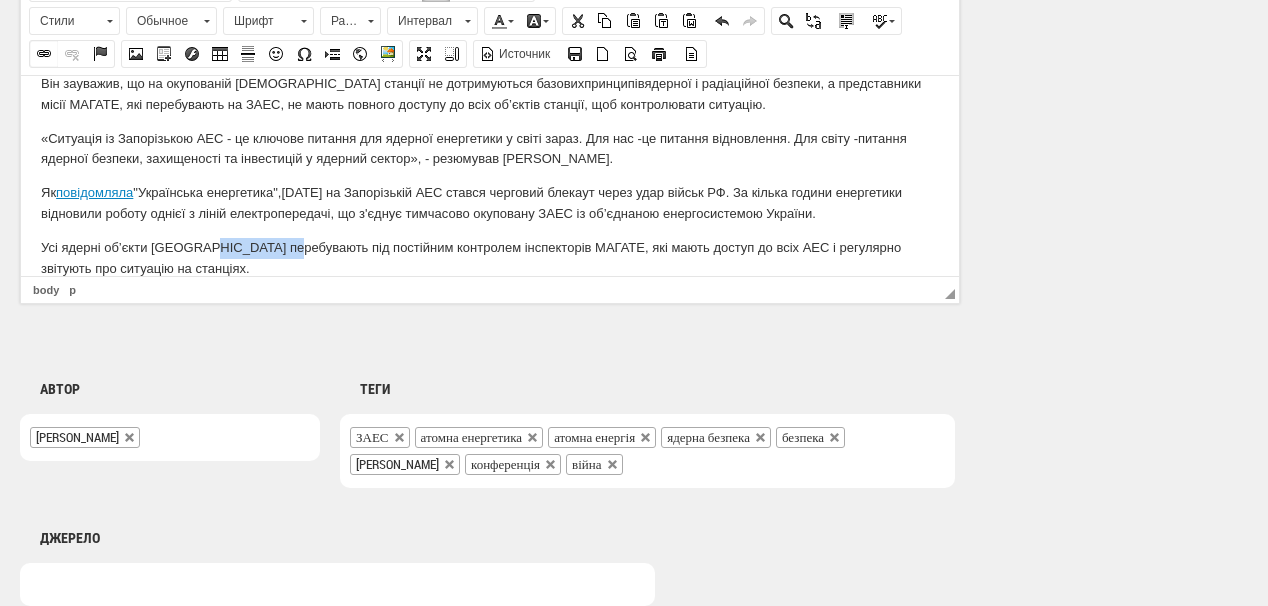 click at bounding box center (44, 54) 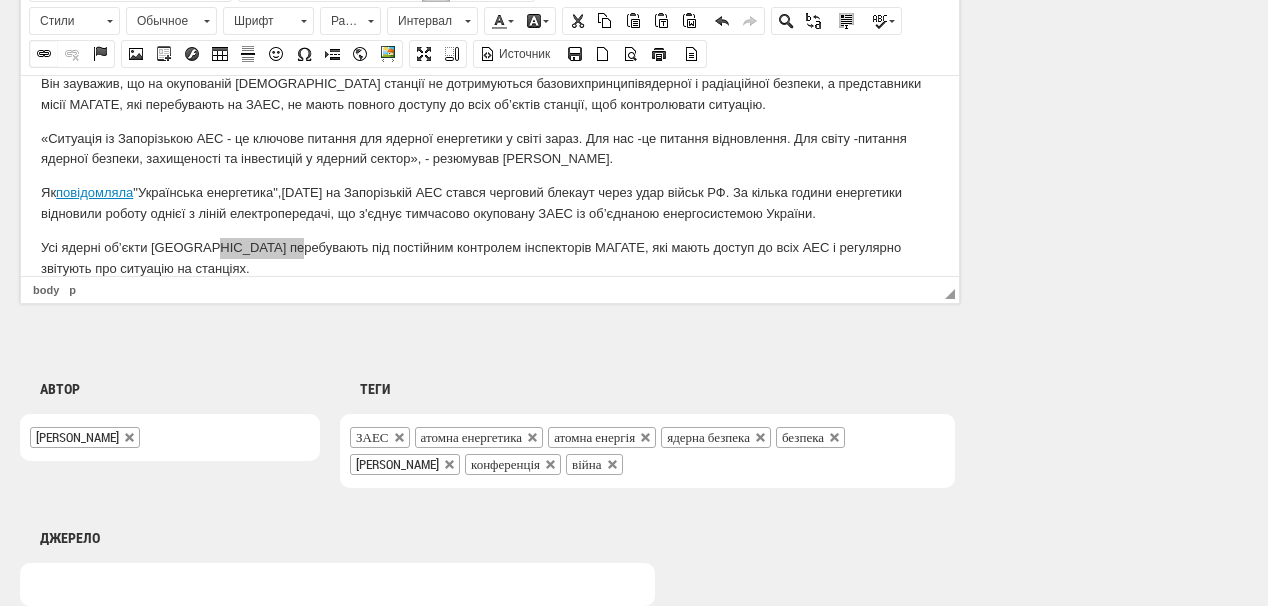 select on "http://" 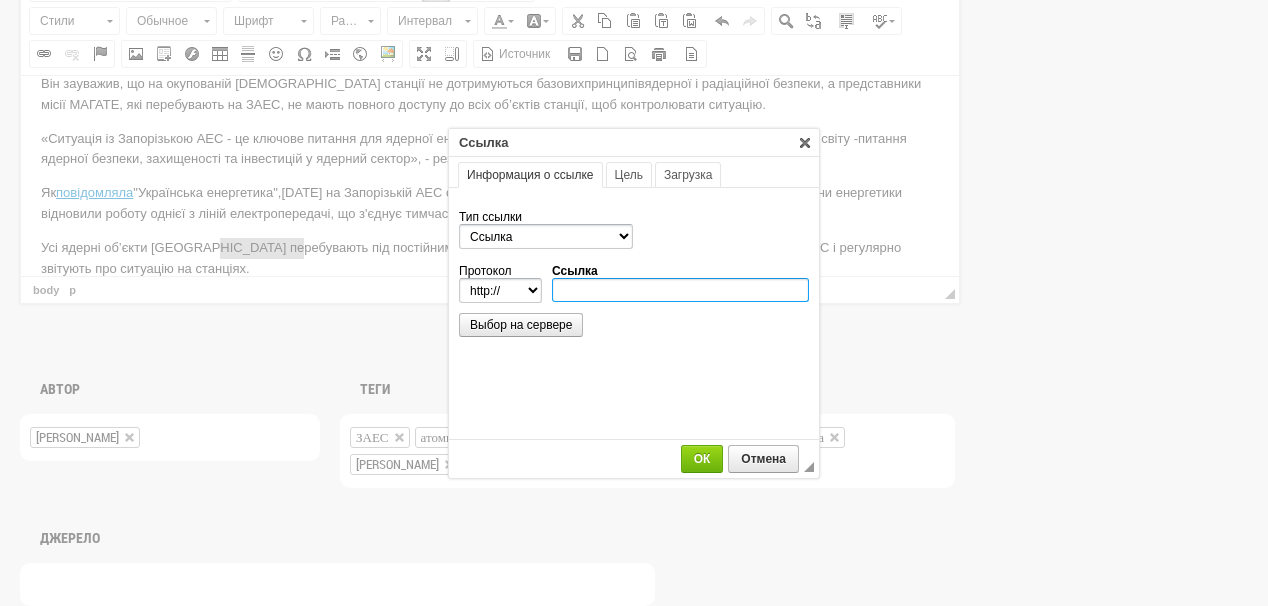 click on "Ссылка" at bounding box center [680, 290] 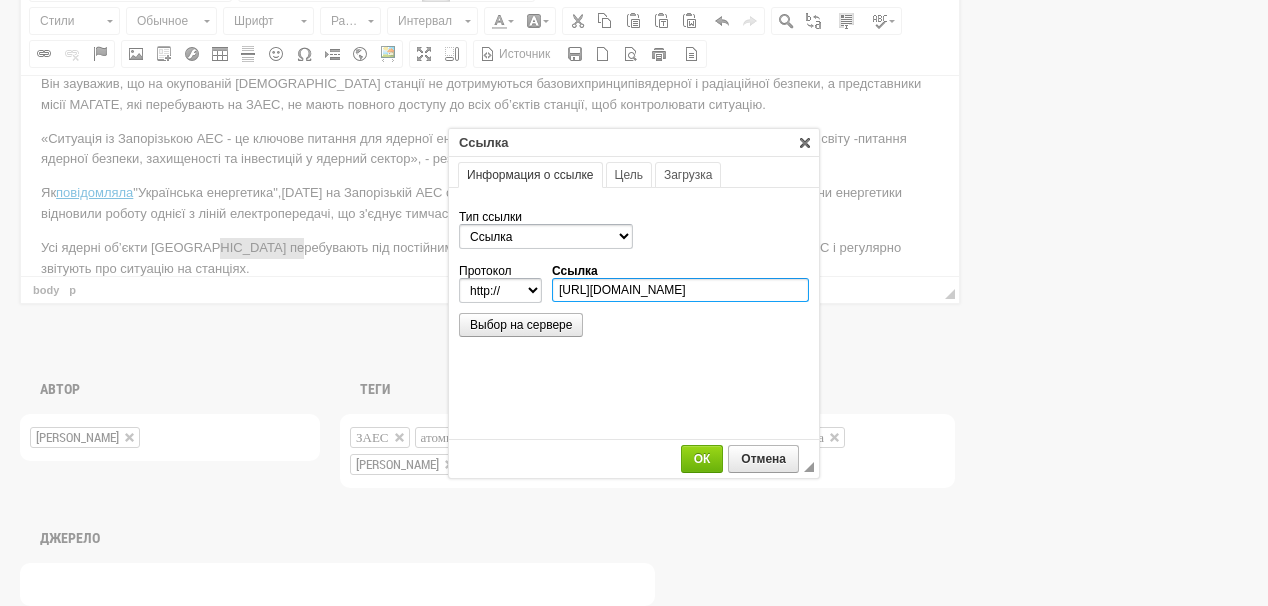 scroll, scrollTop: 0, scrollLeft: 308, axis: horizontal 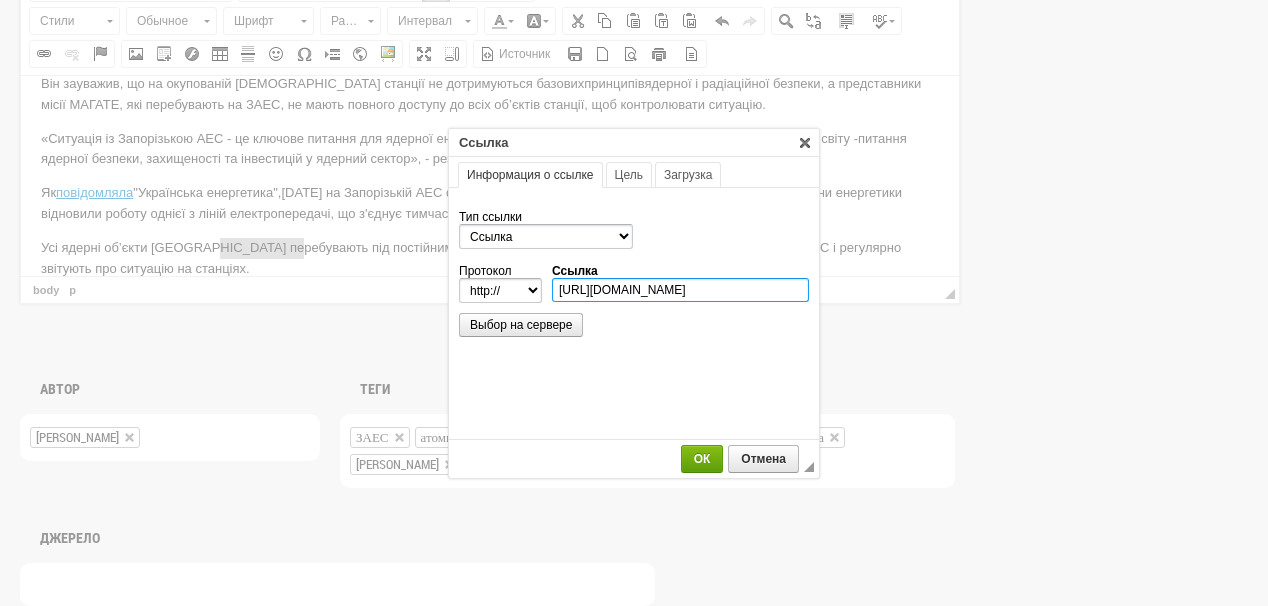 type on "https://ua-energy.org/uk/posts/tsentr-protydii-dezinformatsii-sprostovuie-kremlivskyi-feik-pro-zbii-na-paes" 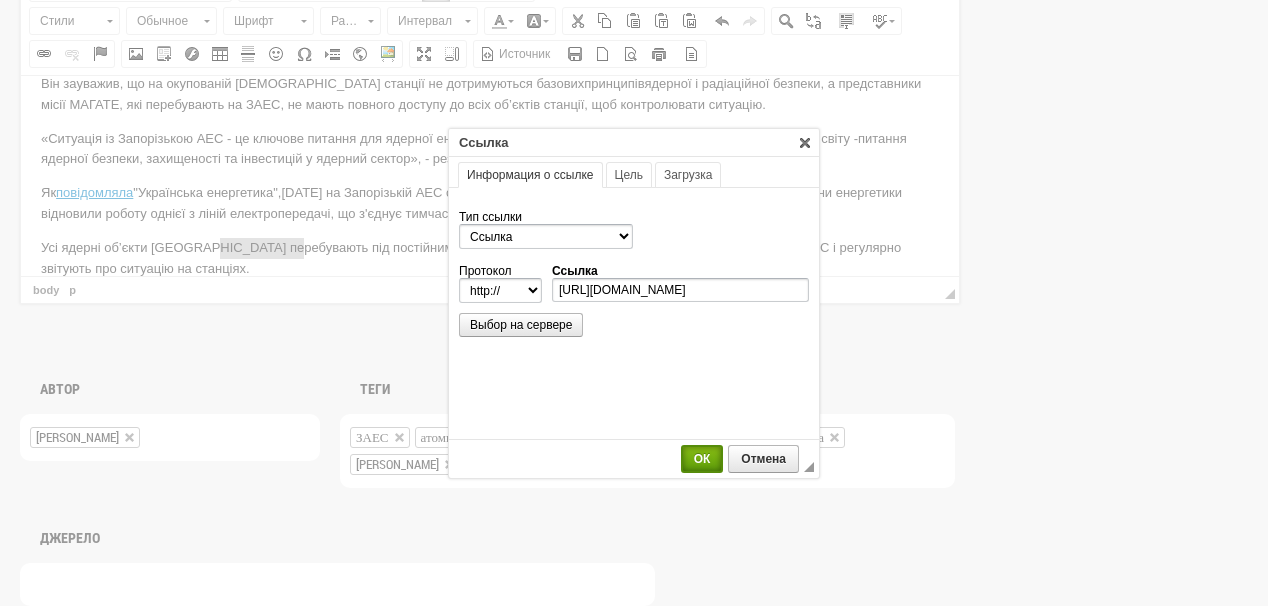 select on "https://" 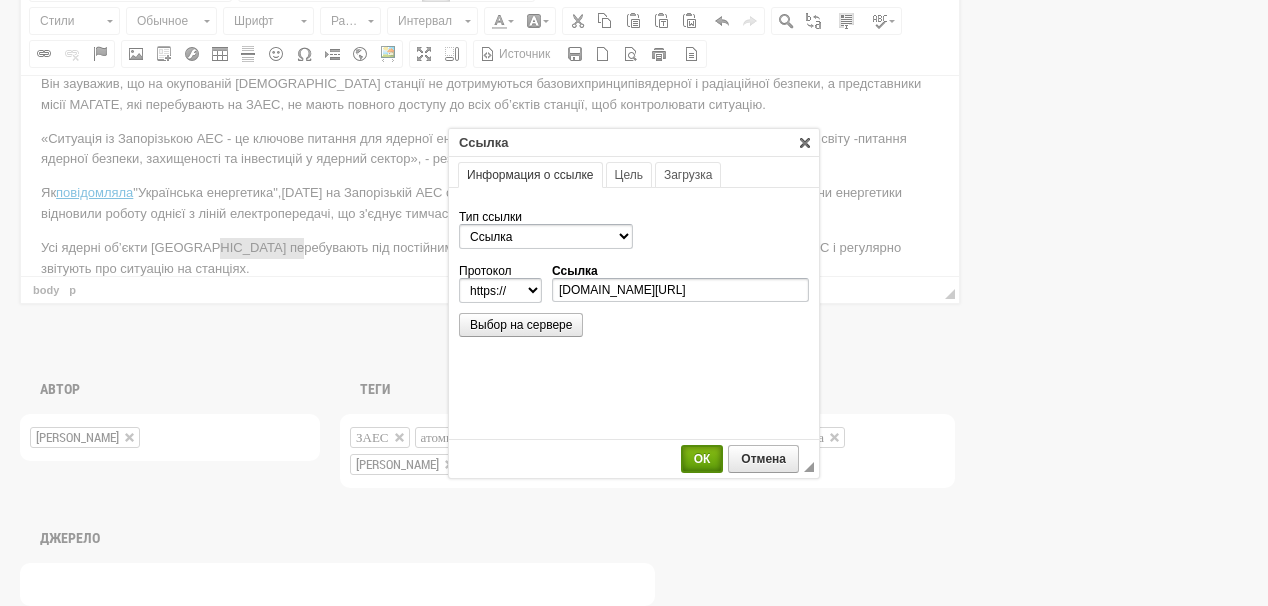 scroll, scrollTop: 0, scrollLeft: 0, axis: both 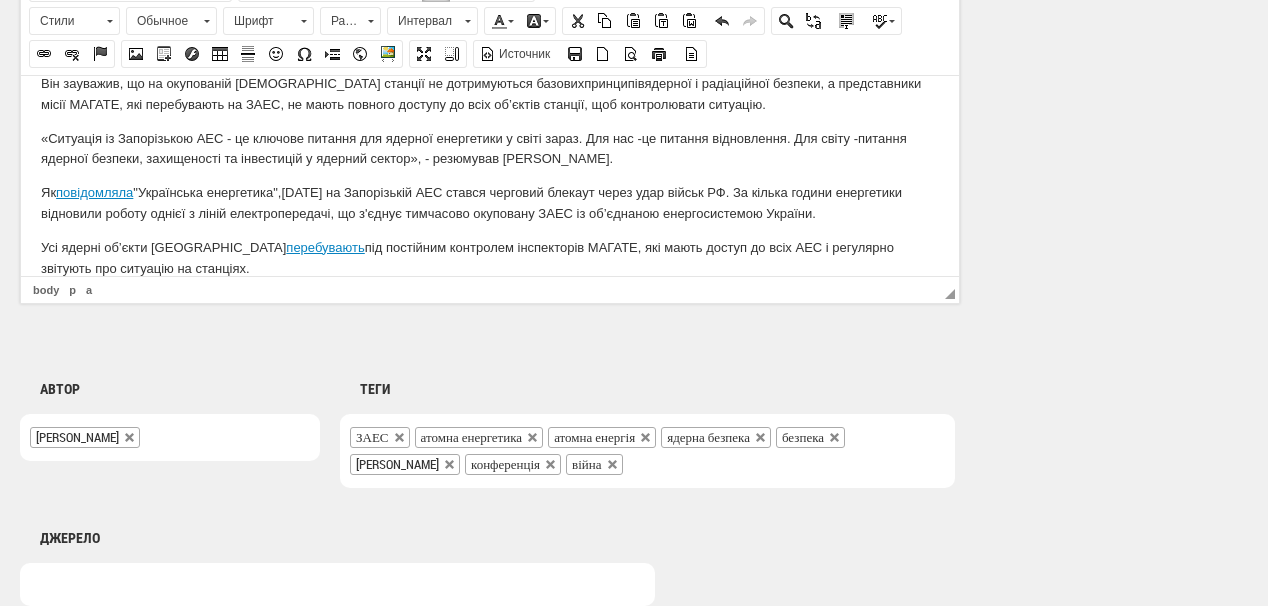click on "Усі ядерні об’єкти України  перебувають  під постійним контролем інспекторів МАГАТЕ, які мають доступ до всіх АЕС і регулярно звітують про ситуацію на станціях." at bounding box center (490, 258) 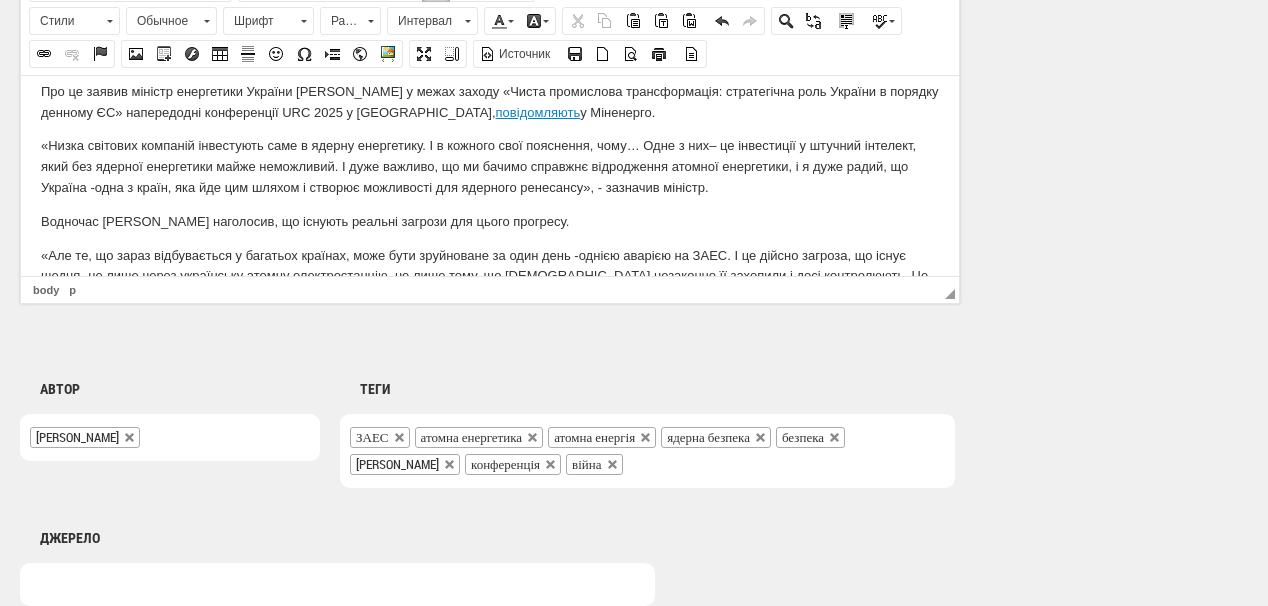 scroll, scrollTop: 0, scrollLeft: 0, axis: both 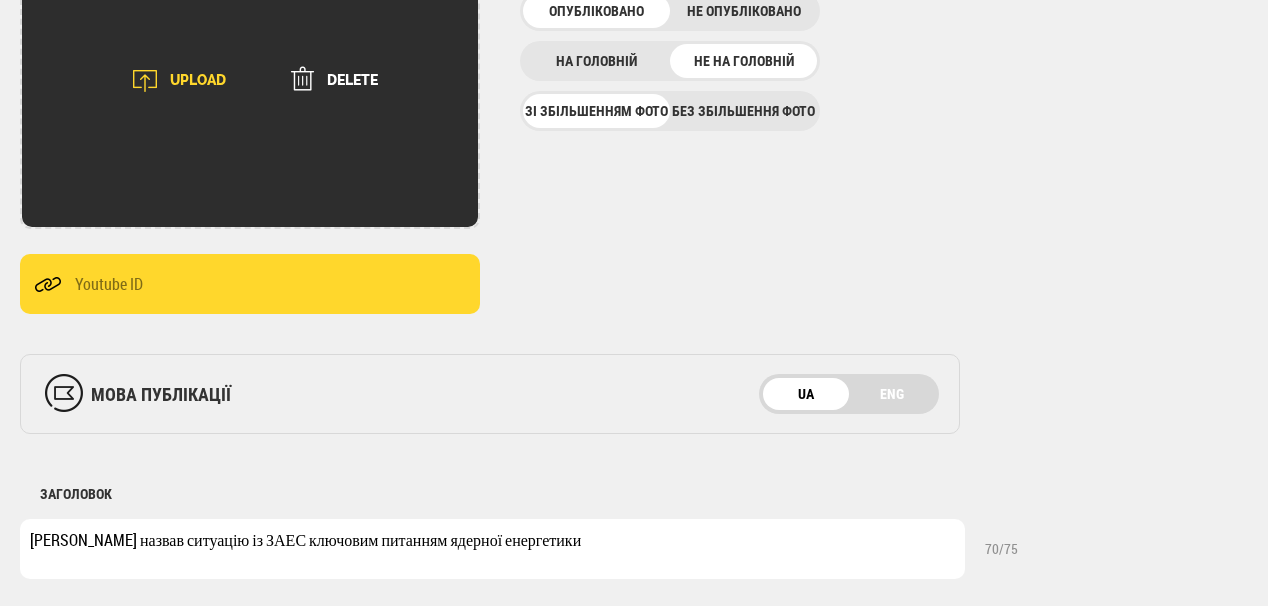 click on "UPLOAD" at bounding box center [172, 81] 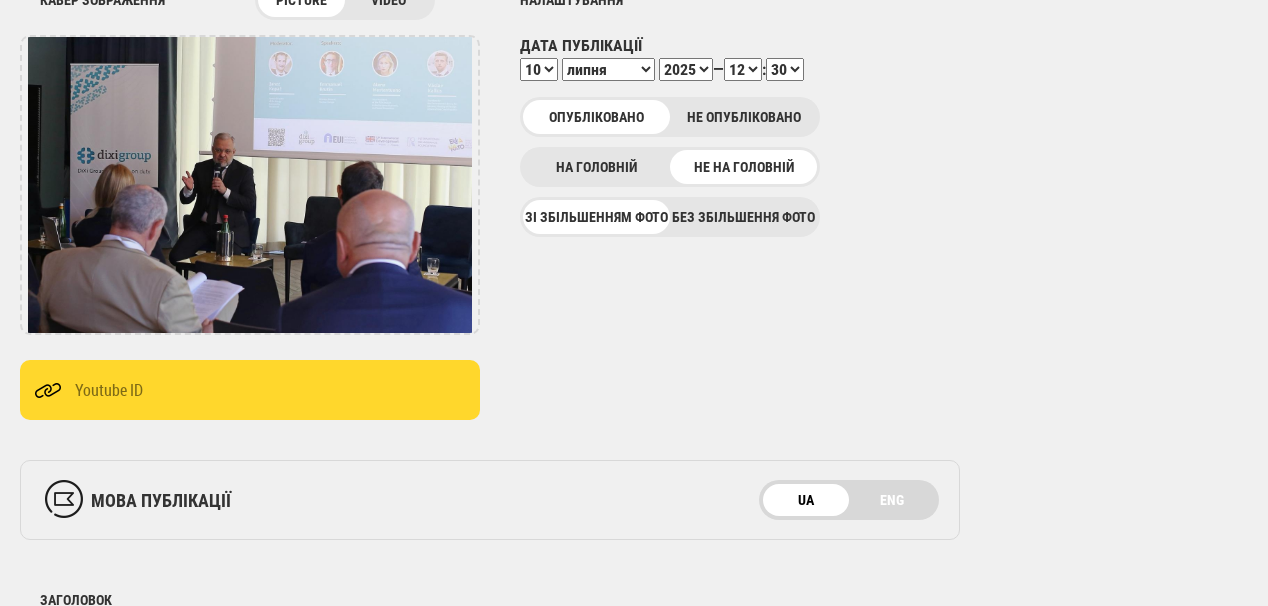 scroll, scrollTop: 80, scrollLeft: 0, axis: vertical 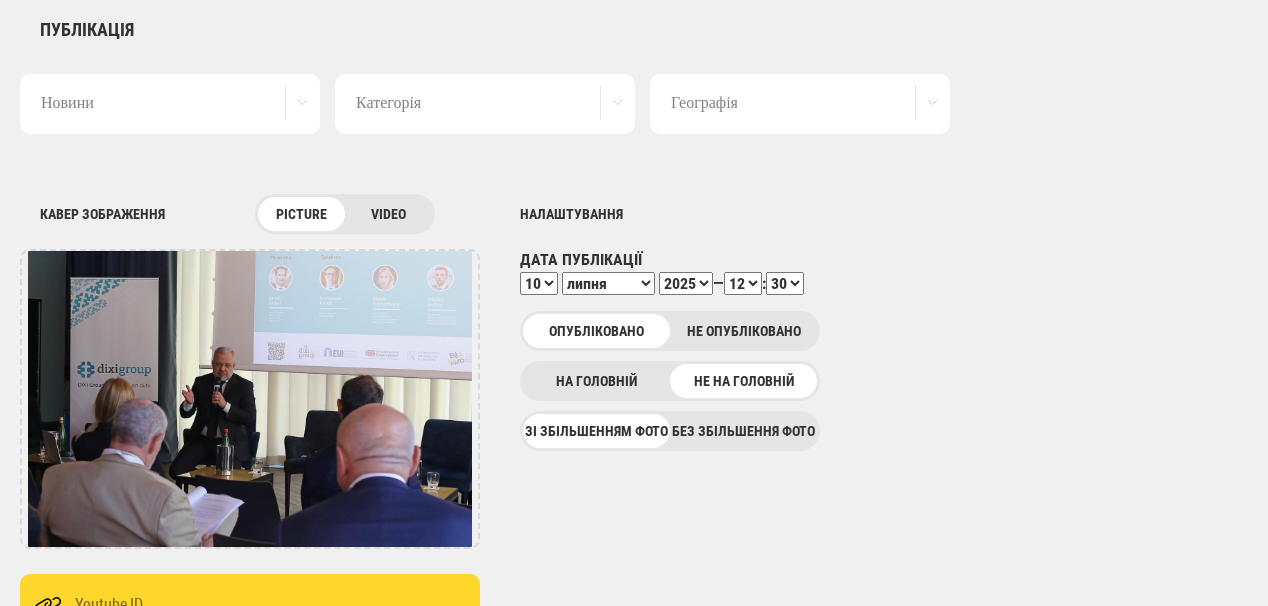 click on "00
01
02
03
04
05
06
07
08
09
10
11
12
13
14
15
16
17
18
19
20
21
22
23
24
25
26
27
28
29
30
31
32
33
34
35
36
37
38
39
40
41
42
43
44
45
46
47
48
49
50
51
52
53
54
55
56
57
58
59" at bounding box center (785, 283) 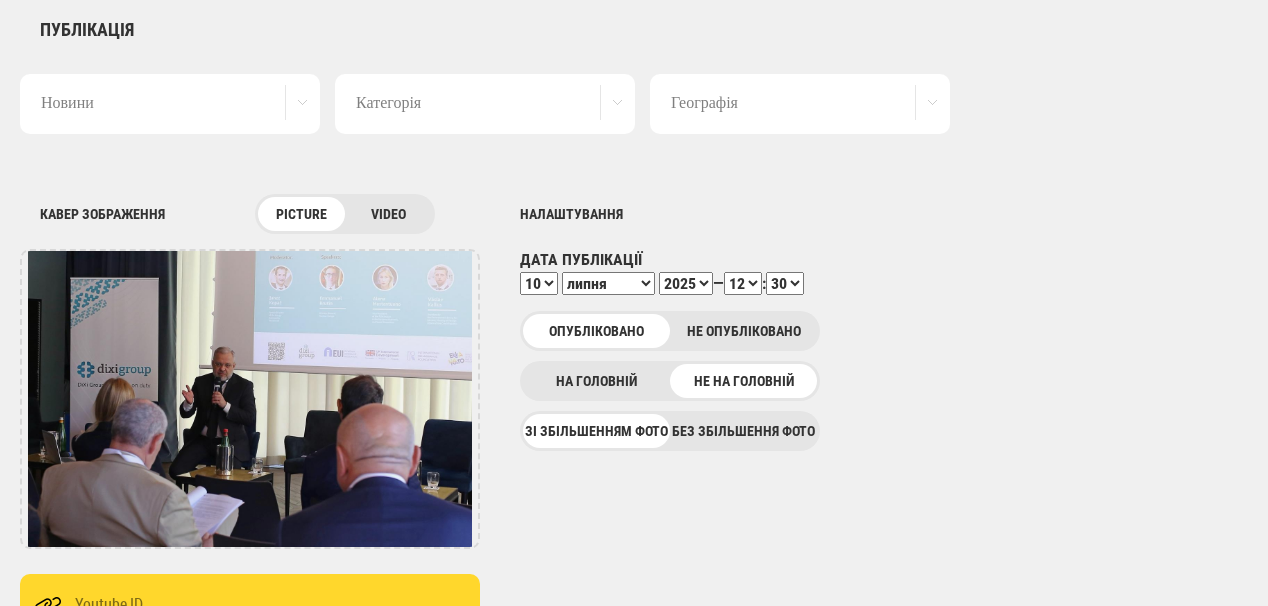 select on "40" 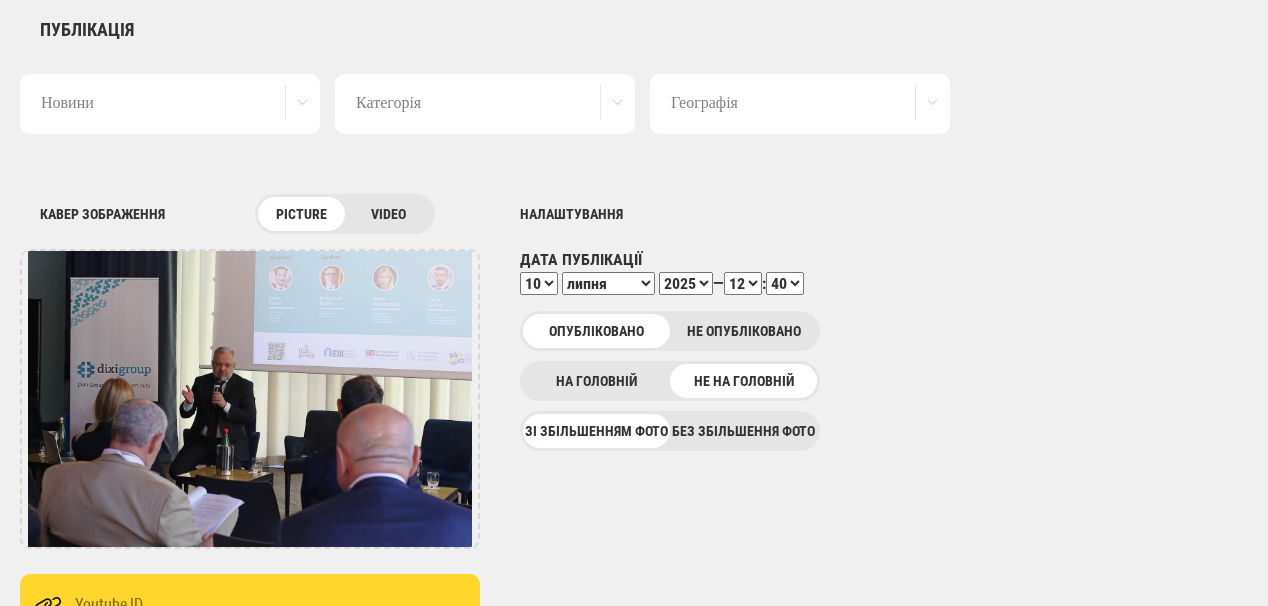 click on "00
01
02
03
04
05
06
07
08
09
10
11
12
13
14
15
16
17
18
19
20
21
22
23
24
25
26
27
28
29
30
31
32
33
34
35
36
37
38
39
40
41
42
43
44
45
46
47
48
49
50
51
52
53
54
55
56
57
58
59" at bounding box center (785, 283) 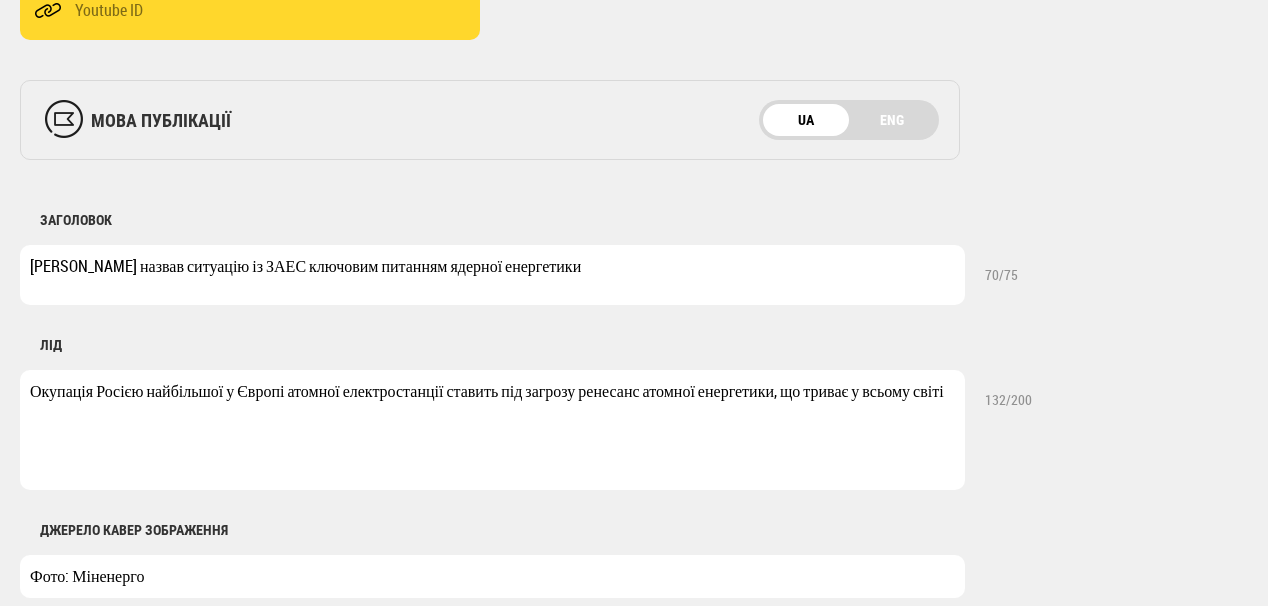 scroll, scrollTop: 720, scrollLeft: 0, axis: vertical 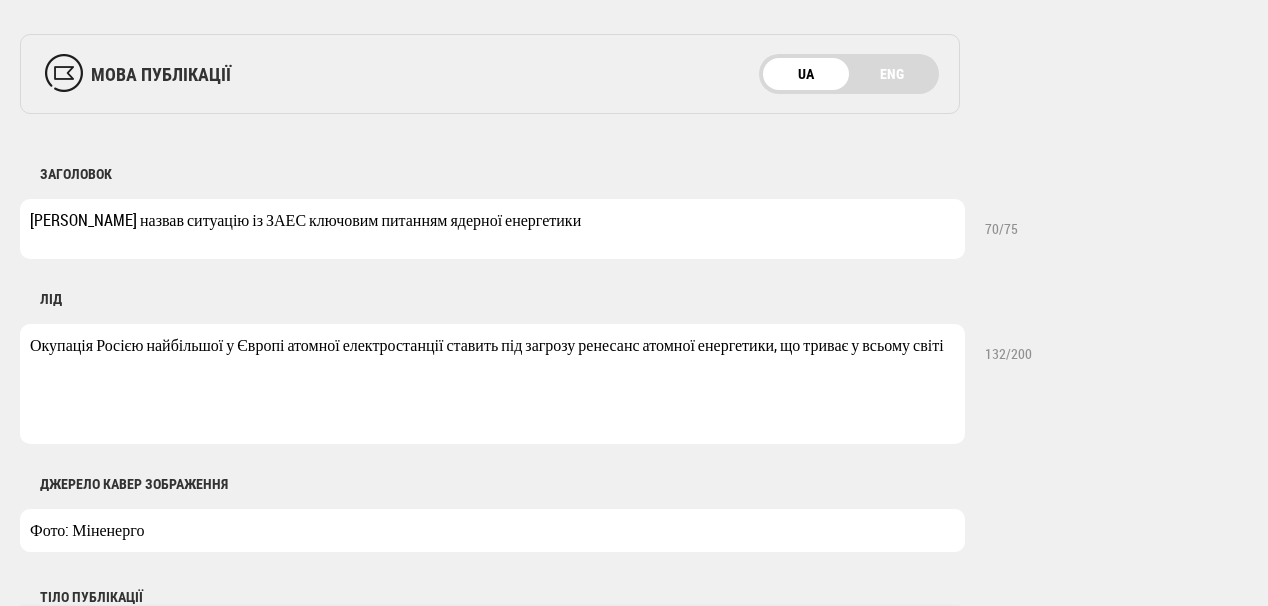 click on "Окупація Росією найбільшої у Європі атомної електростанції ставить під загрозу ренесанс атомної енергетики, що триває у всьому світі" at bounding box center [492, 384] 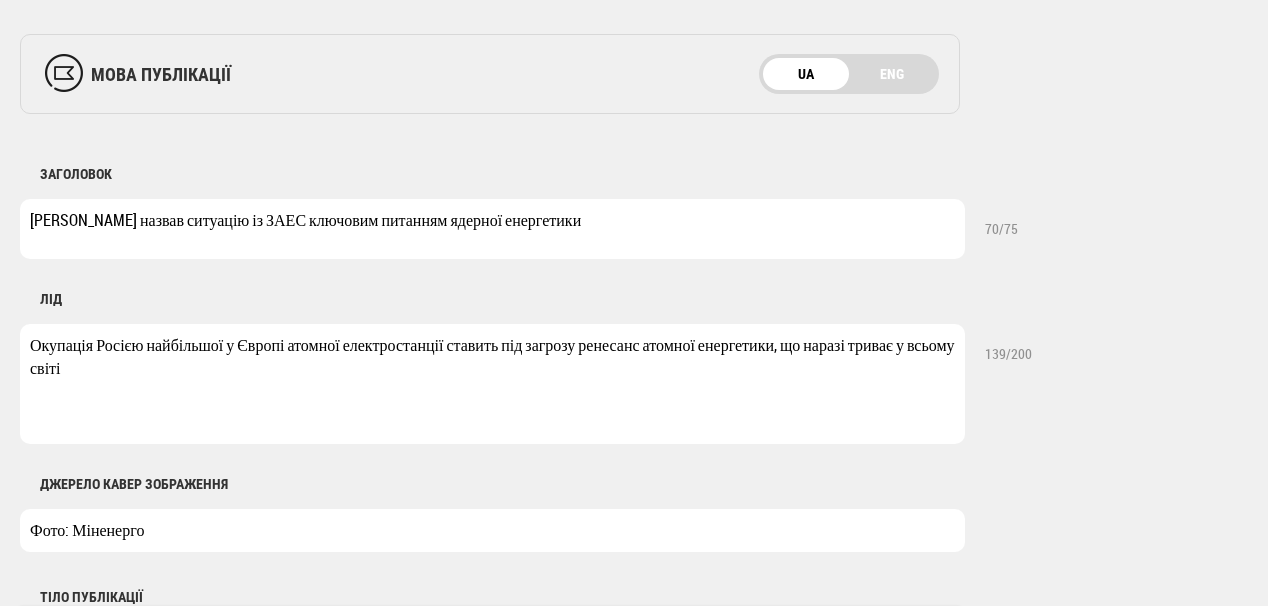 click on "Окупація Росією найбільшої у Європі атомної електростанції ставить під загрозу ренесанс атомної енергетики, що наразі триває у всьому світі" at bounding box center (492, 384) 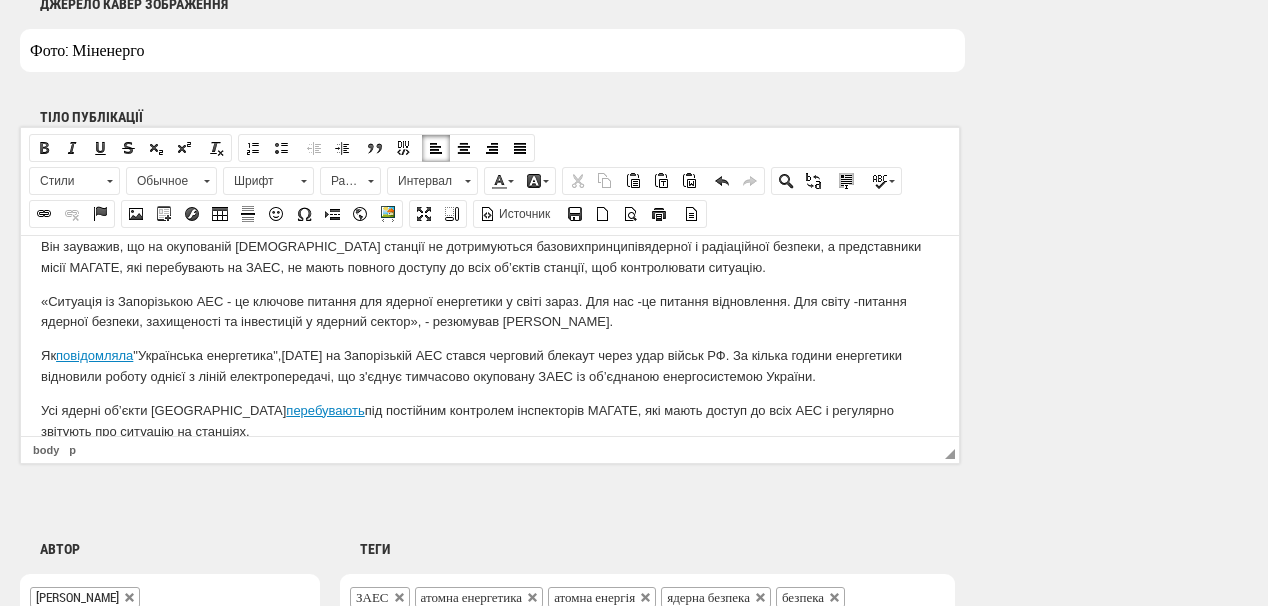 scroll, scrollTop: 318, scrollLeft: 0, axis: vertical 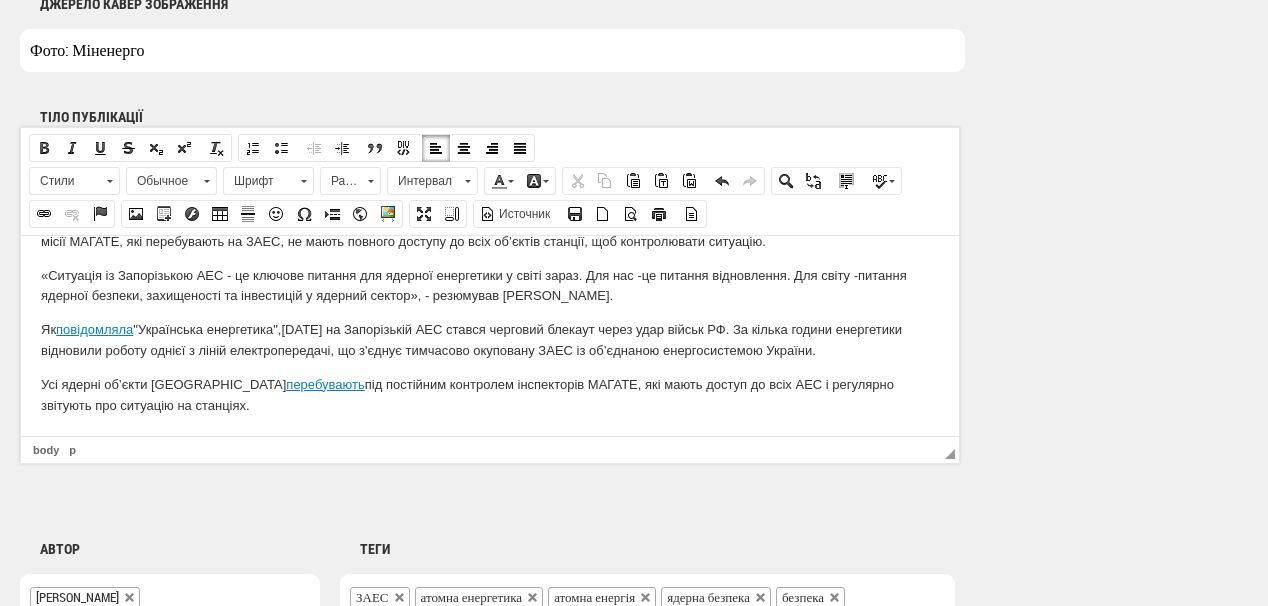 type on "Окупація Росією найбільшої у Європі атомної електростанції ставить під загрозу ренесанс атомної енергетики, що наразі триває у всьому світі" 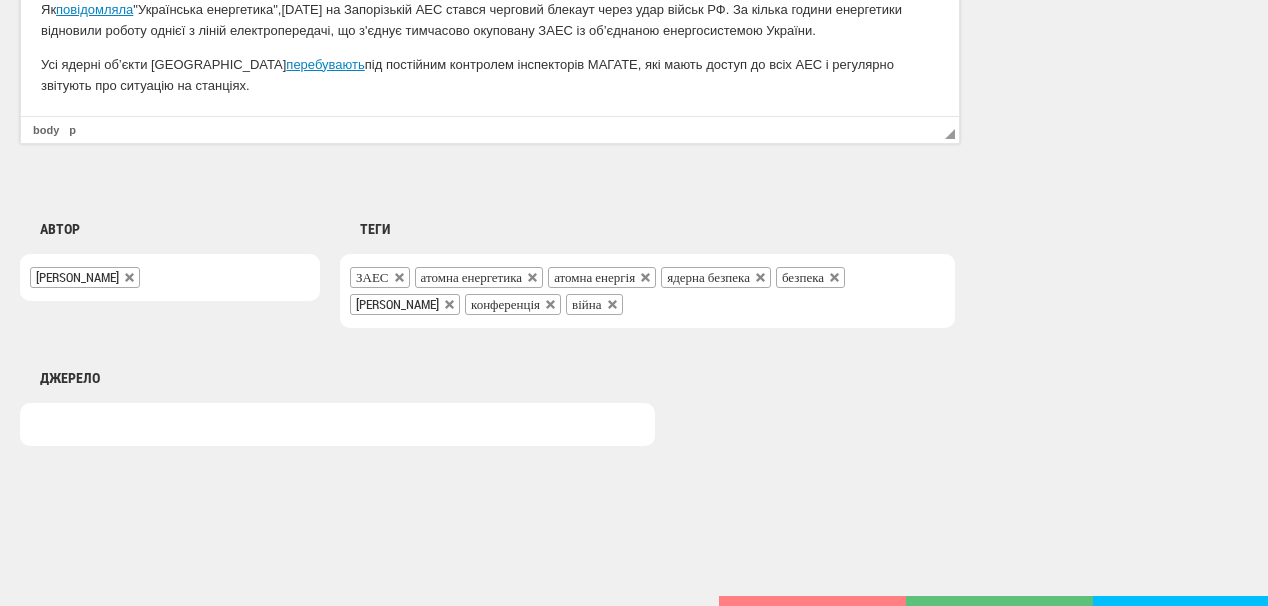 scroll, scrollTop: 1586, scrollLeft: 0, axis: vertical 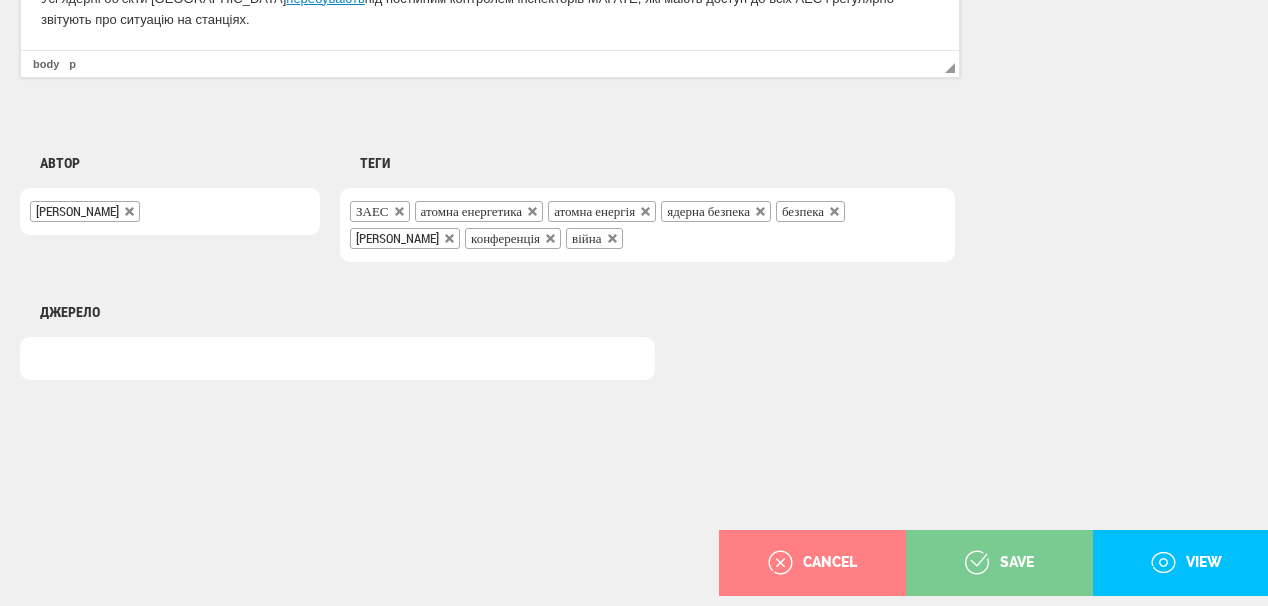 click on "save" at bounding box center (999, 563) 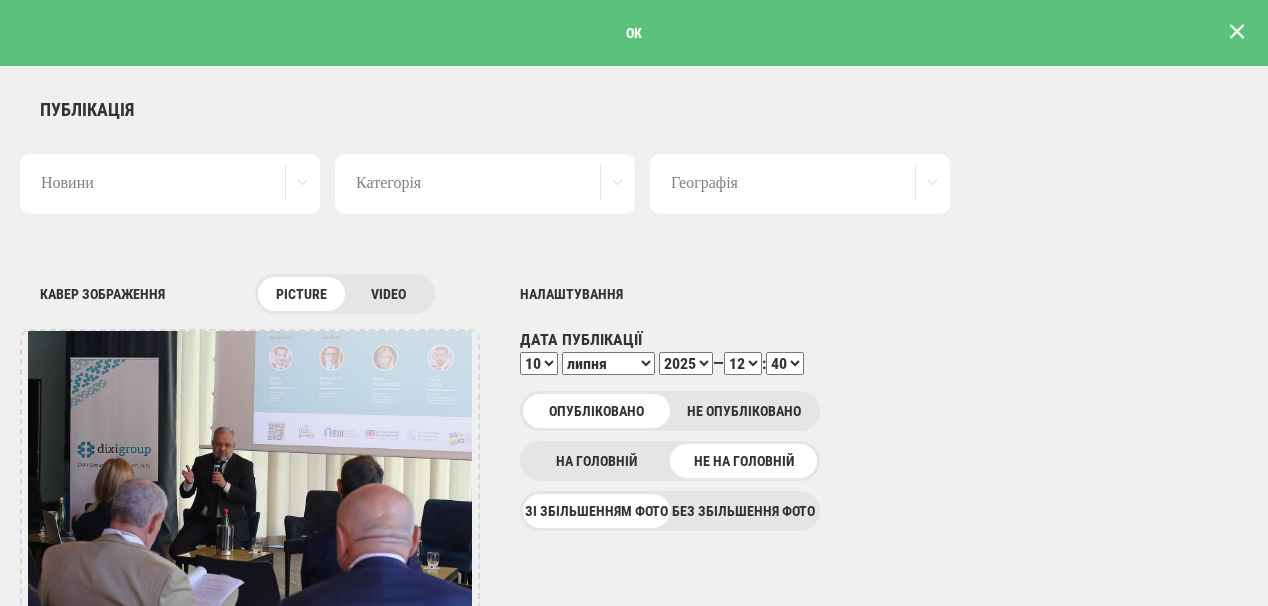 scroll, scrollTop: 0, scrollLeft: 0, axis: both 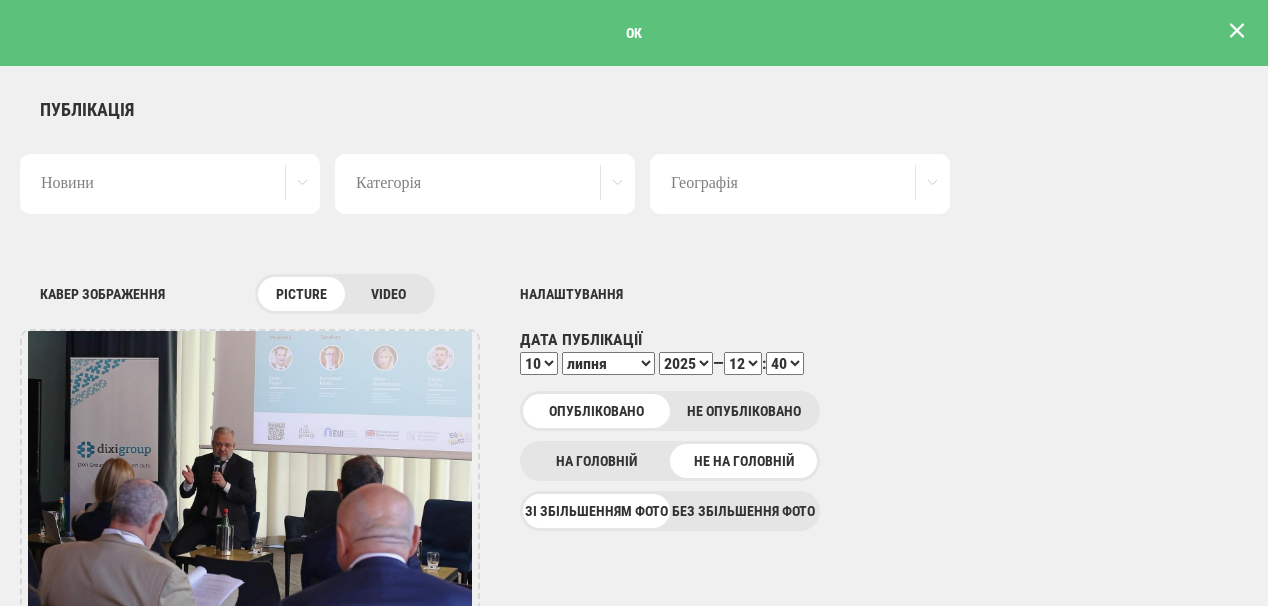 click at bounding box center [1237, 31] 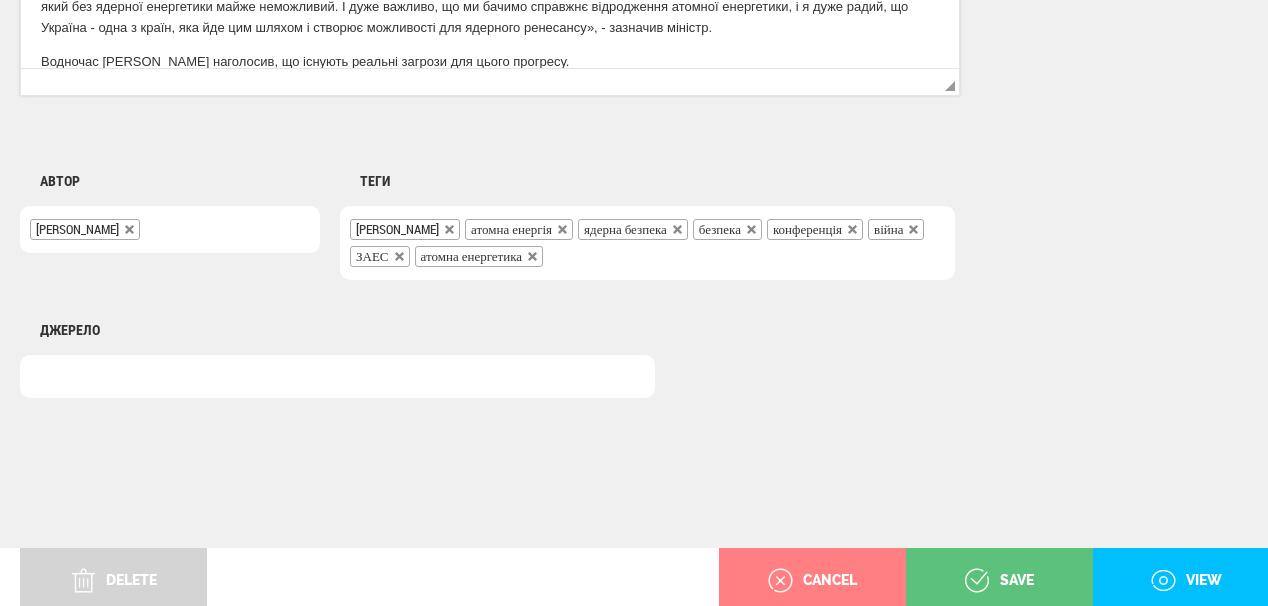 scroll, scrollTop: 1652, scrollLeft: 0, axis: vertical 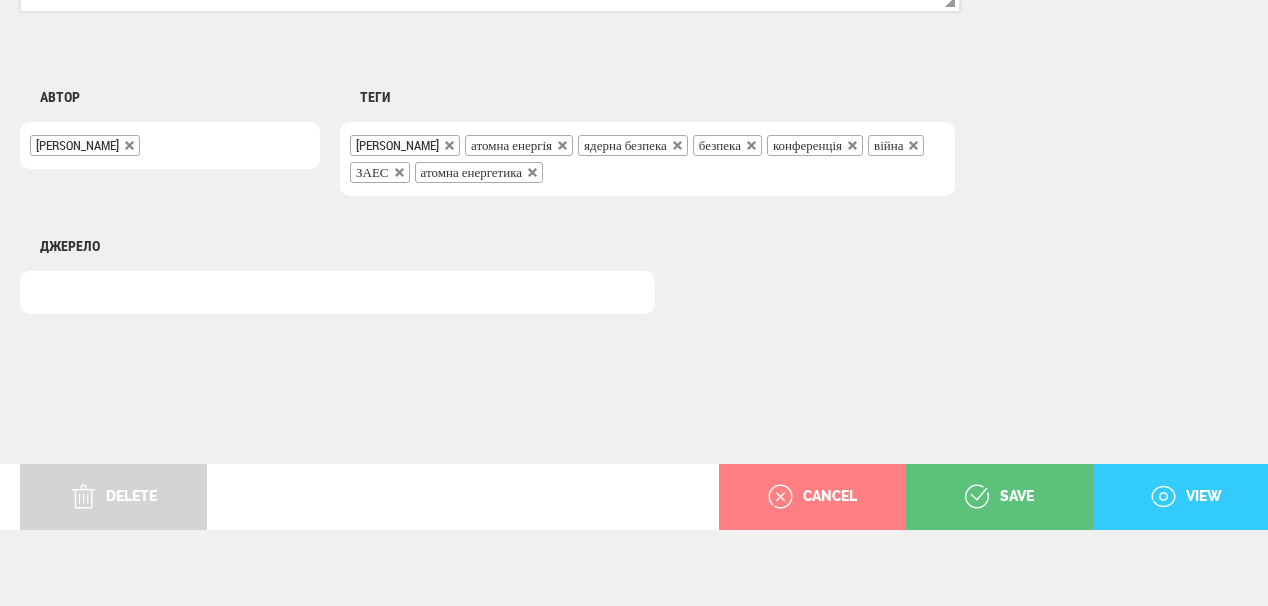 click on "view" at bounding box center [1186, 497] 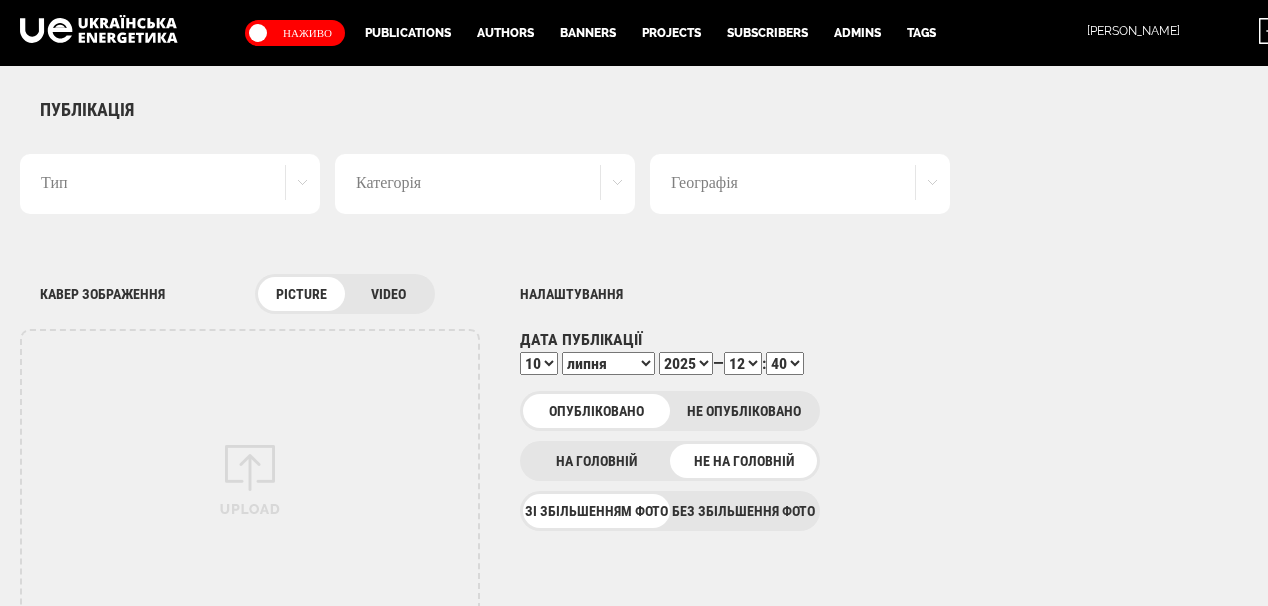 select on "40" 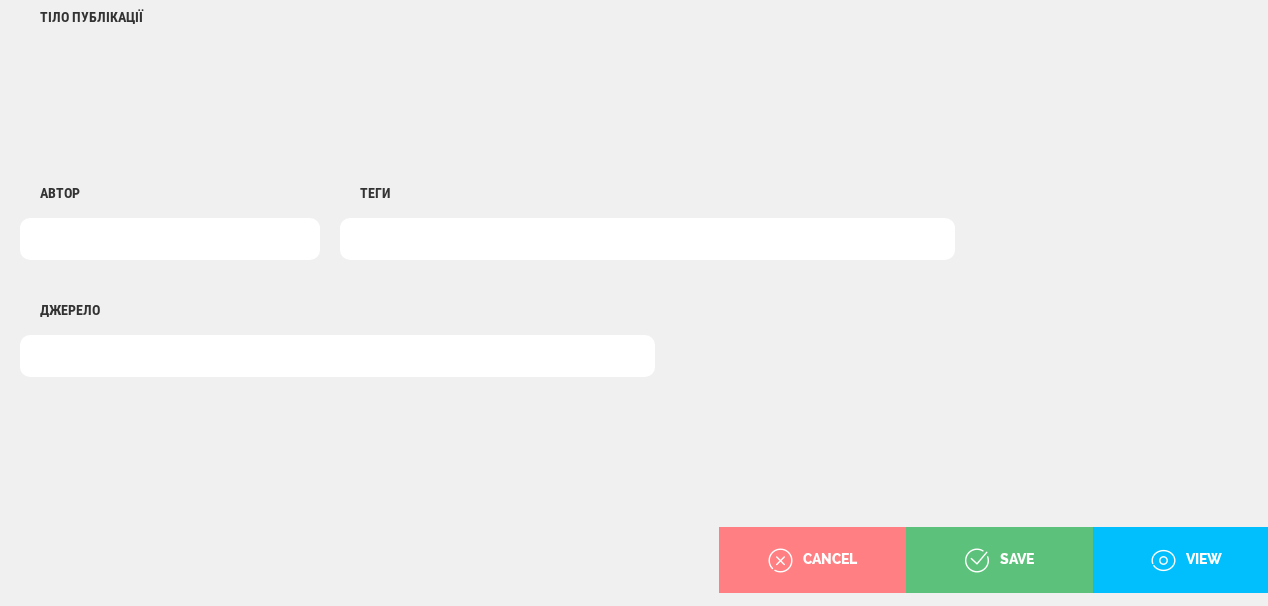 scroll, scrollTop: 1300, scrollLeft: 0, axis: vertical 